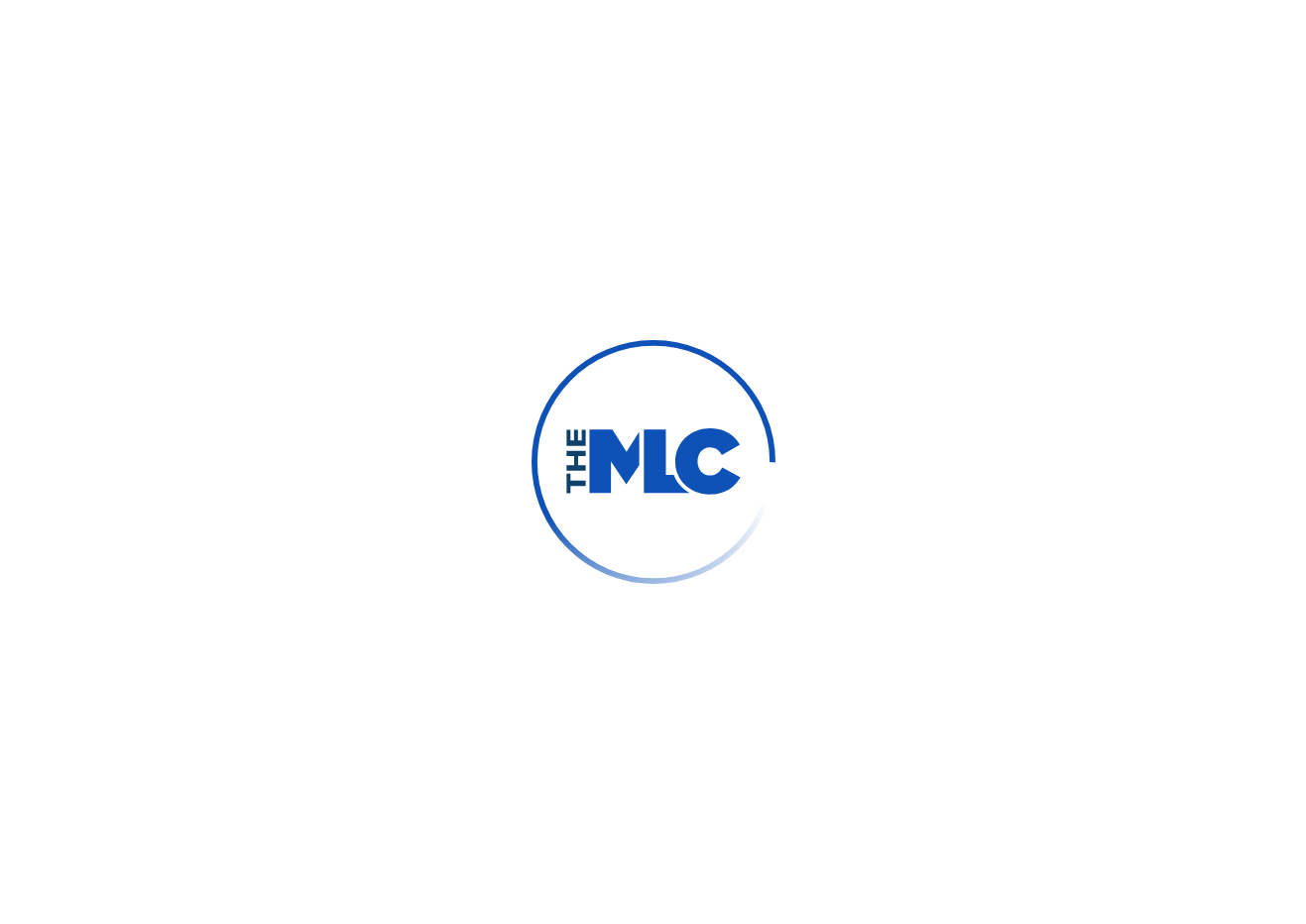 scroll, scrollTop: 0, scrollLeft: 0, axis: both 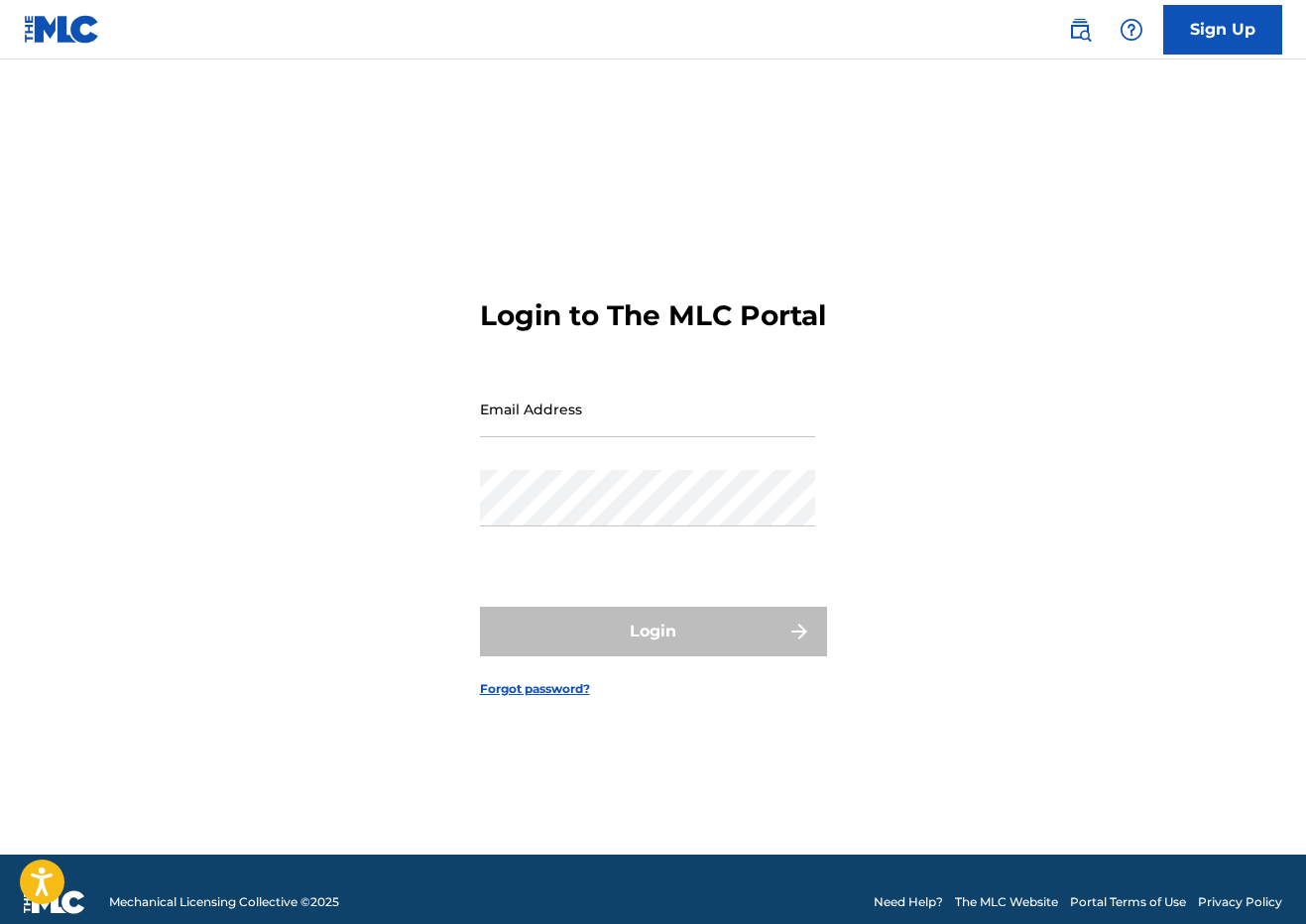 type on "[EMAIL_ADDRESS][DOMAIN_NAME]" 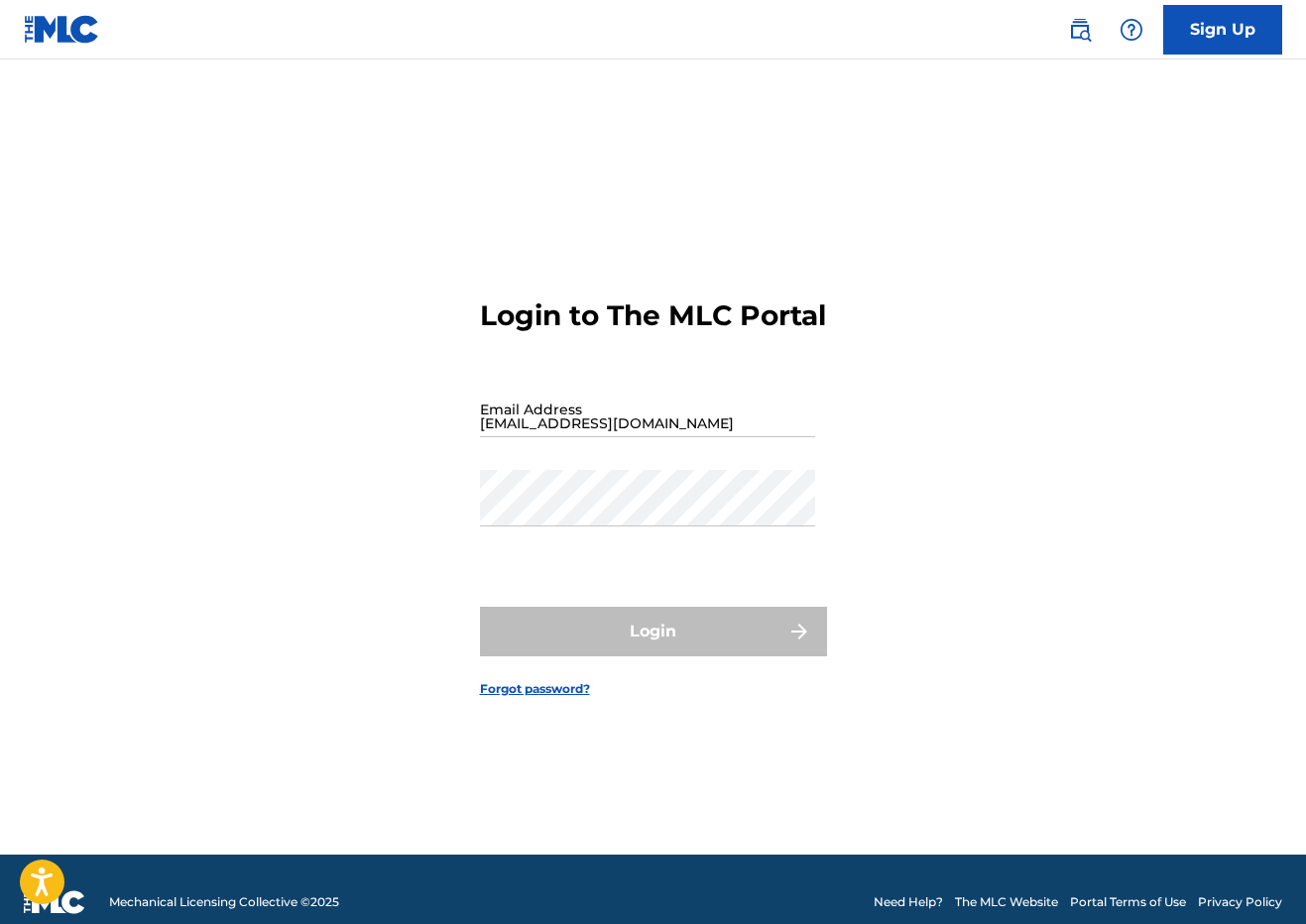 click on "Login" at bounding box center (653, 632) 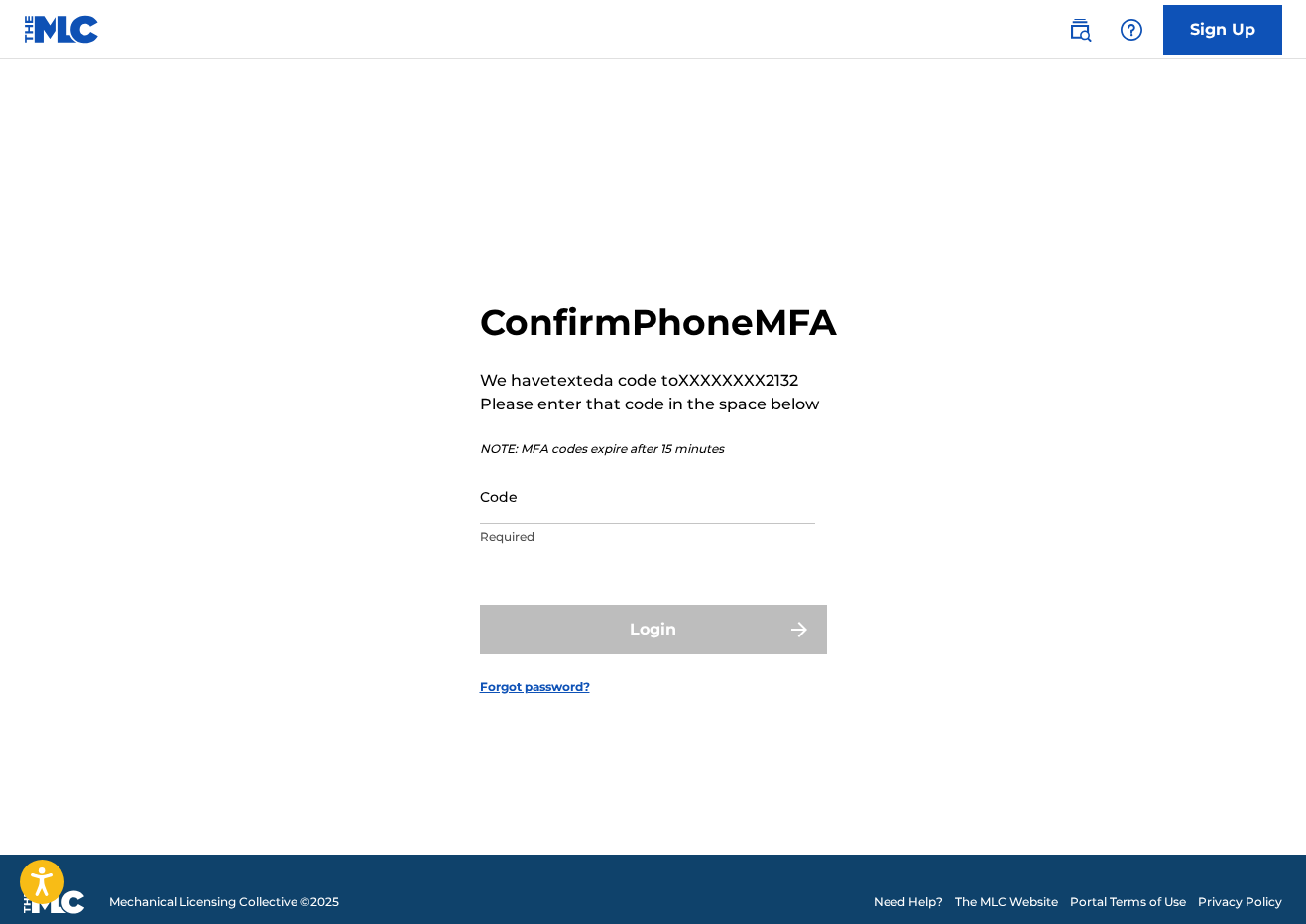 click on "Code" at bounding box center (648, 496) 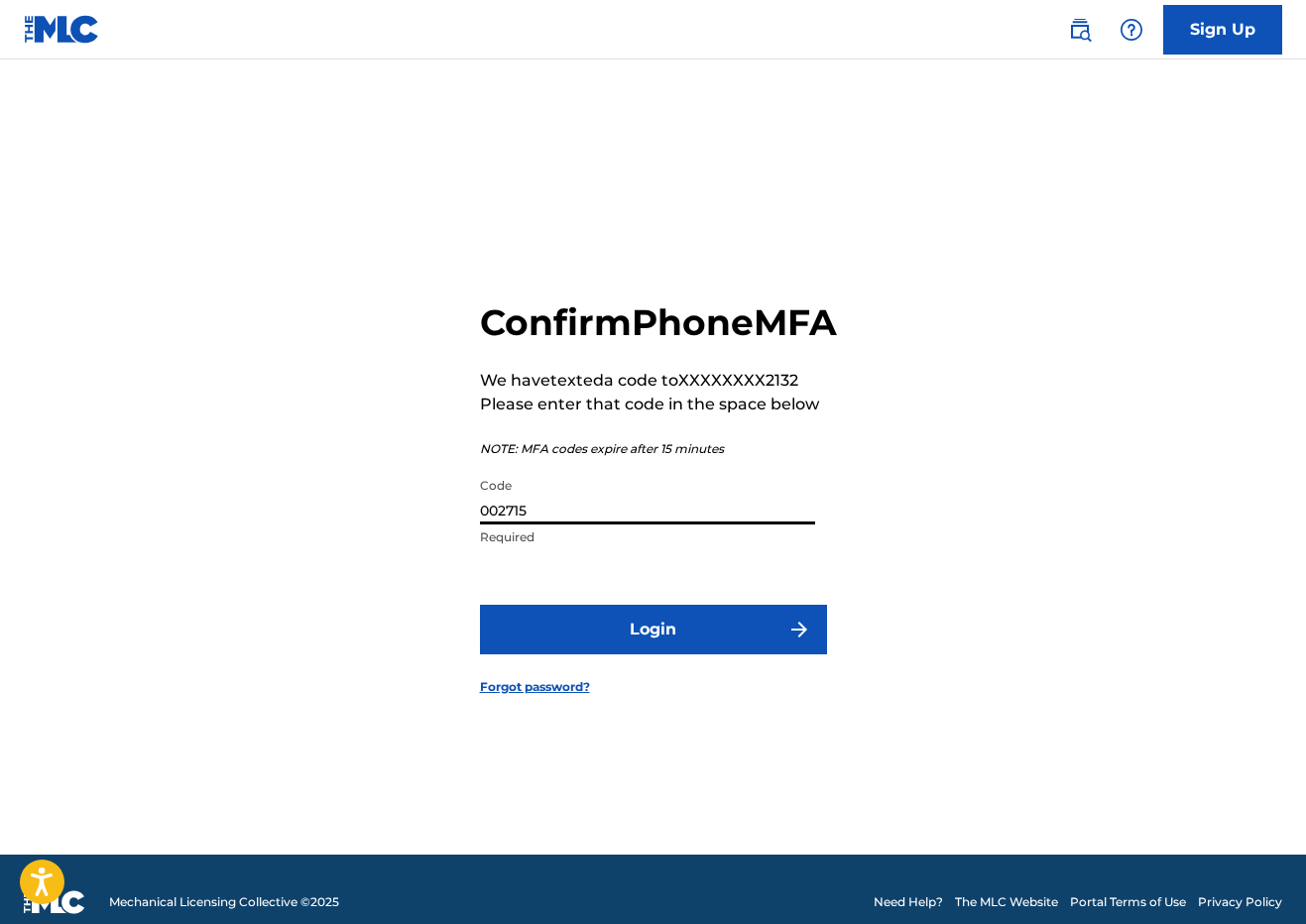 type on "002715" 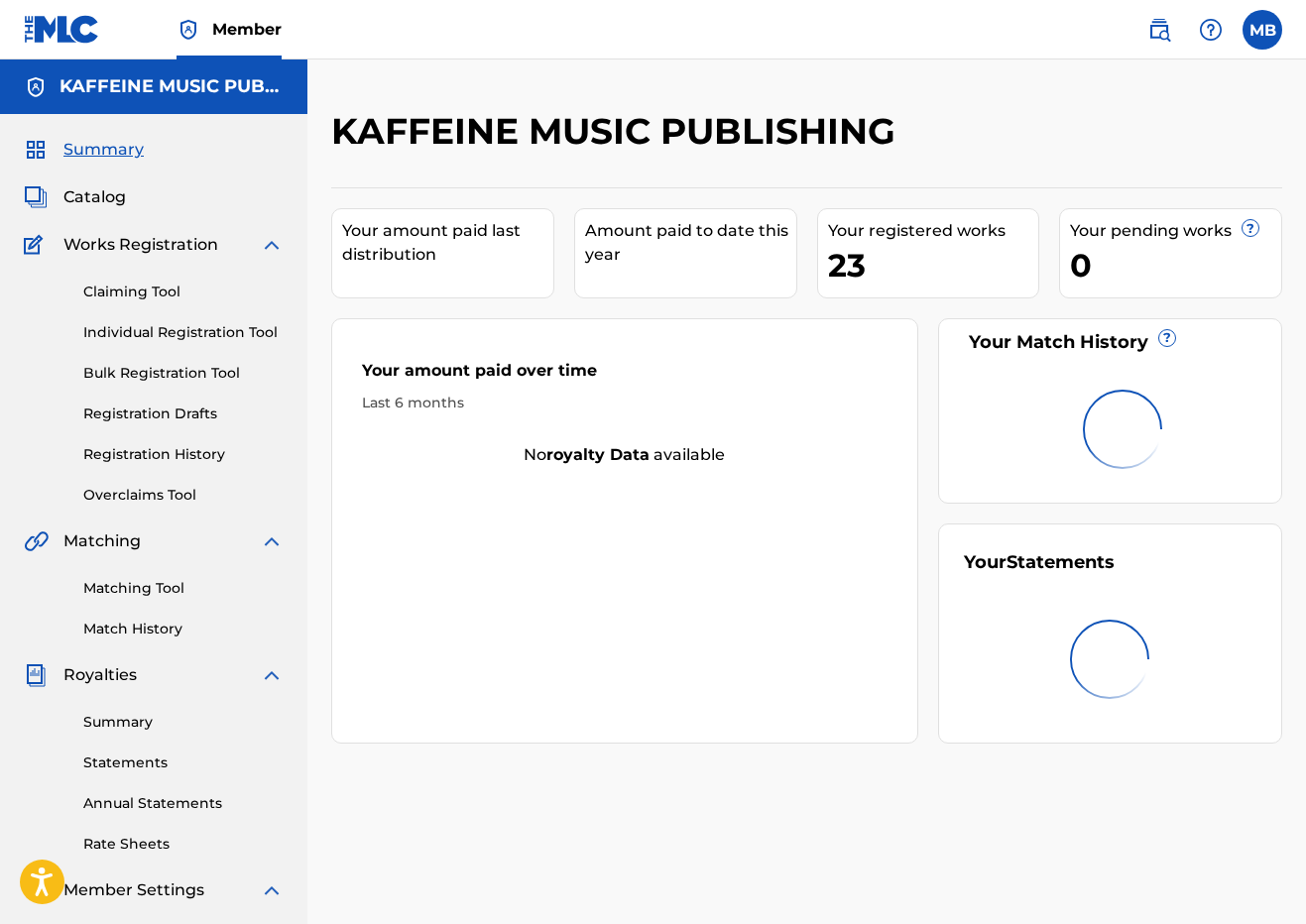 scroll, scrollTop: 0, scrollLeft: 0, axis: both 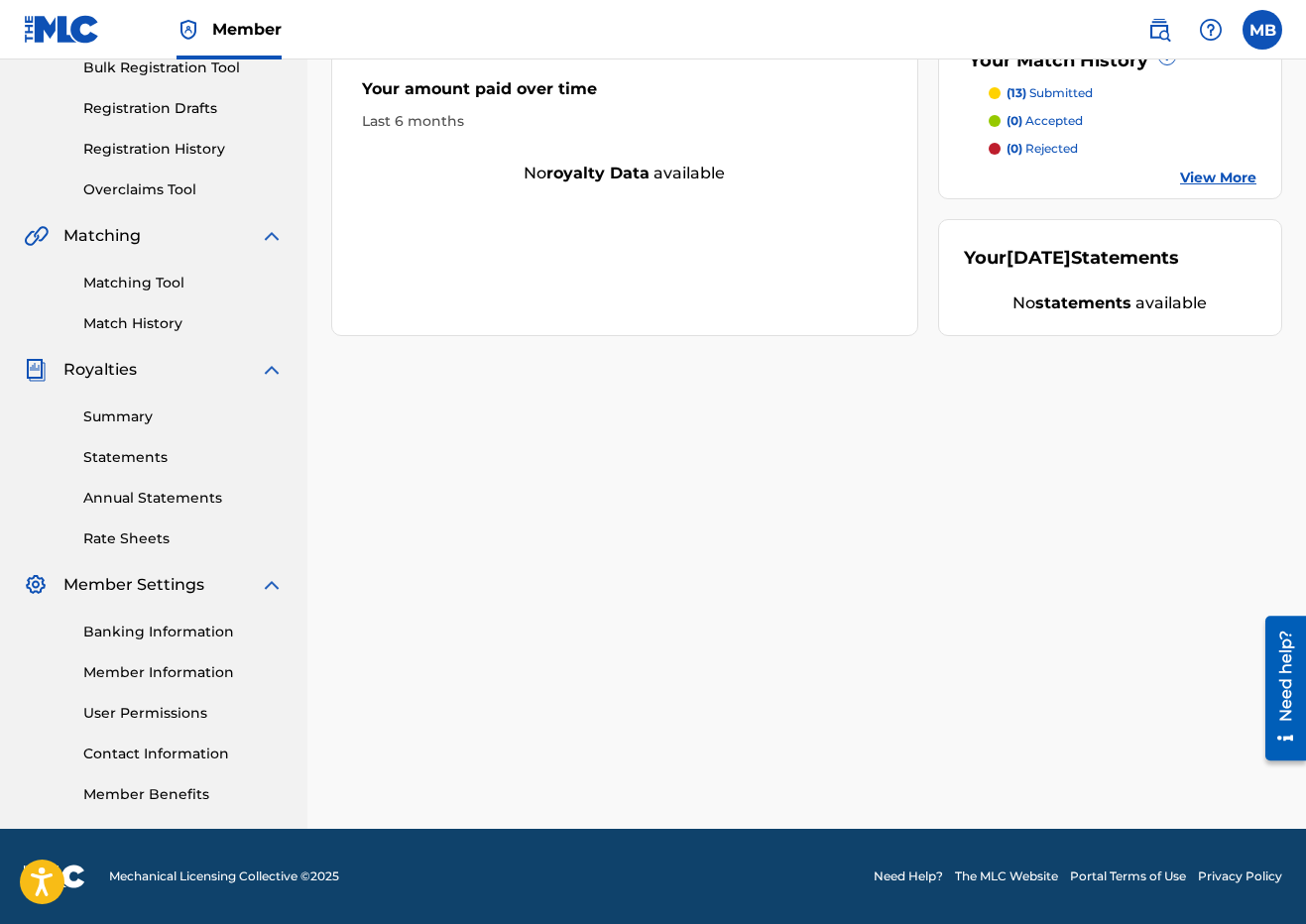 click on "Rate Sheets" at bounding box center (183, 538) 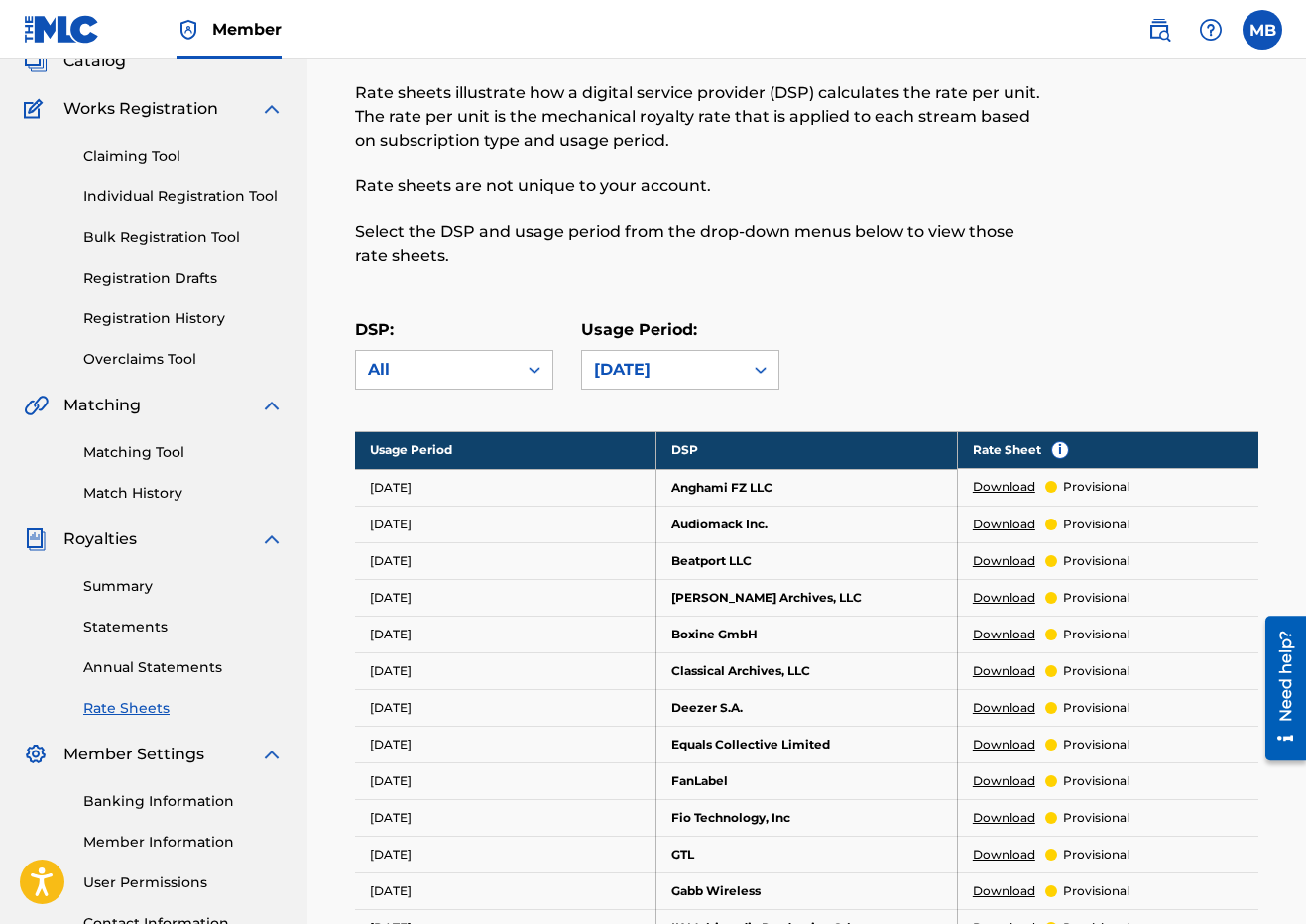scroll, scrollTop: 140, scrollLeft: 0, axis: vertical 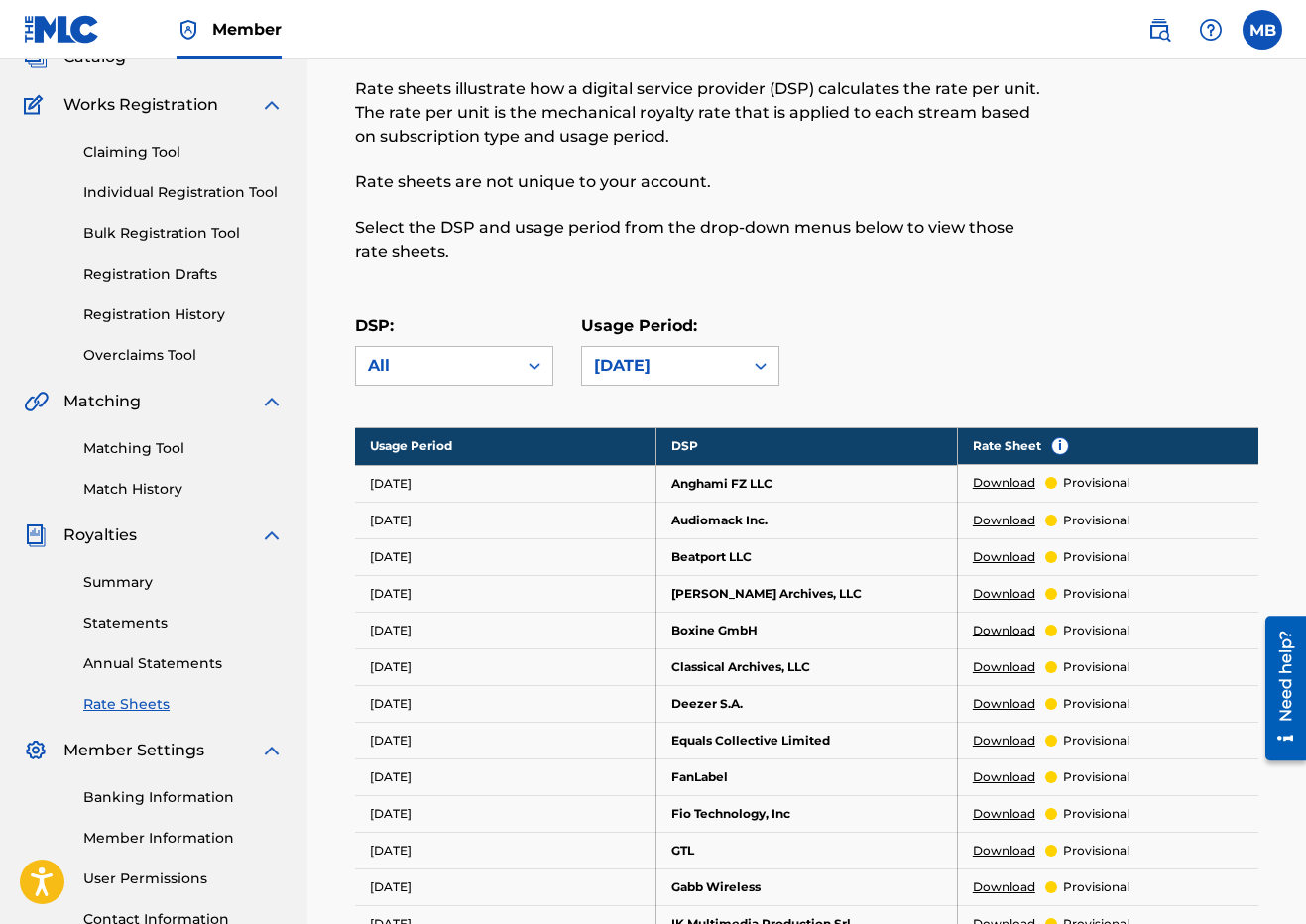 click on "provisional" at bounding box center [1096, 483] 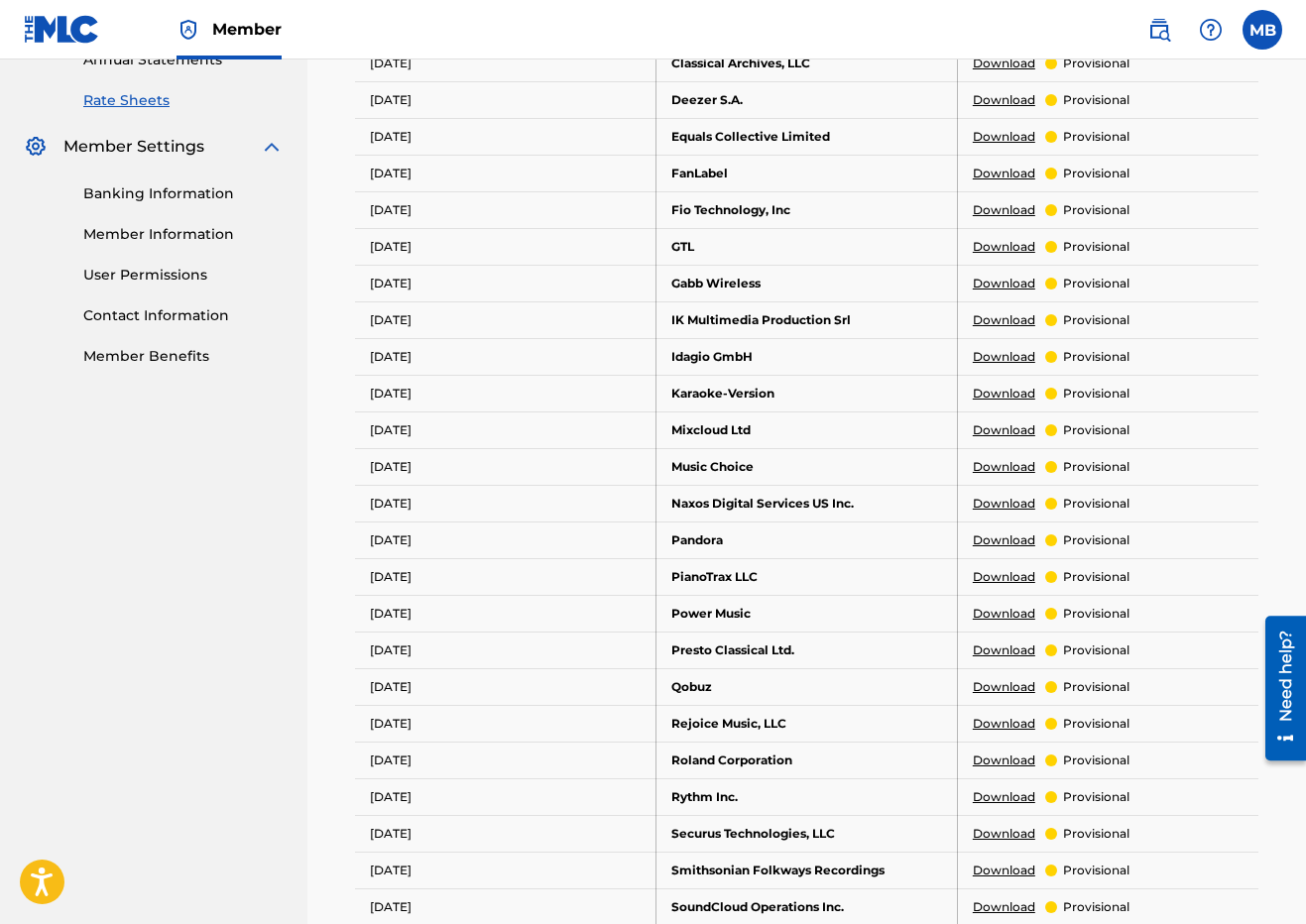 scroll, scrollTop: 0, scrollLeft: 0, axis: both 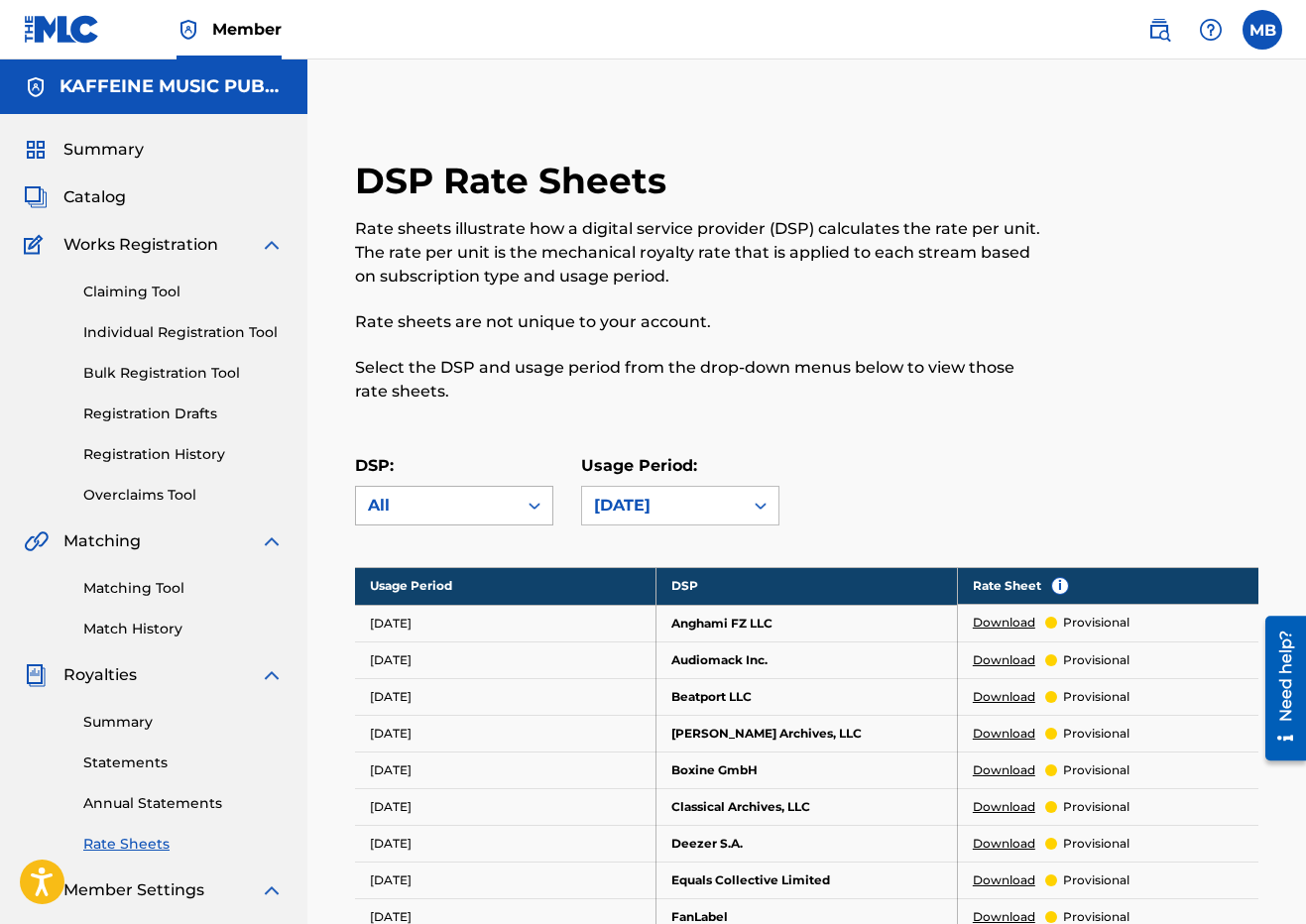 click on "All" at bounding box center (436, 506) 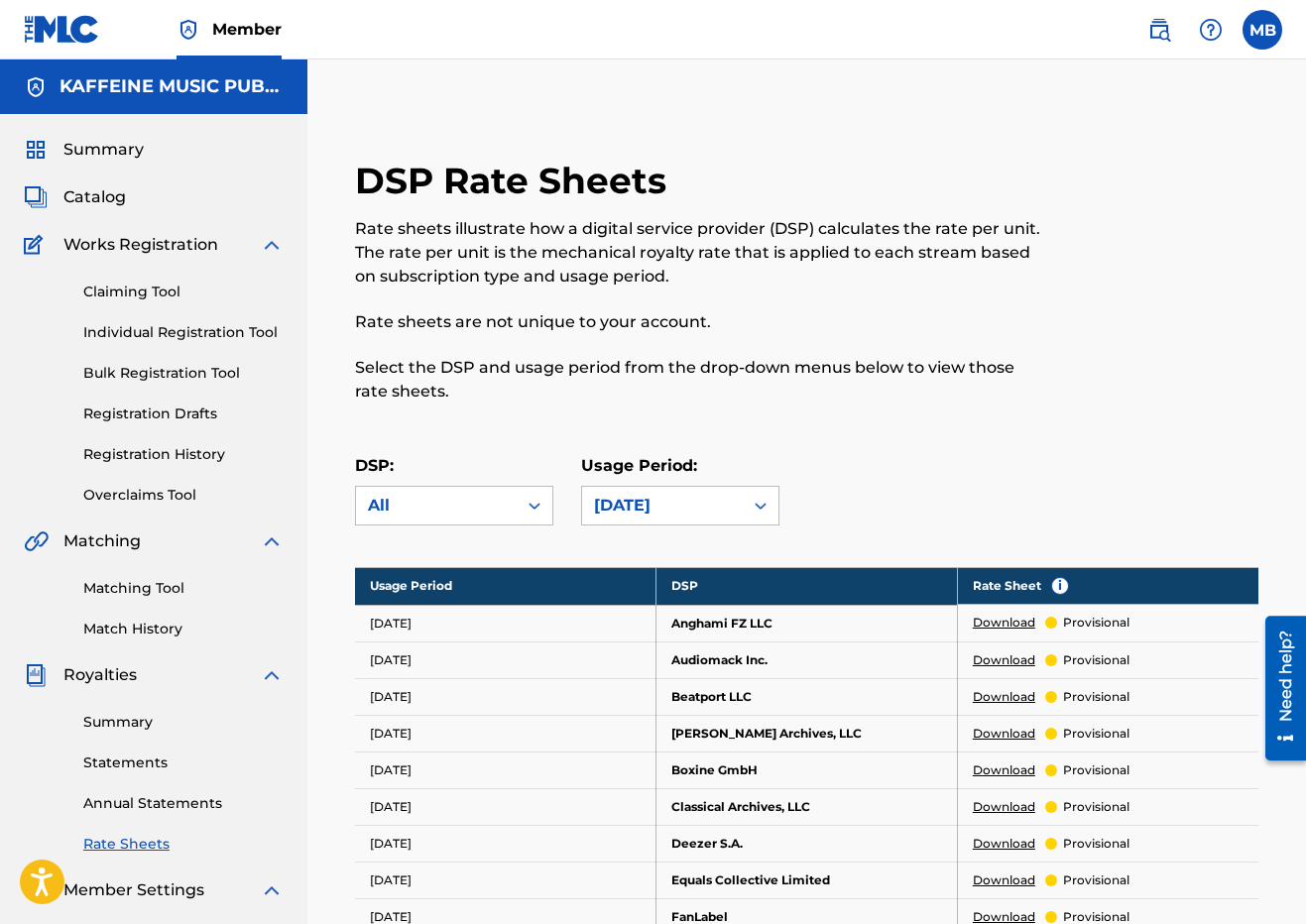 click on "All" at bounding box center [436, 506] 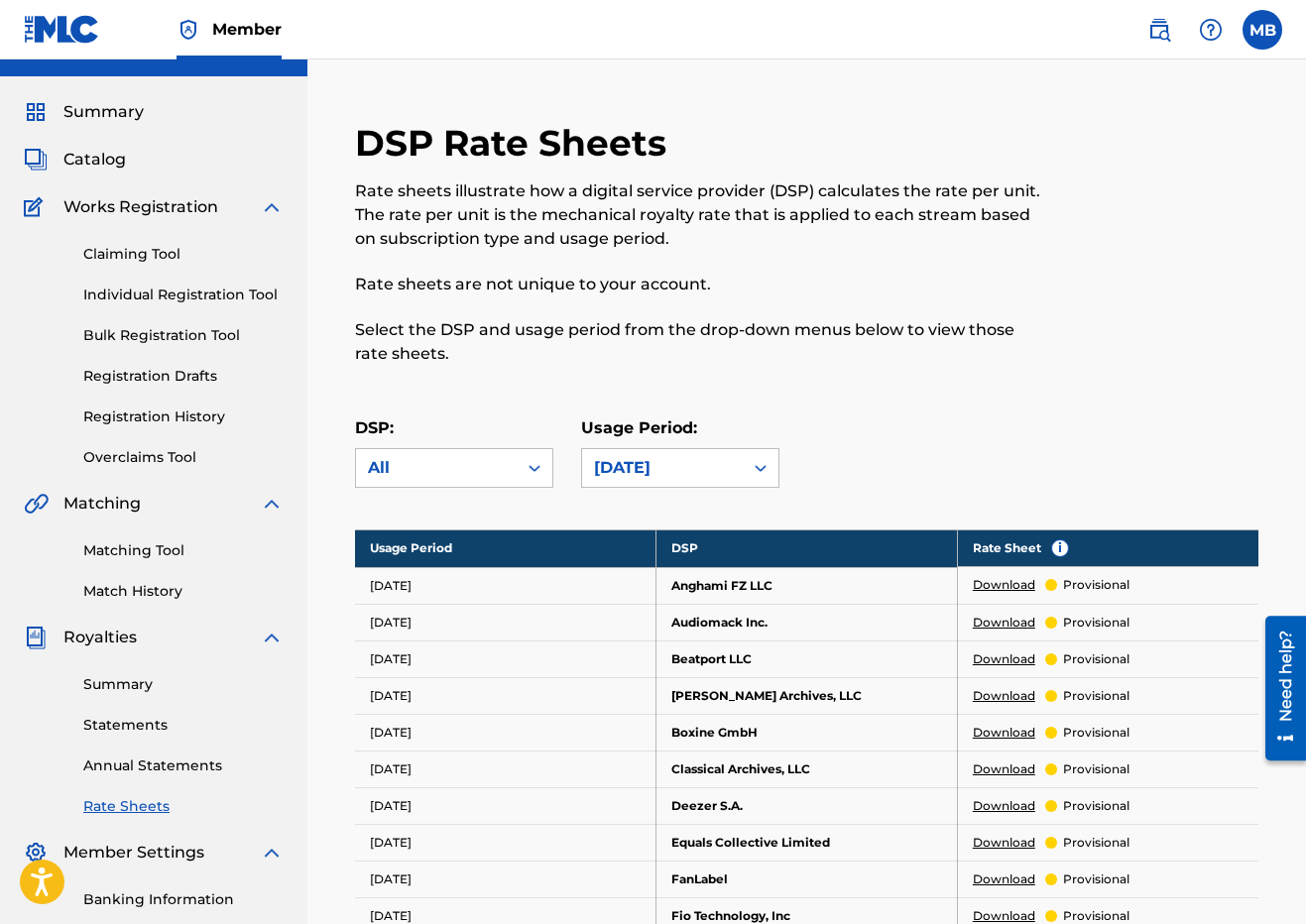 scroll, scrollTop: 42, scrollLeft: 0, axis: vertical 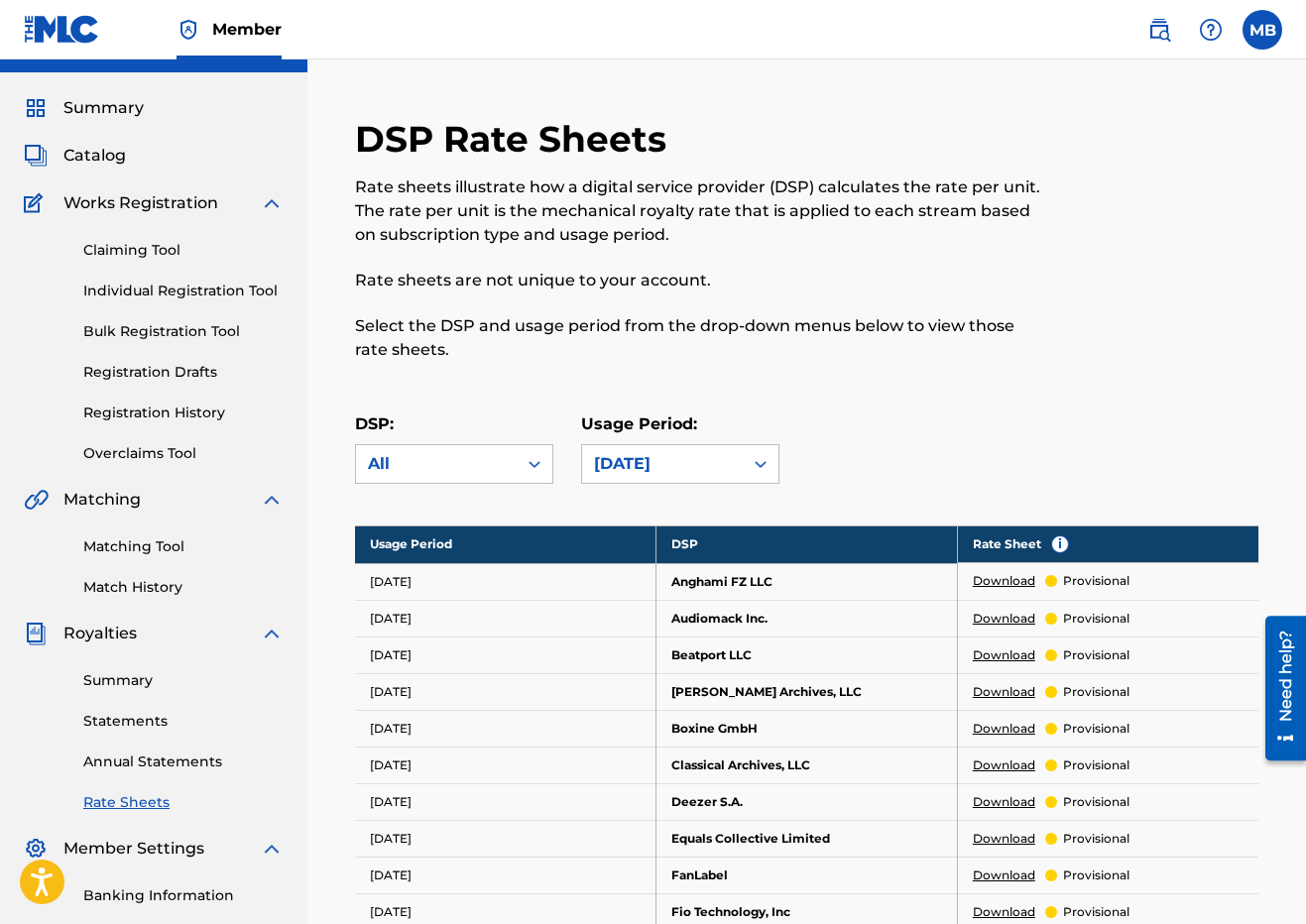 click on "Annual Statements" at bounding box center (183, 761) 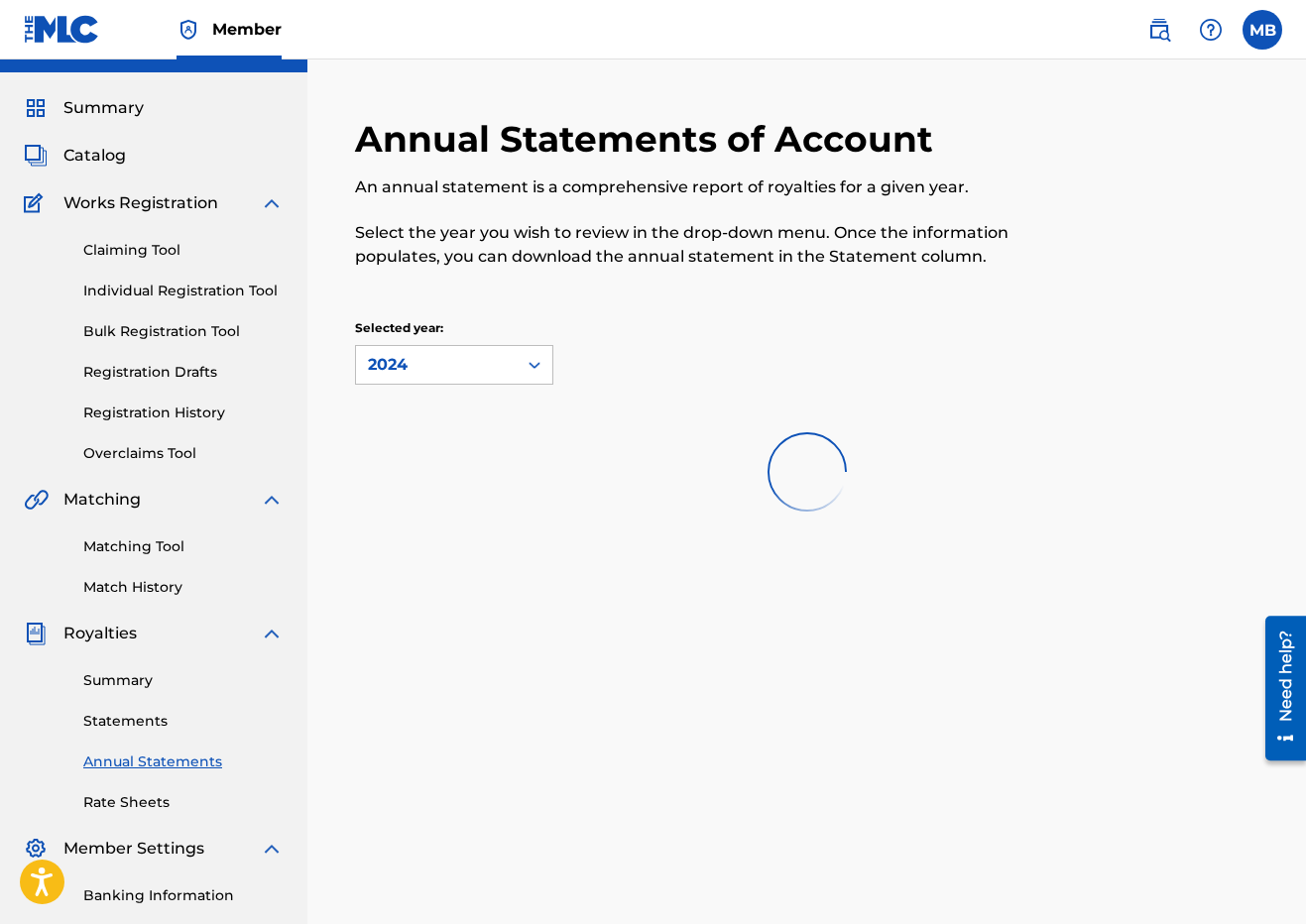 scroll, scrollTop: 0, scrollLeft: 0, axis: both 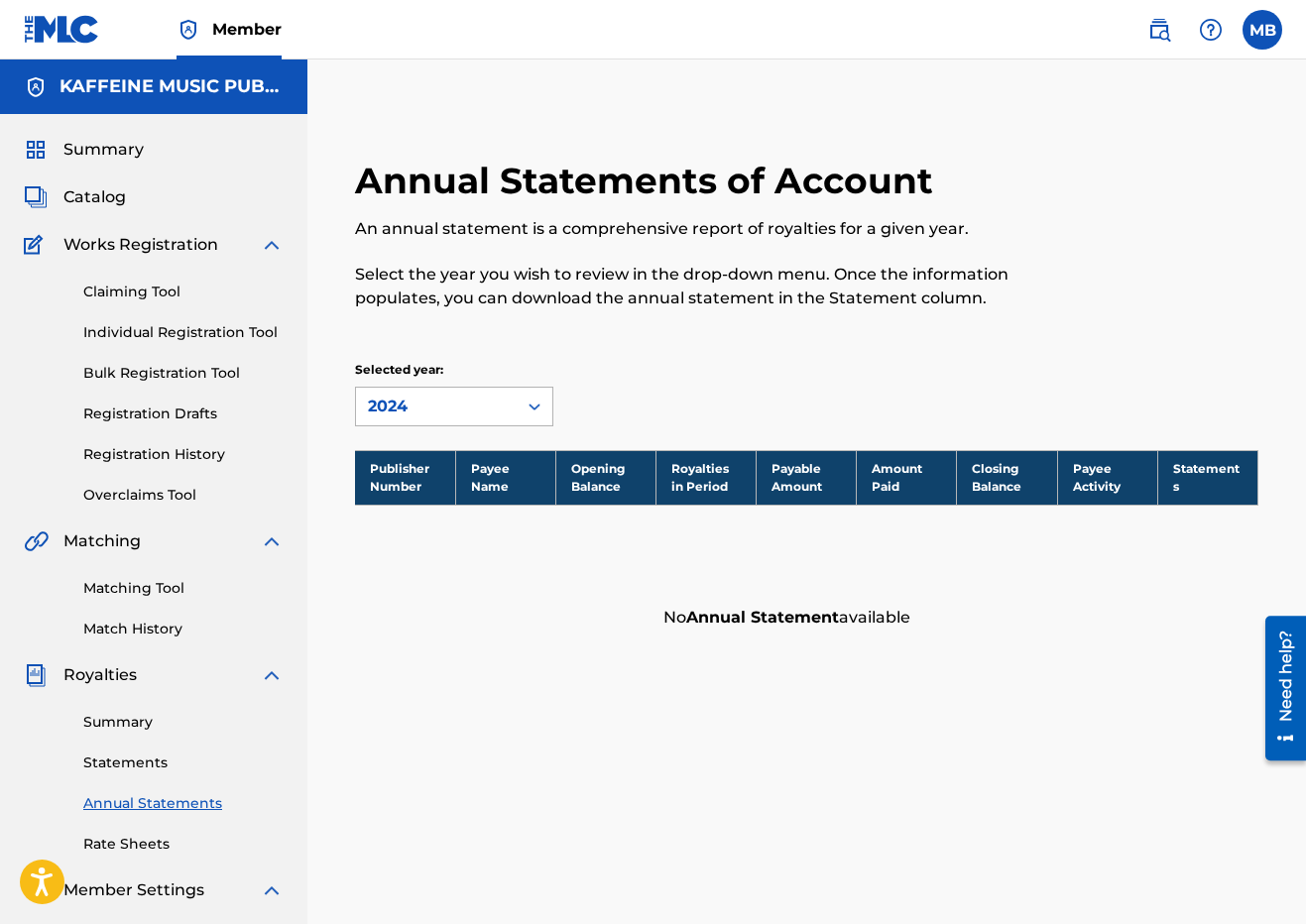click on "2024" at bounding box center (454, 406) 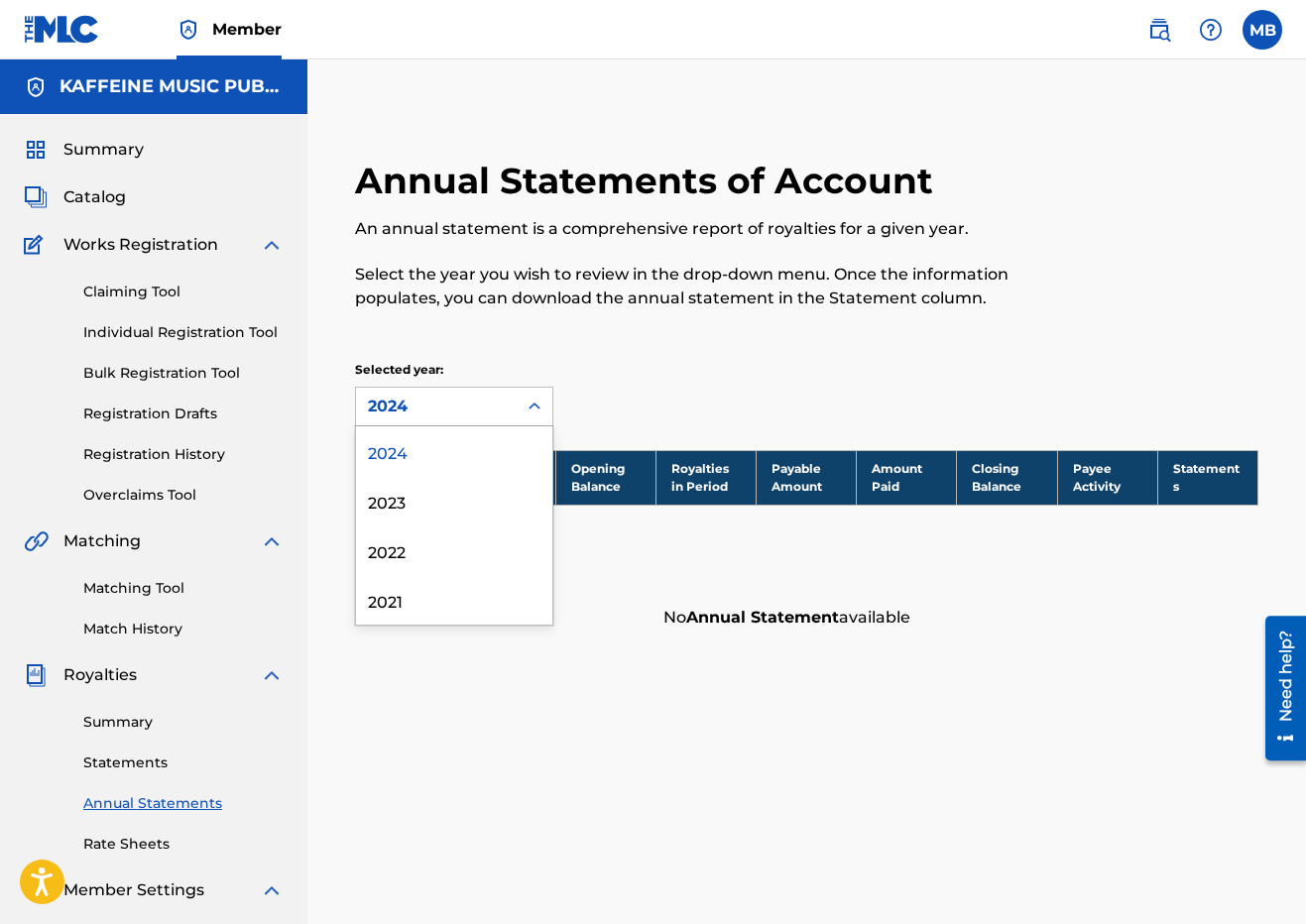 click on "Selected year: 2024, 1 of 4. 4 results available. Use Up and Down to choose options, press Enter to select the currently focused option, press Escape to exit the menu, press Tab to select the option and exit the menu. 2024 2024 2023 2022 2021" at bounding box center [468, 394] 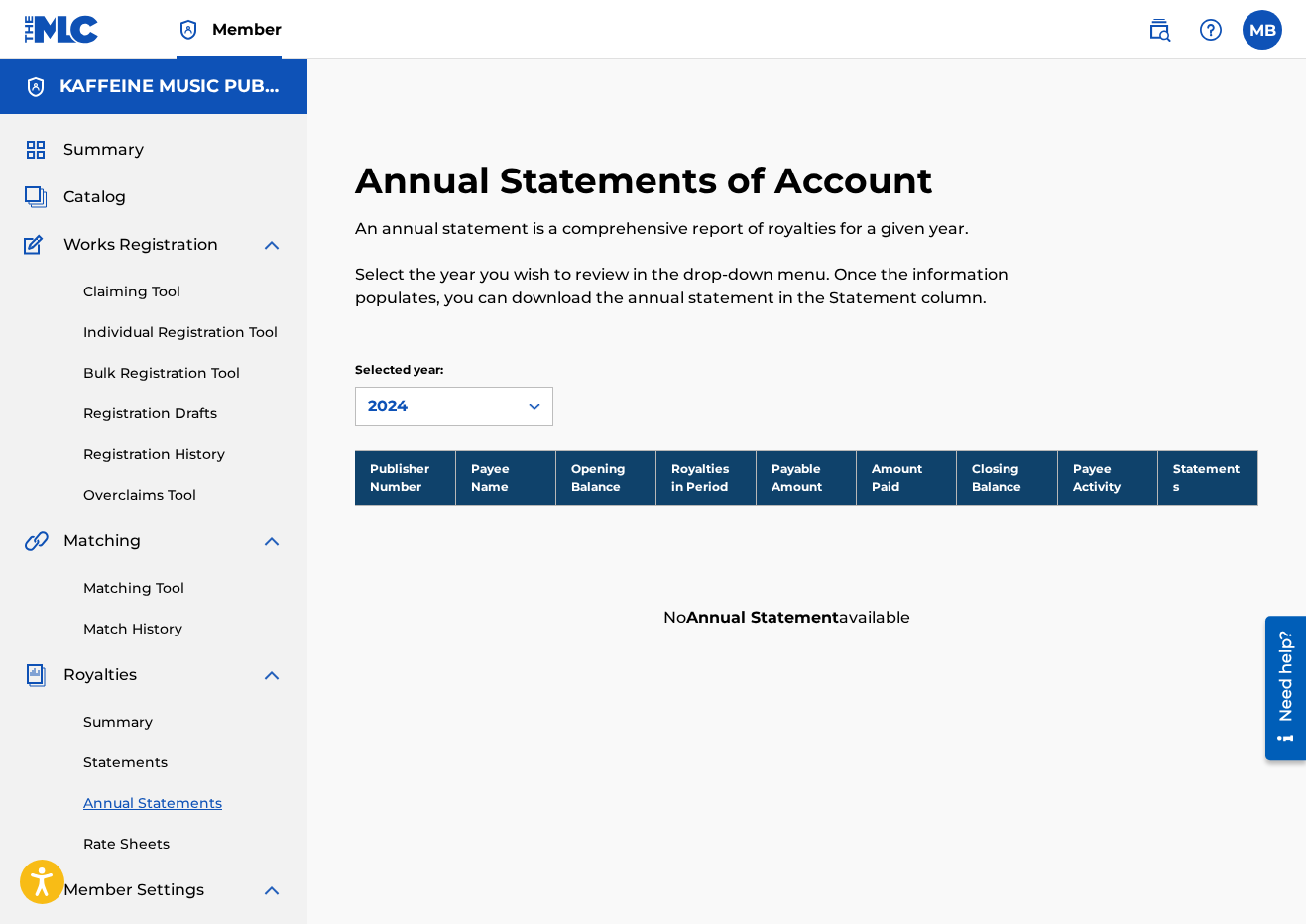 click on "Statements" at bounding box center [183, 762] 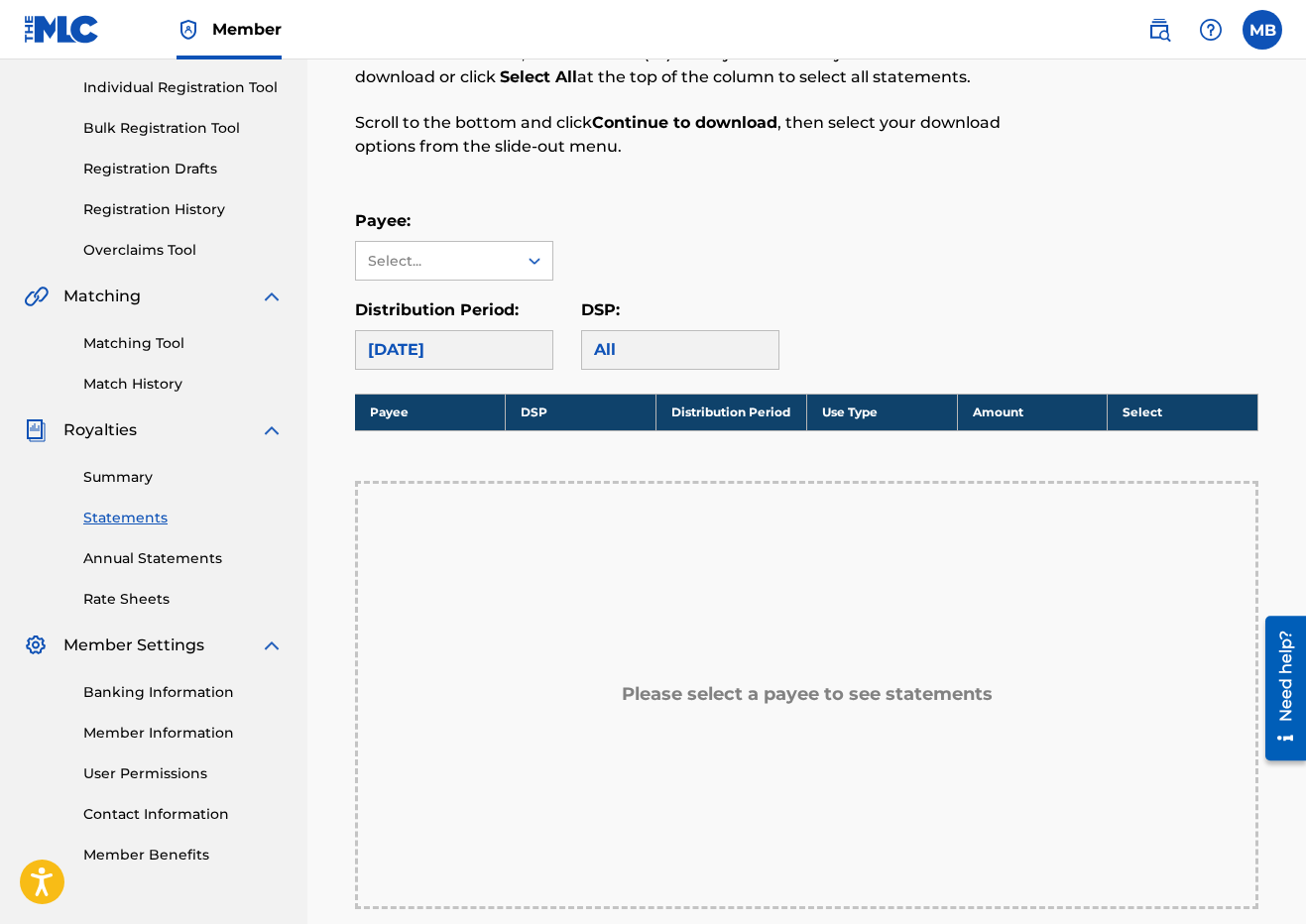scroll, scrollTop: 431, scrollLeft: 0, axis: vertical 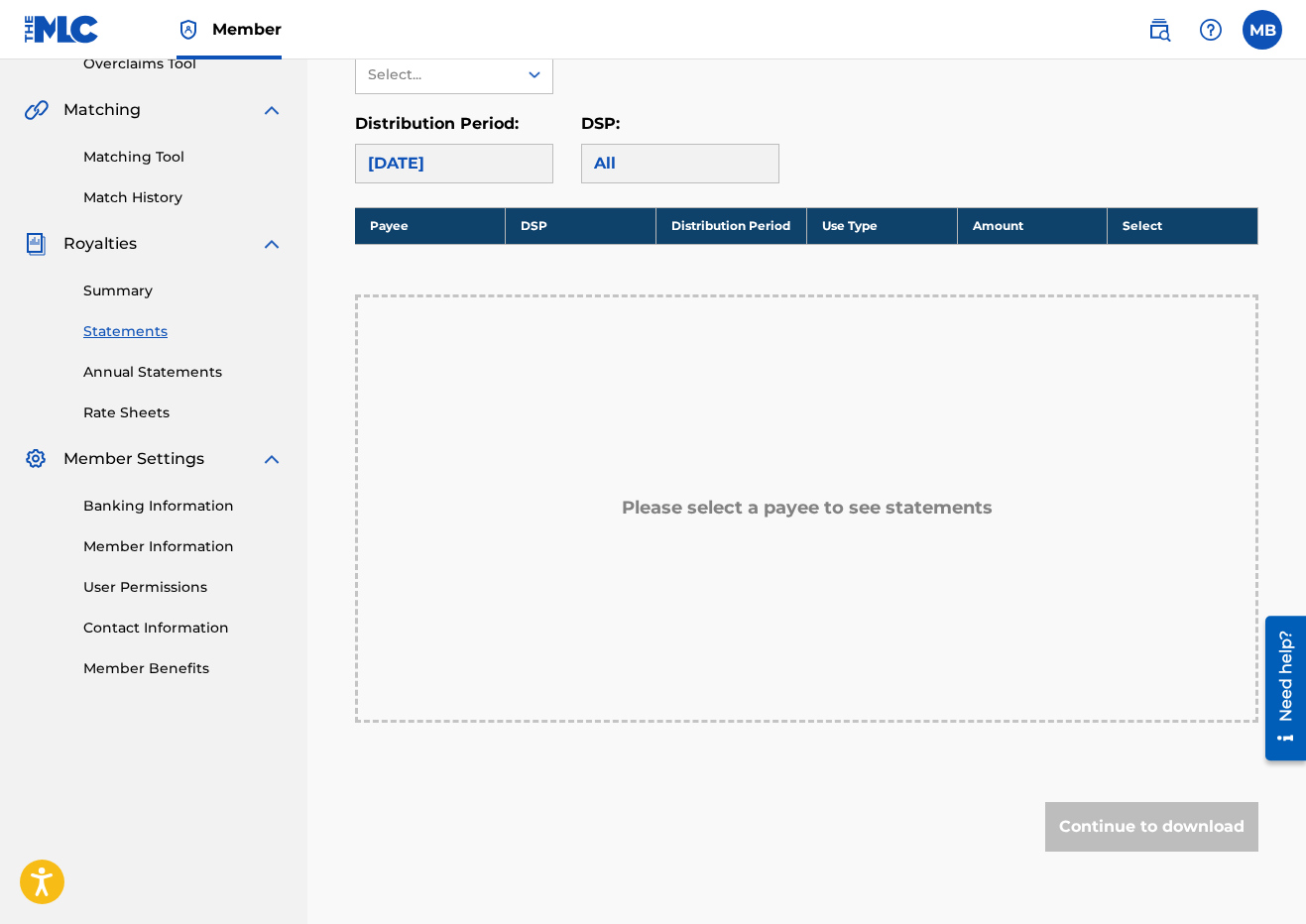 click on "All" at bounding box center [680, 164] 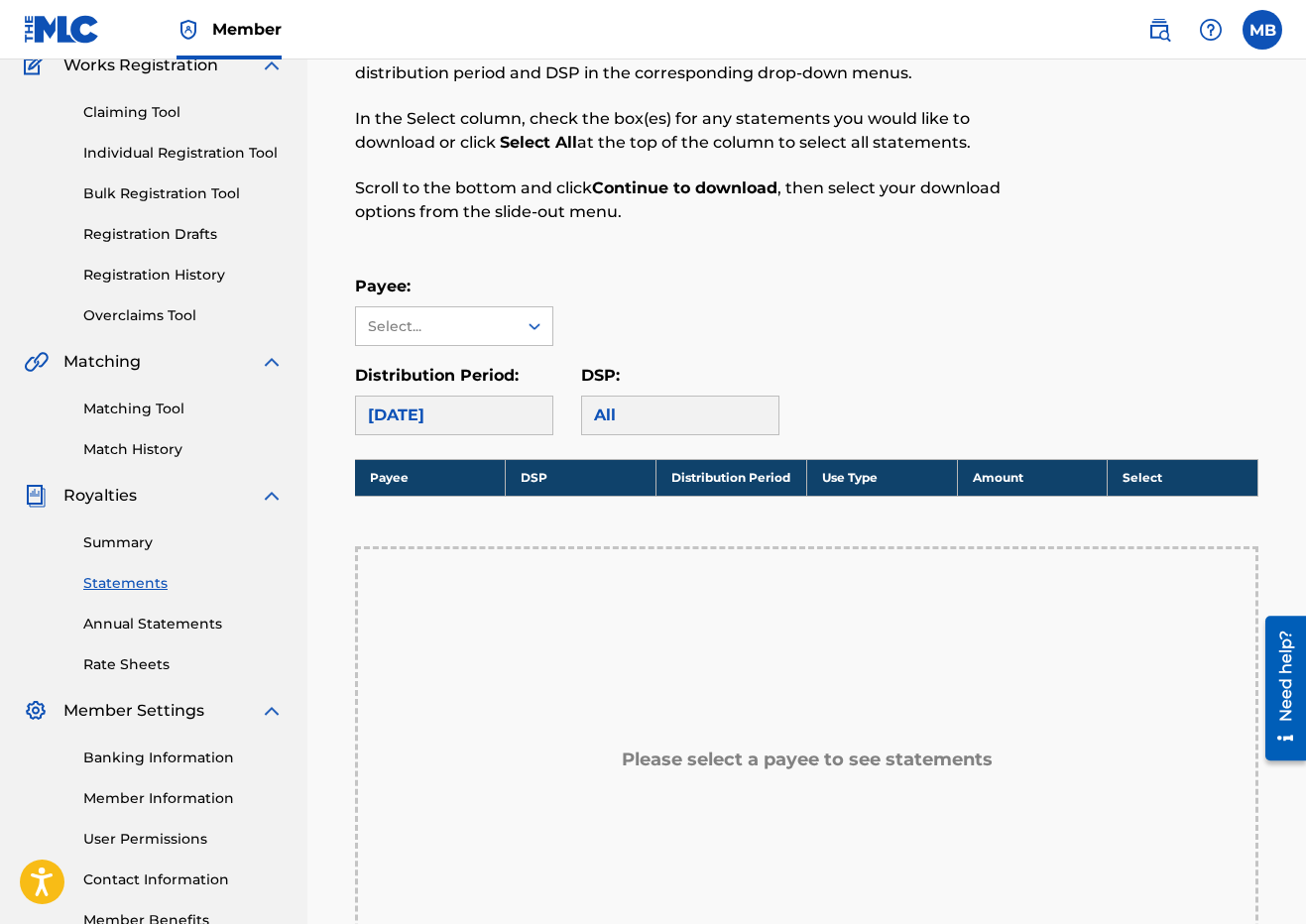 click on "Payee:" at bounding box center [454, 287] 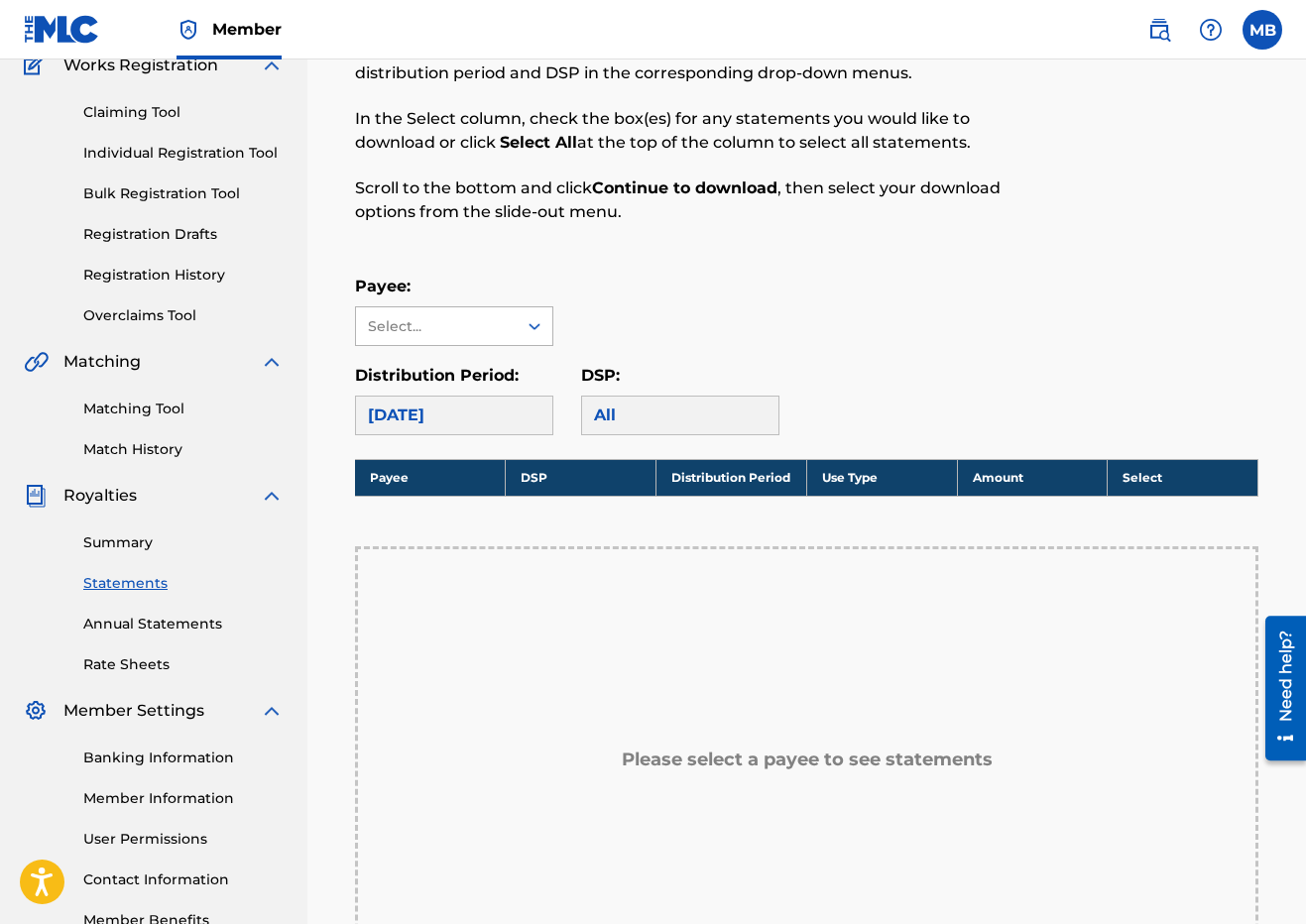 click on "Select..." at bounding box center (435, 326) 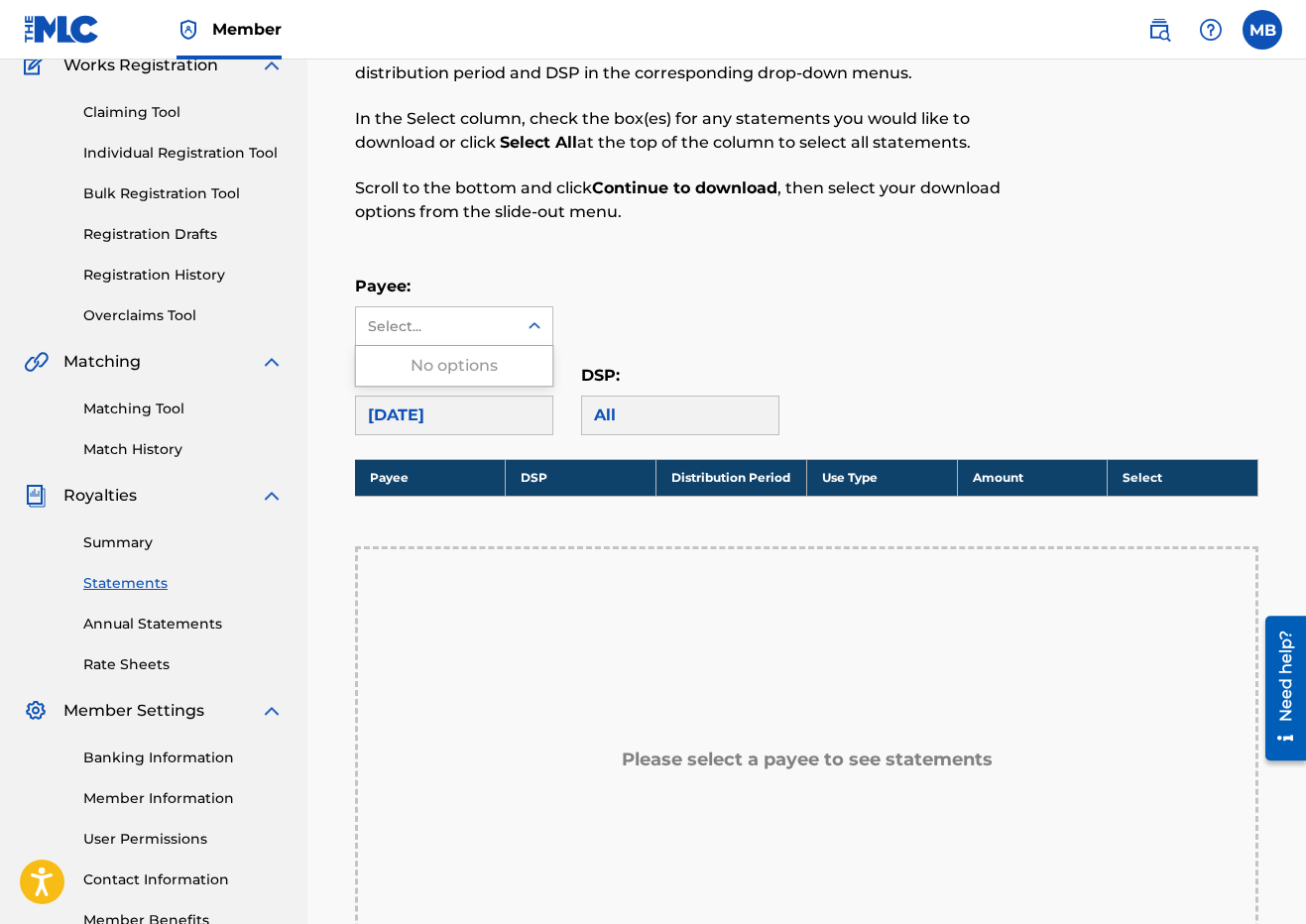drag, startPoint x: 501, startPoint y: 367, endPoint x: 514, endPoint y: 367, distance: 13 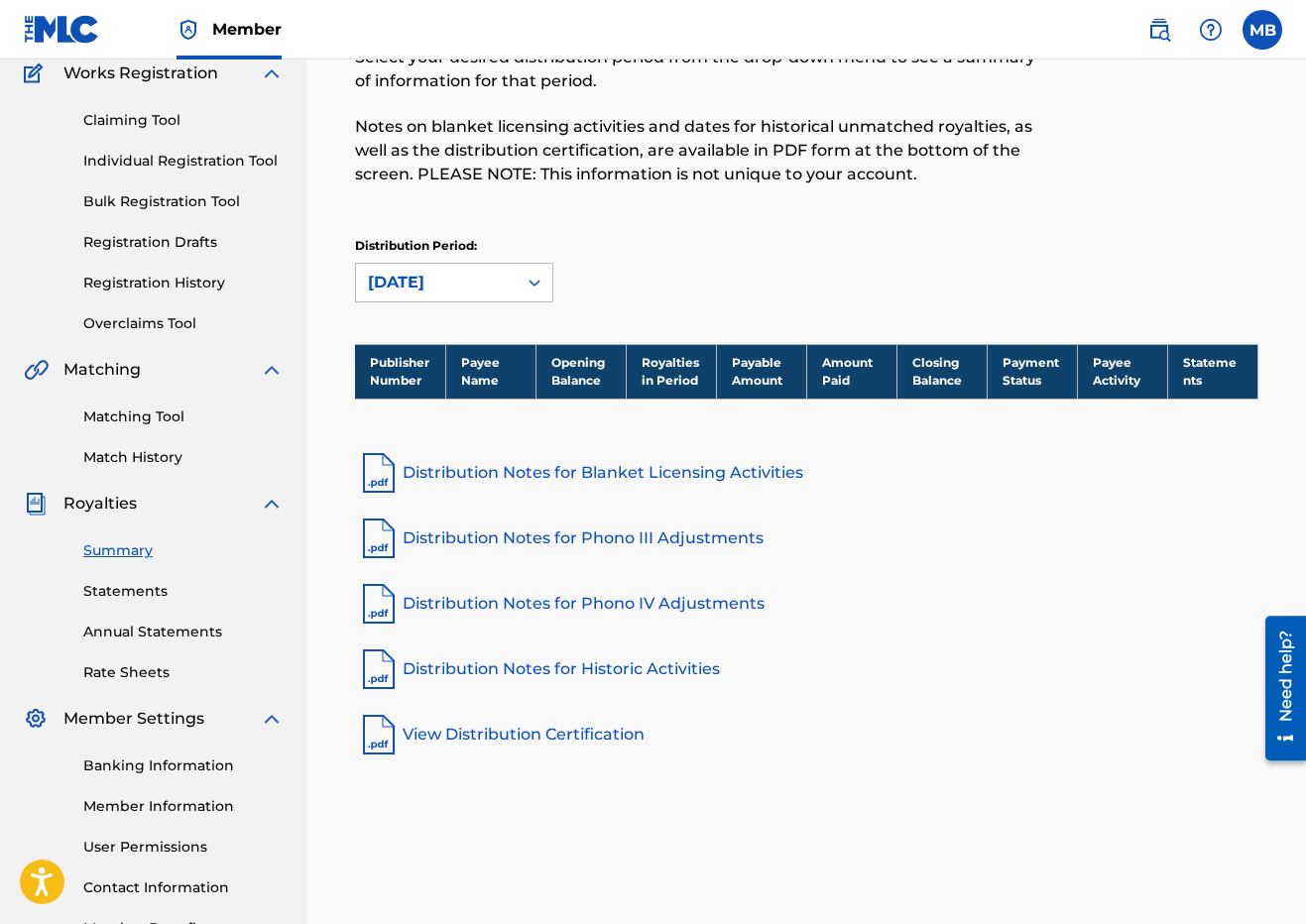 scroll, scrollTop: 175, scrollLeft: 0, axis: vertical 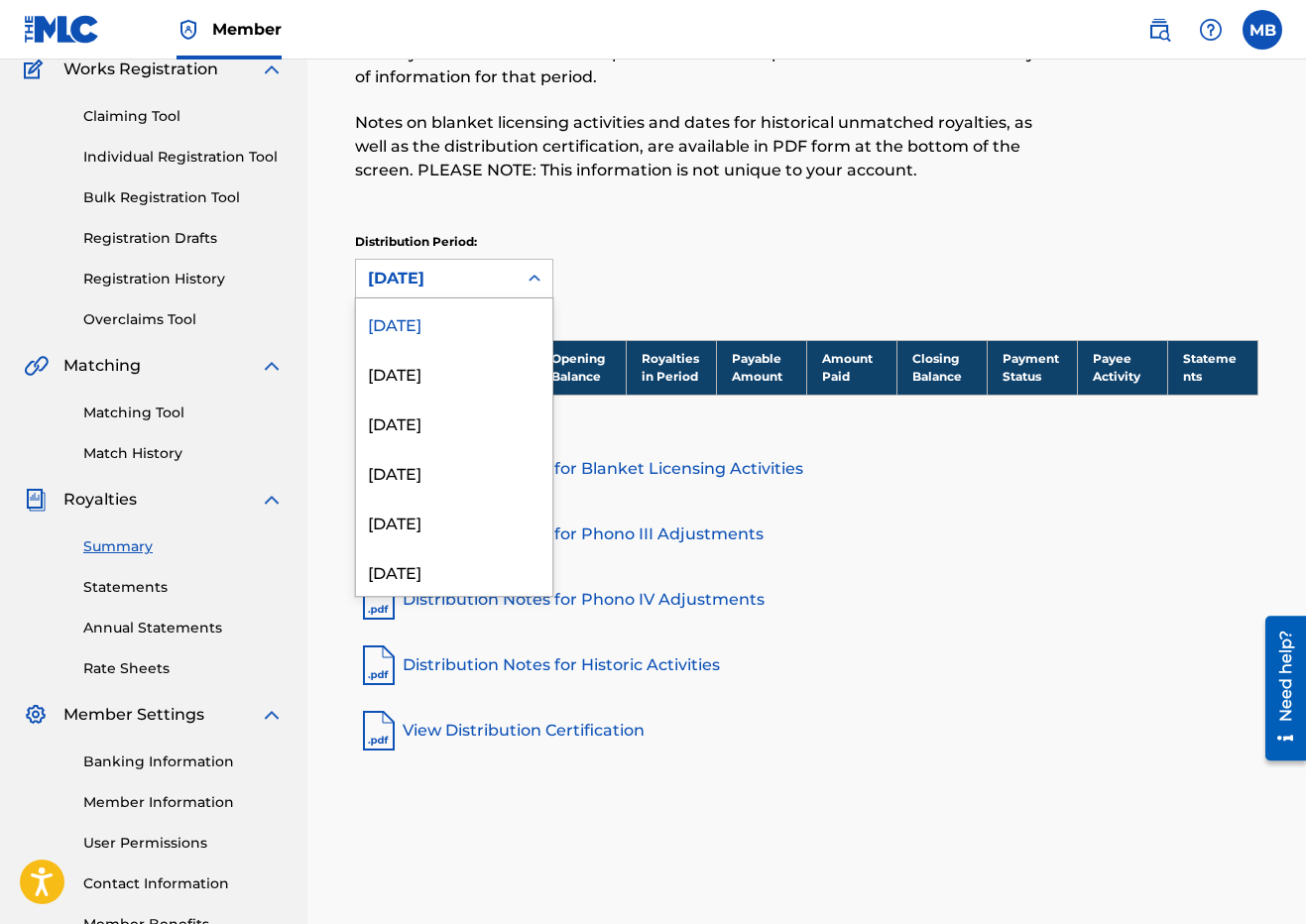 click on "[DATE]" at bounding box center (436, 279) 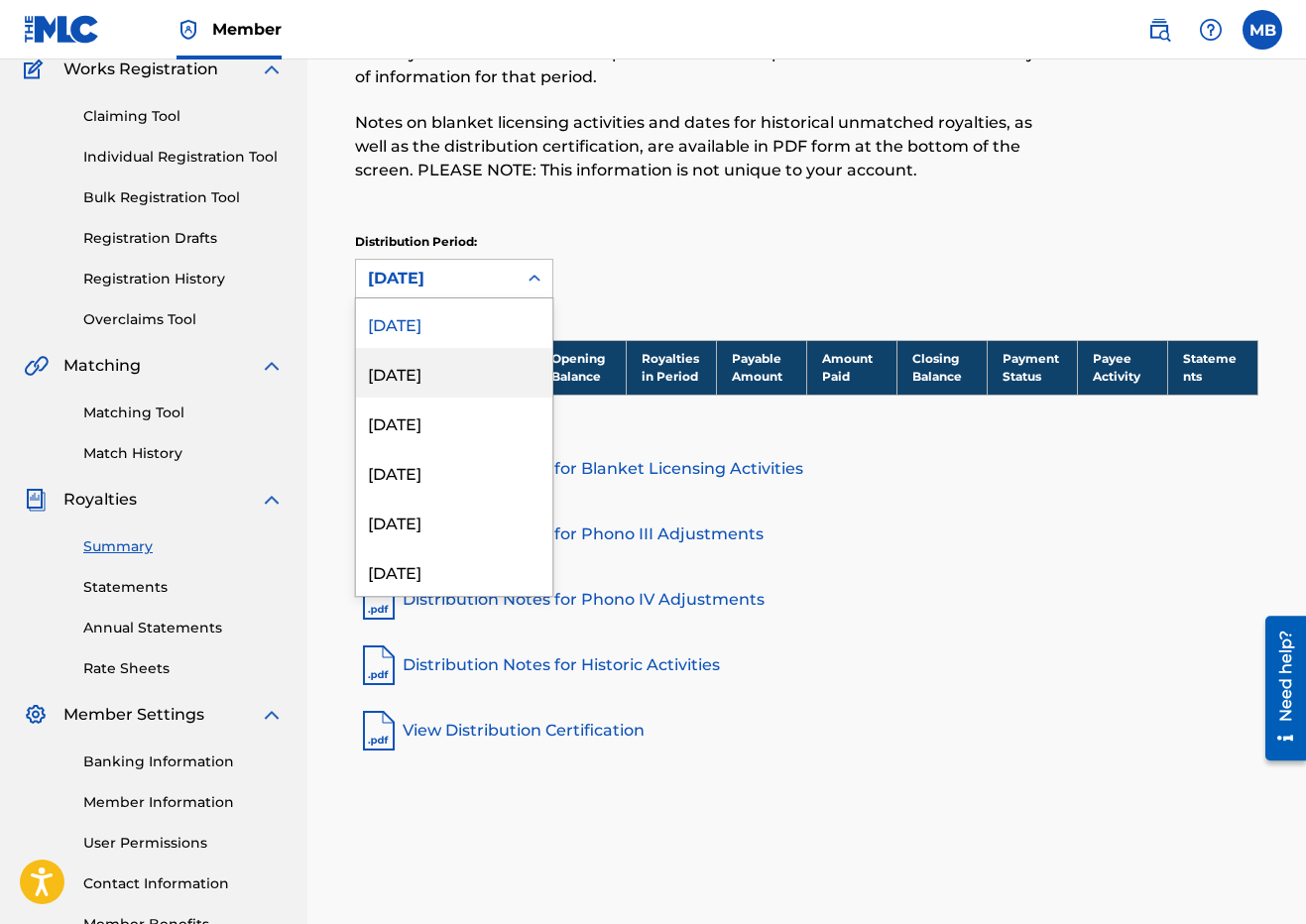 click on "[DATE]" at bounding box center (454, 373) 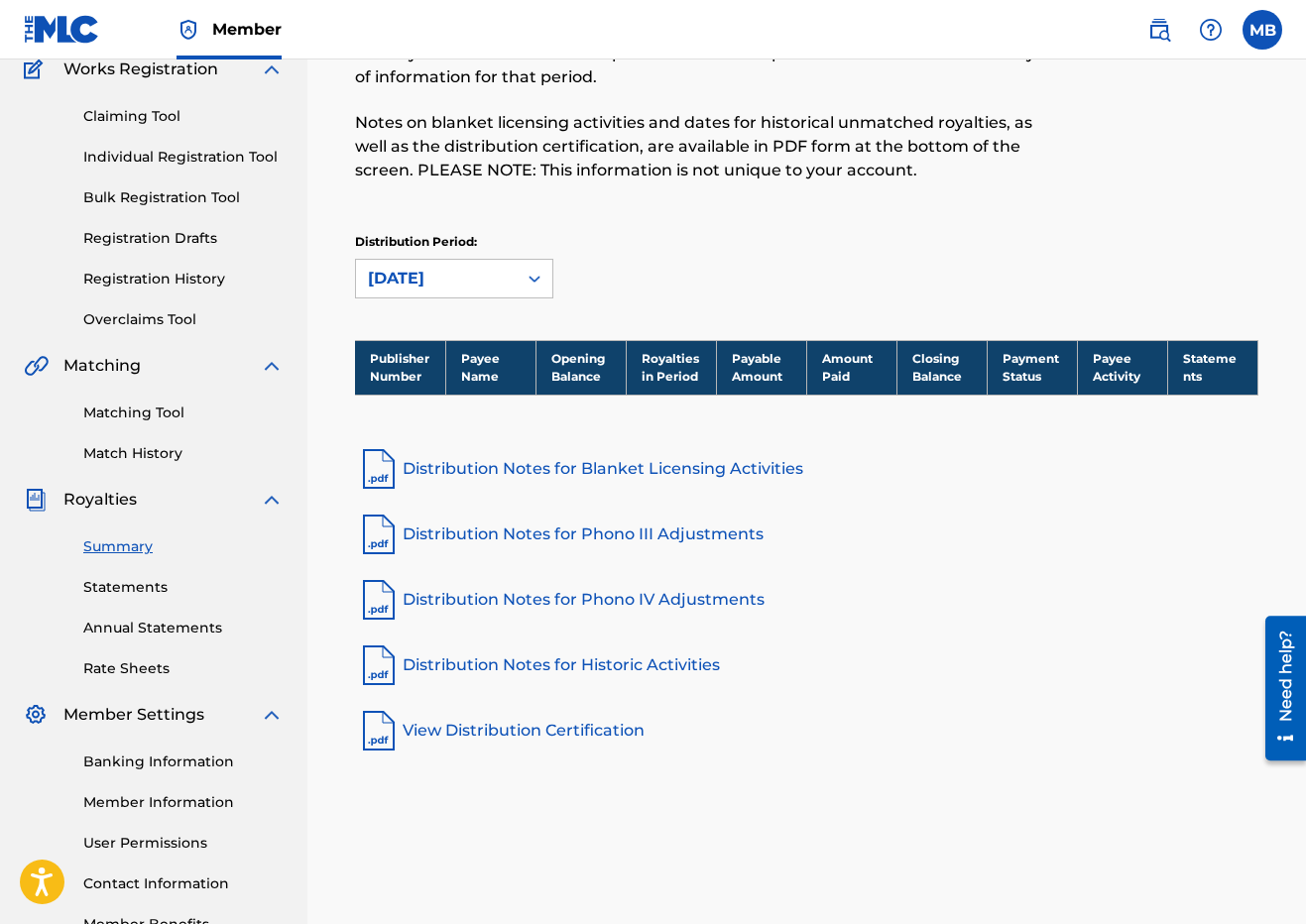 click on "[DATE]" at bounding box center [436, 279] 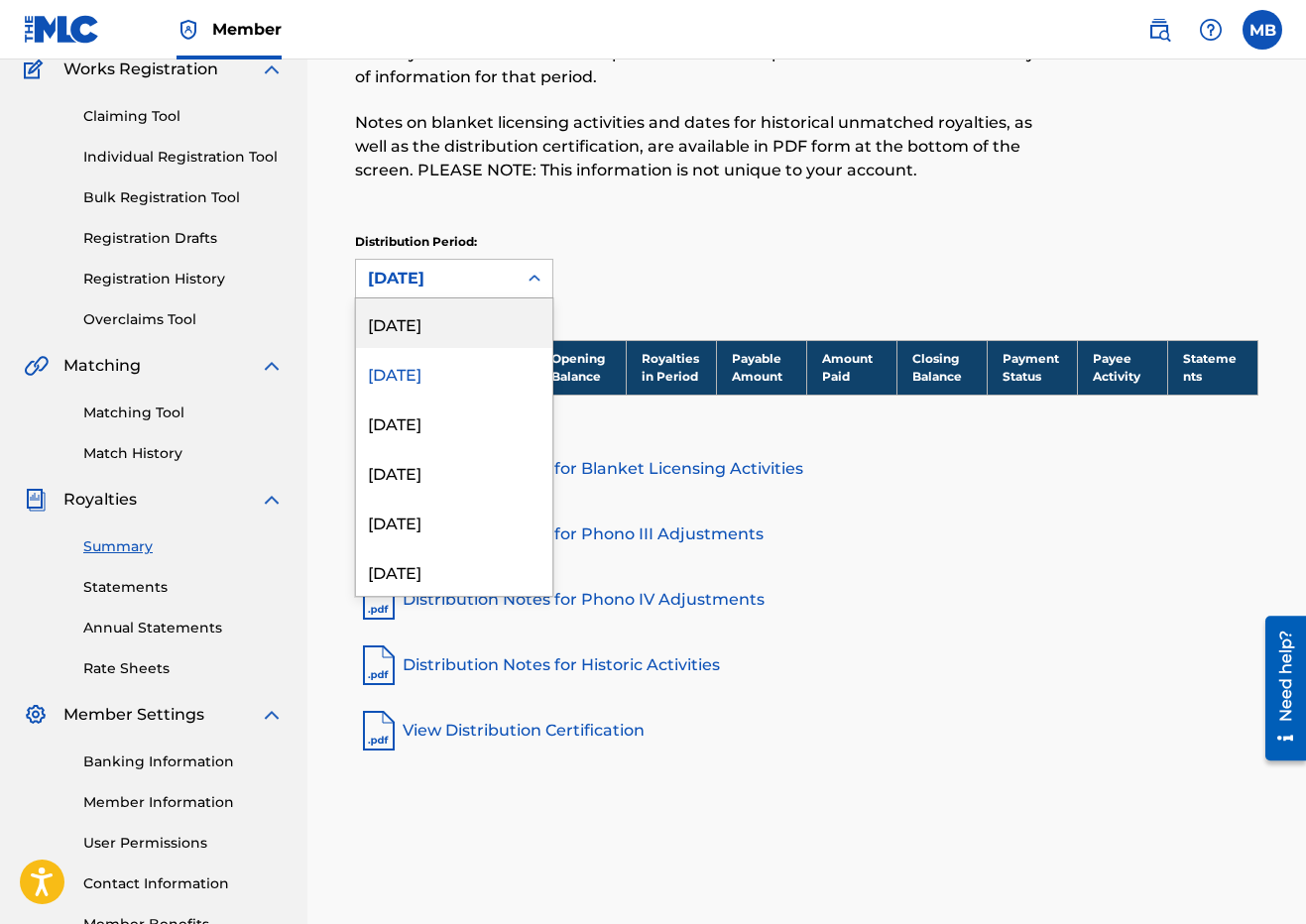 click on "Distribution Period: option [DATE], selected. [DATE], 1 of 52. 52 results available. Use Up and Down to choose options, press Enter to select the currently focused option, press Escape to exit the menu, press Tab to select the option and exit the menu. [DATE] [DATE] [DATE] [DATE] [DATE] [DATE] [DATE] [DATE] [DATE] [DATE] [DATE] [DATE] [DATE] [DATE] [DATE] [DATE] [DATE] [DATE] [DATE] [DATE] [DATE] [DATE] [DATE] [DATE] [DATE] [DATE] [DATE] [DATE] [DATE] [DATE] [DATE] [DATE] [DATE] [DATE] [DATE] [DATE] [DATE] [DATE] [DATE] [DATE] [DATE] [DATE] [DATE] [DATE] [DATE] [DATE] [DATE] [DATE] [DATE] [DATE] [DATE] [DATE] [DATE]" at bounding box center (806, 266) 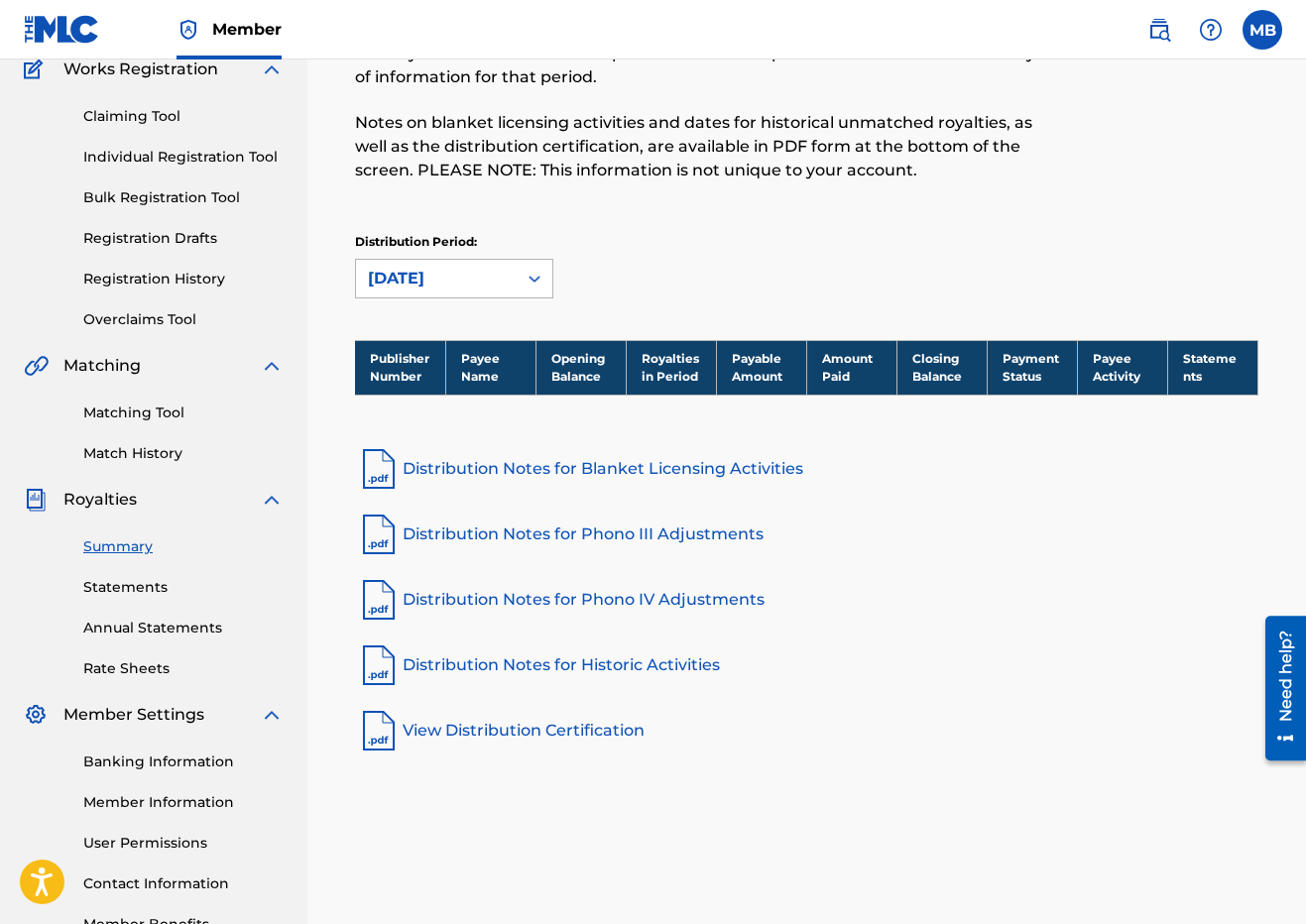 click on "[DATE]" at bounding box center [436, 279] 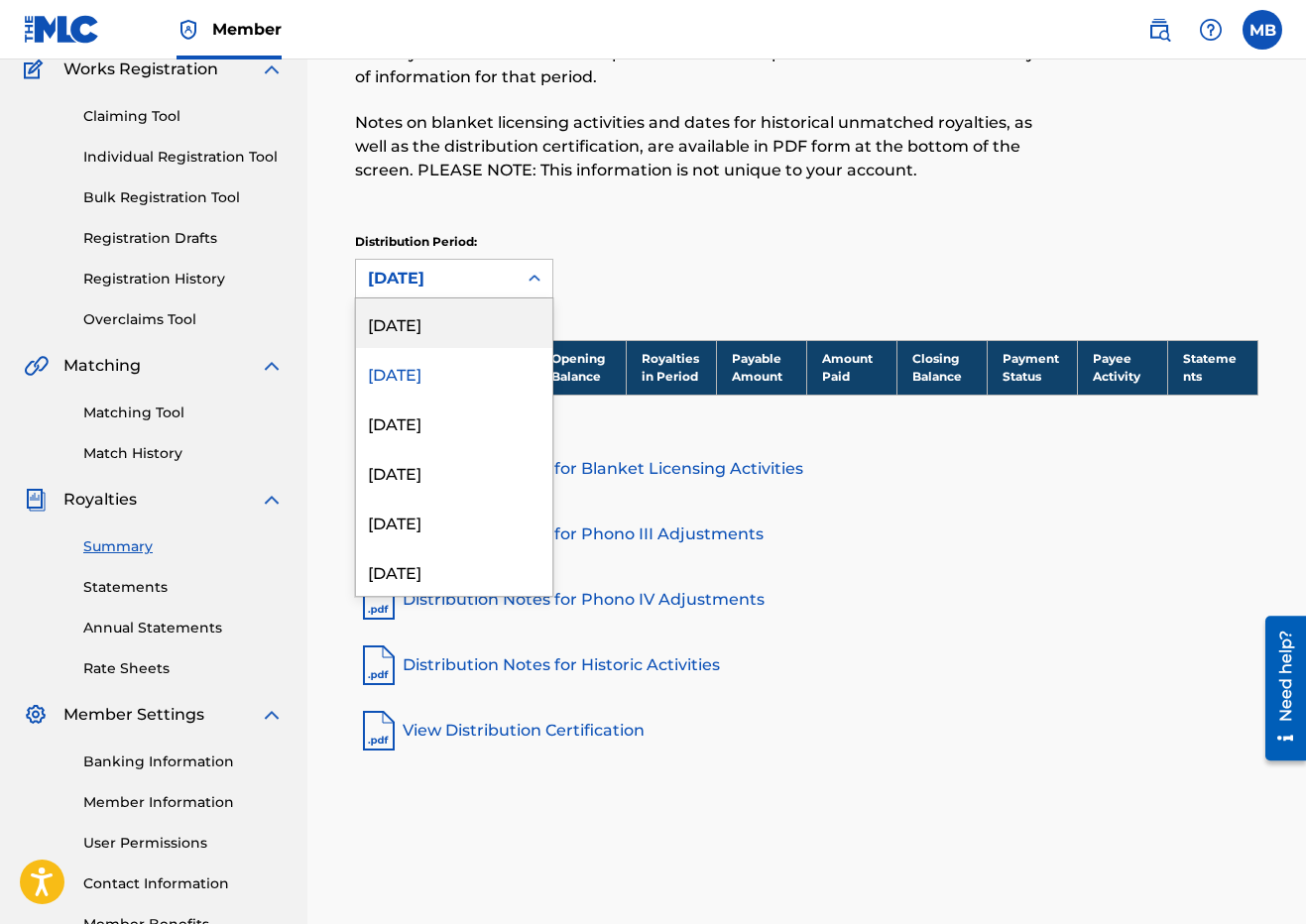 click on "[DATE]" at bounding box center [454, 323] 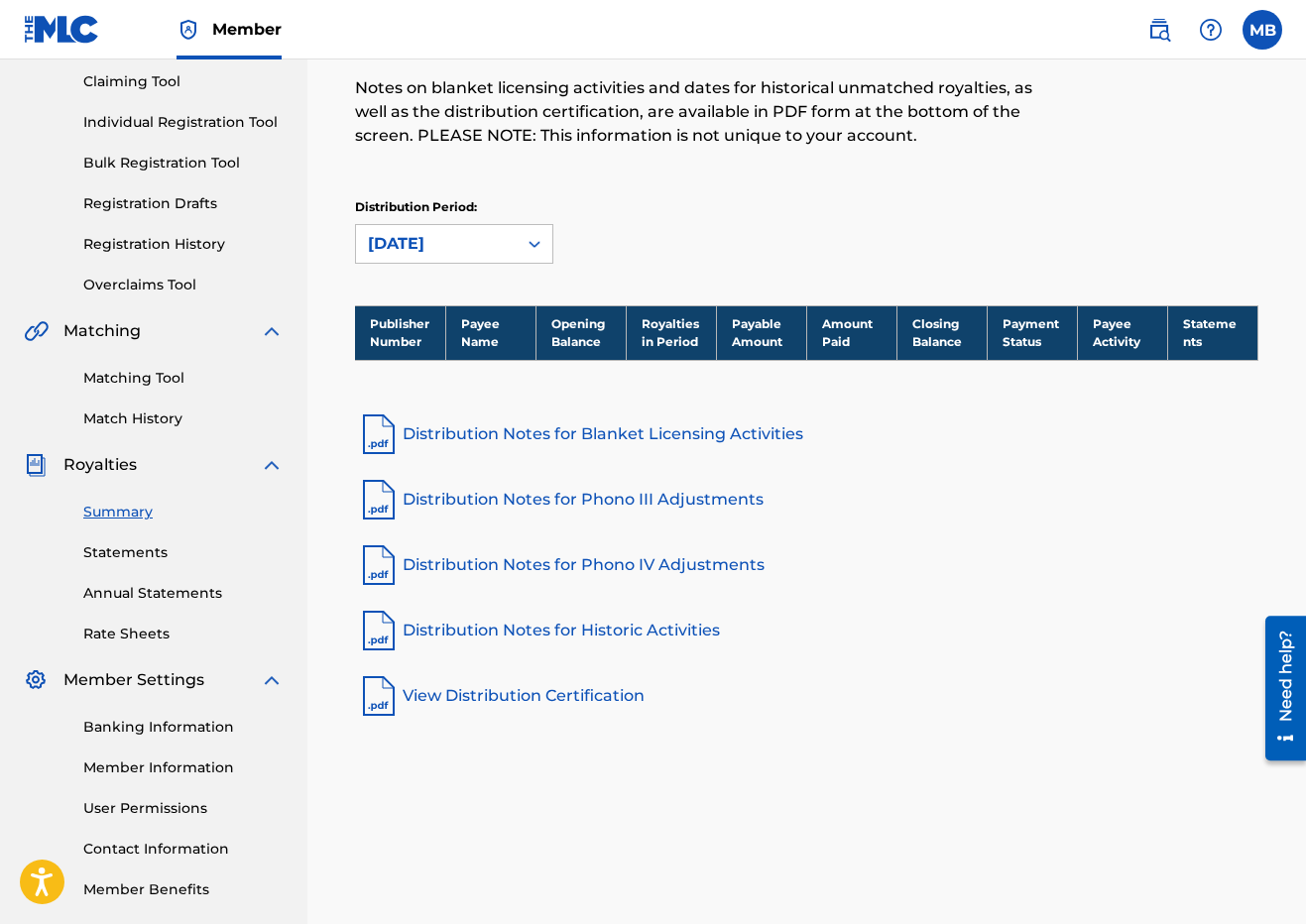 scroll, scrollTop: 260, scrollLeft: 0, axis: vertical 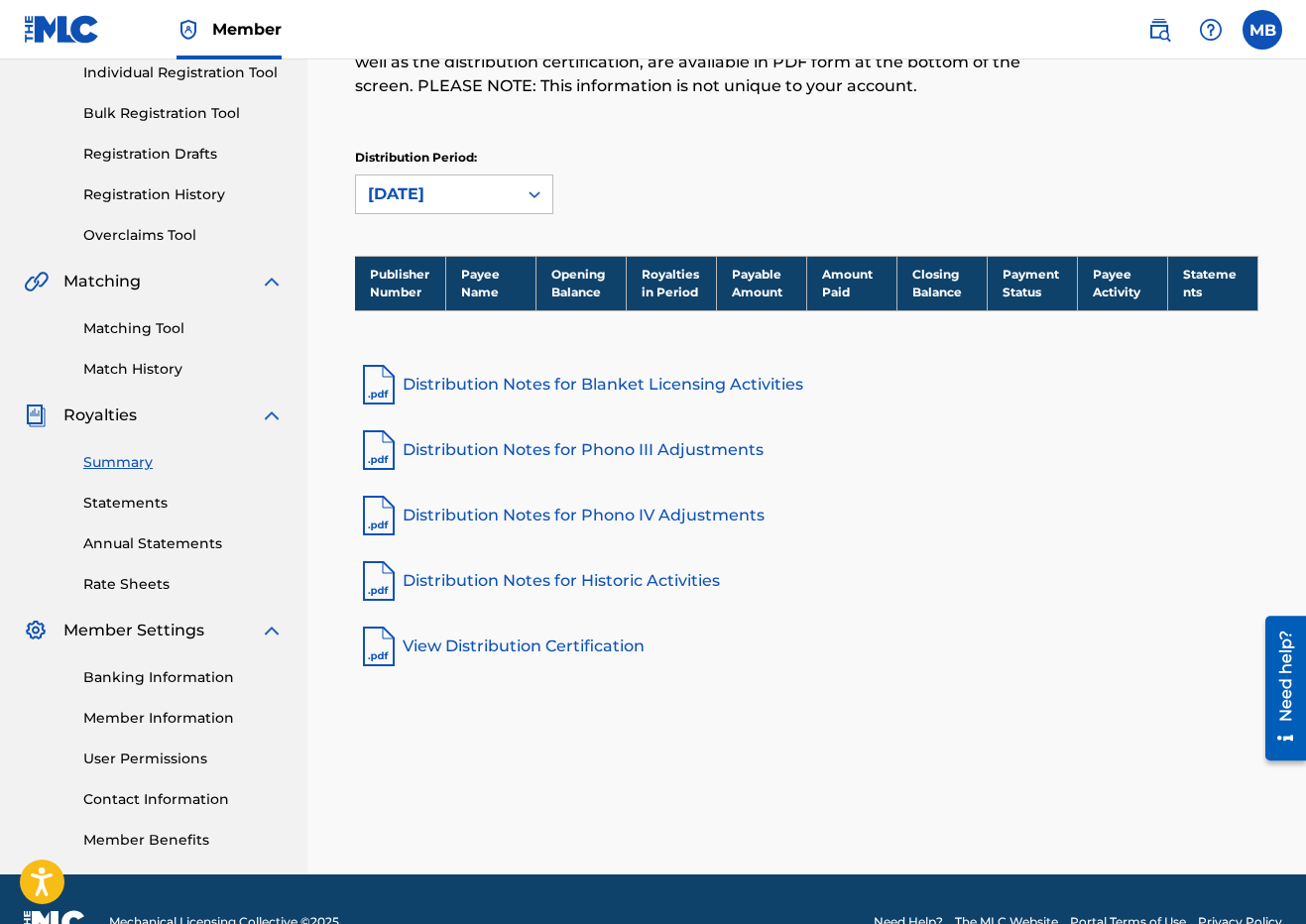 click on "Banking Information" at bounding box center [183, 677] 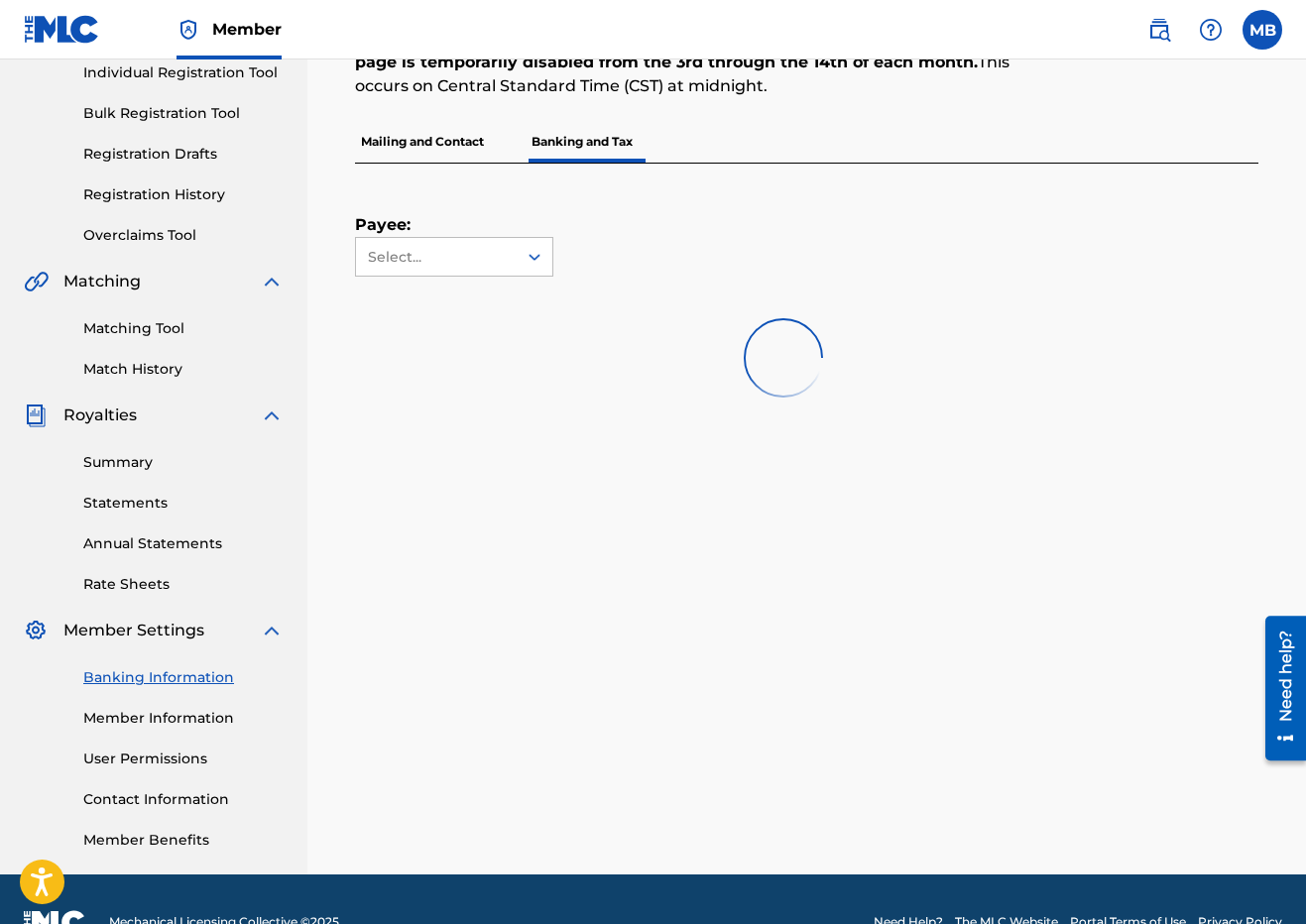 scroll, scrollTop: 0, scrollLeft: 0, axis: both 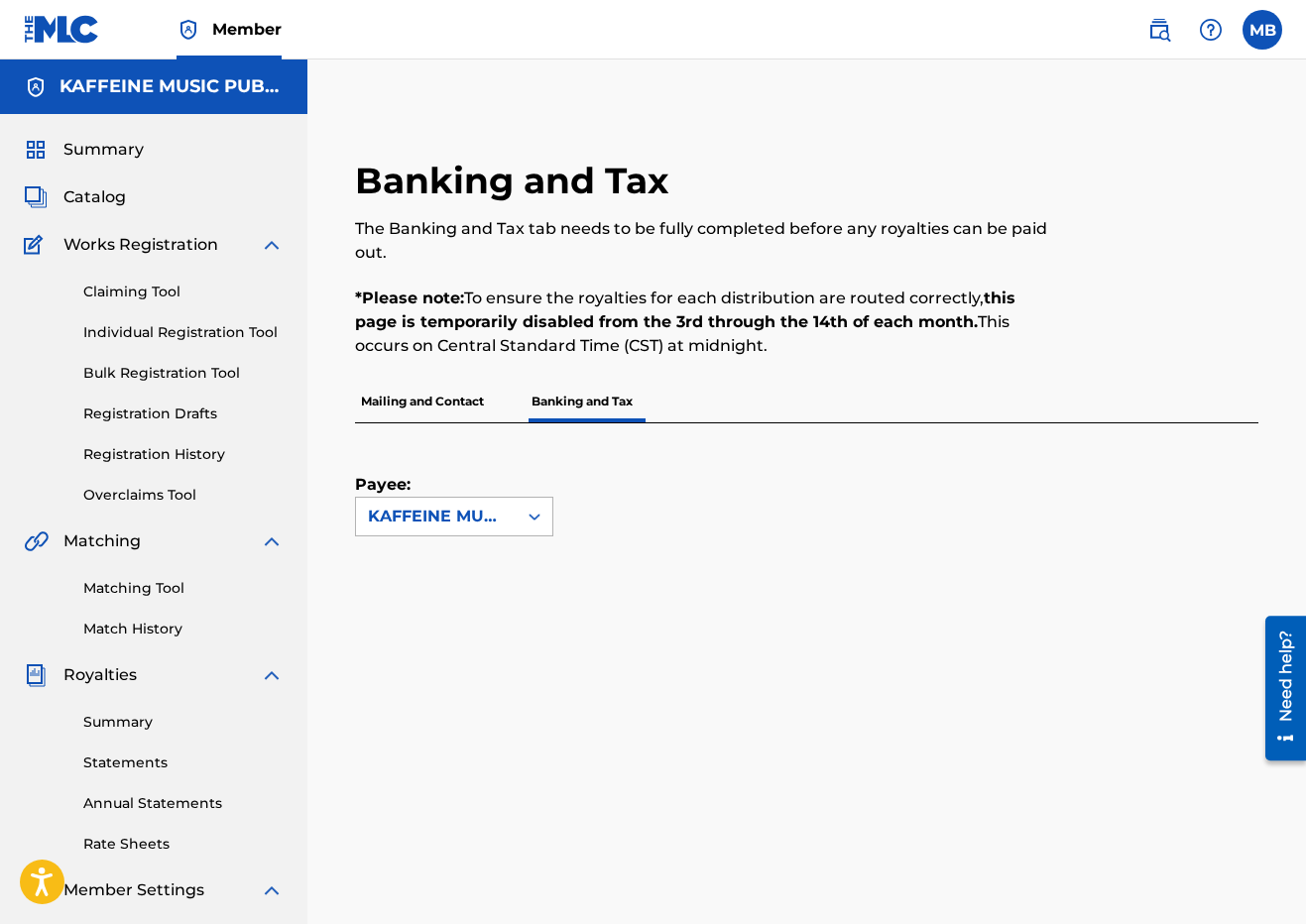 click 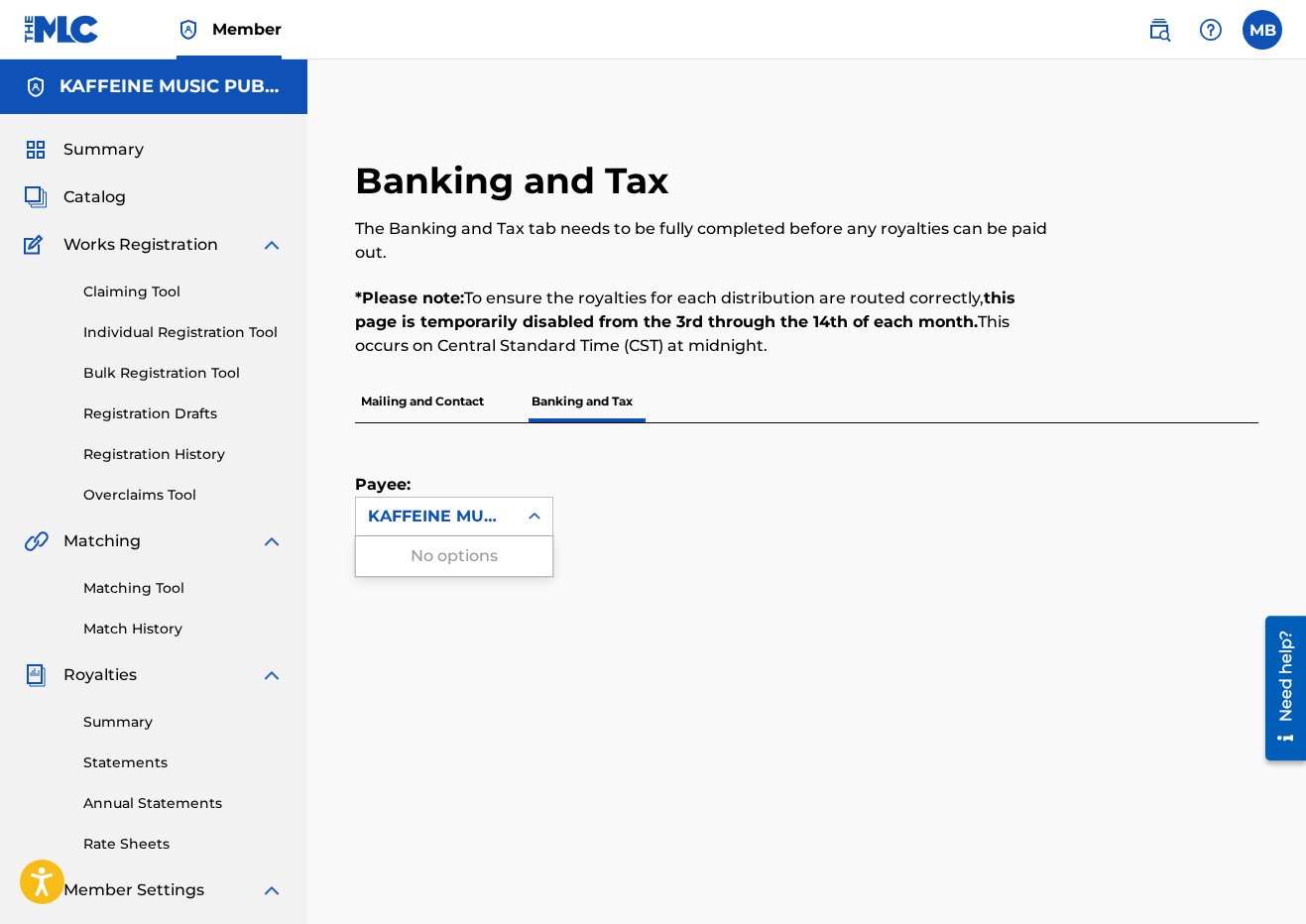 click on "Payee: Use Up and Down to choose options, press Enter to select the currently focused option, press Escape to exit the menu, press Tab to select the option and exit the menu. KAFFEINE MUSIC PUBLISHING No options" at bounding box center (782, 480) 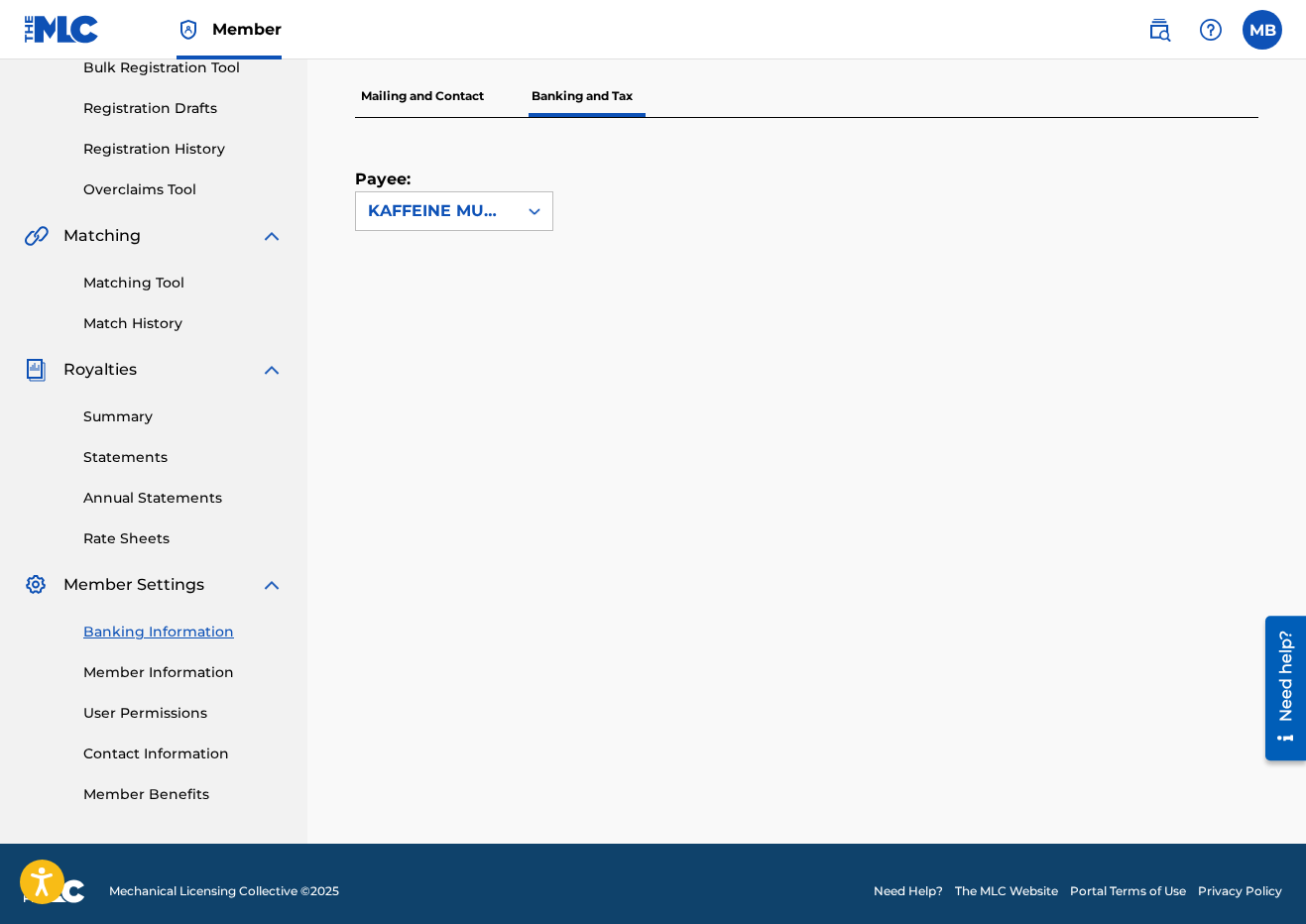 scroll, scrollTop: 320, scrollLeft: 0, axis: vertical 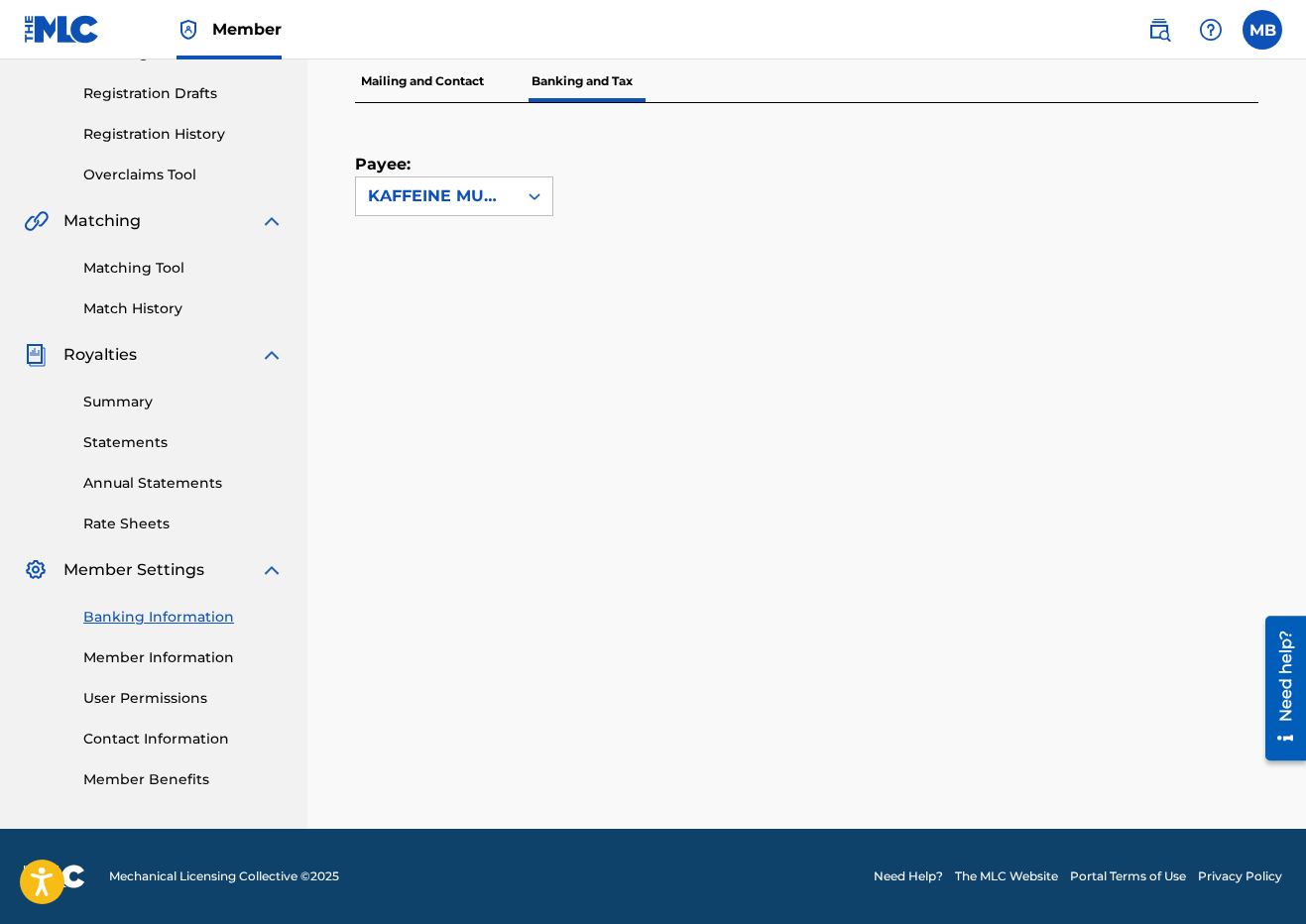 click on "Banking Information Member Information User Permissions Contact Information Member Benefits" at bounding box center [154, 686] 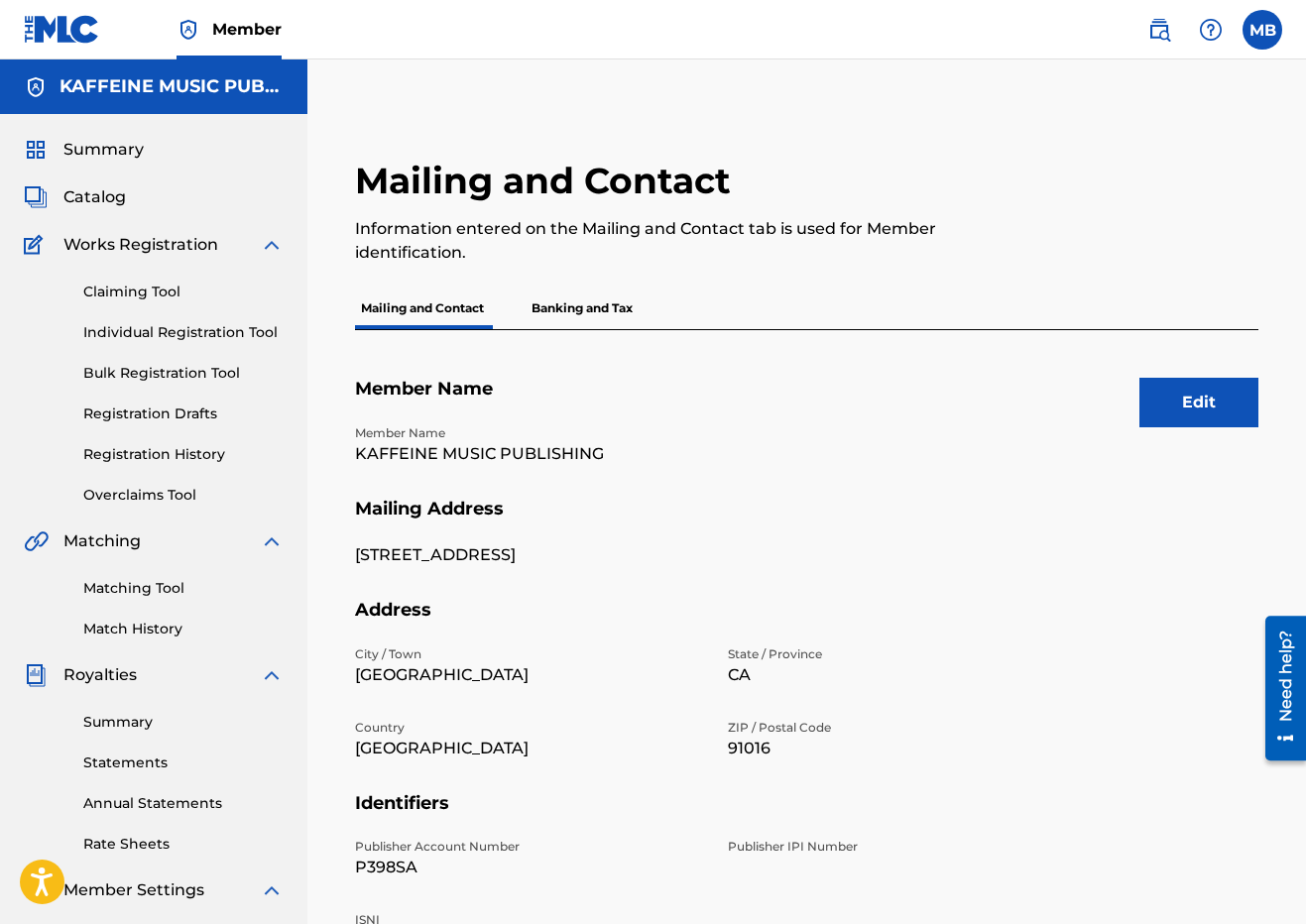 scroll, scrollTop: 305, scrollLeft: 0, axis: vertical 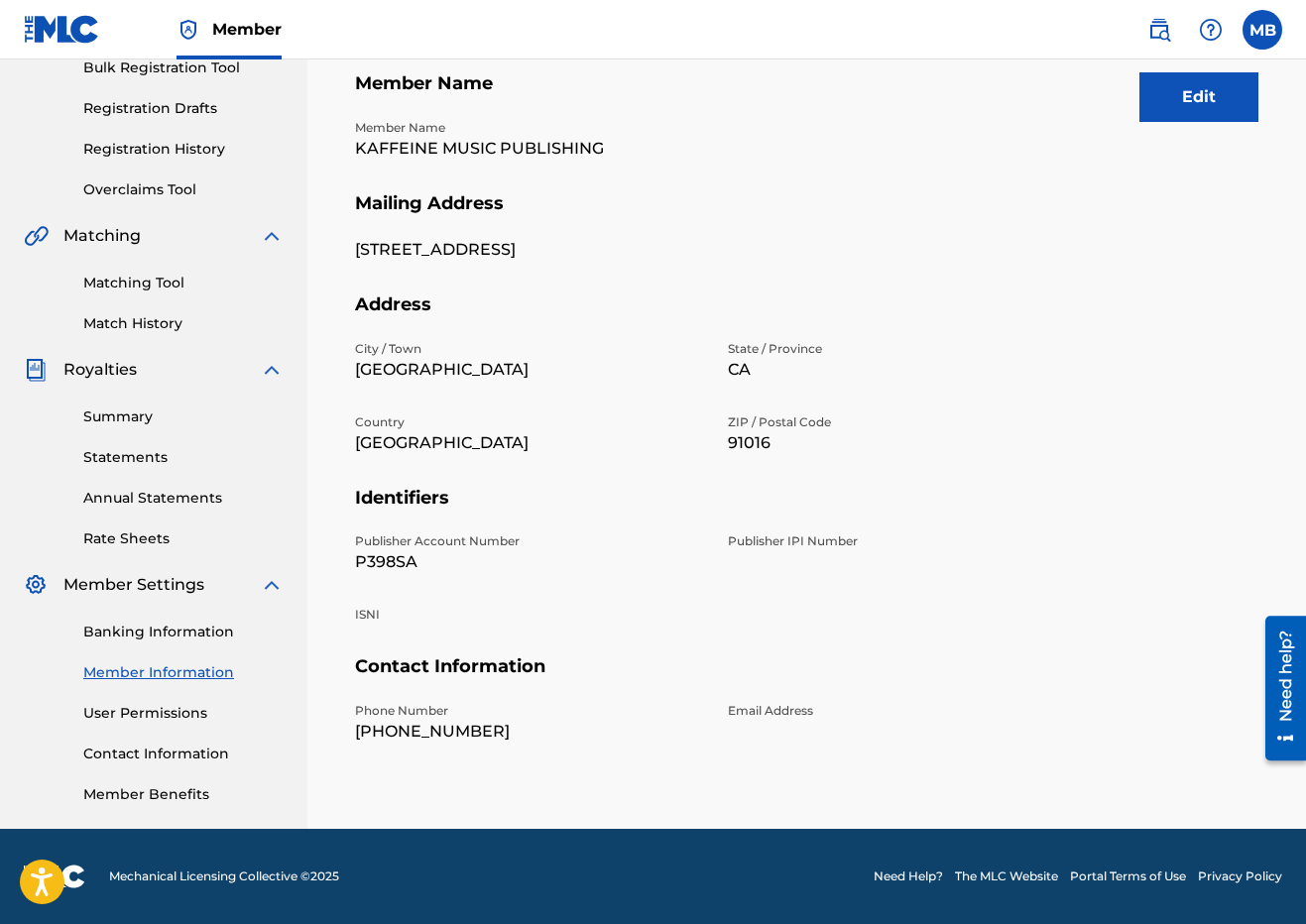 click on "Banking Information Member Information User Permissions Contact Information Member Benefits" at bounding box center [154, 701] 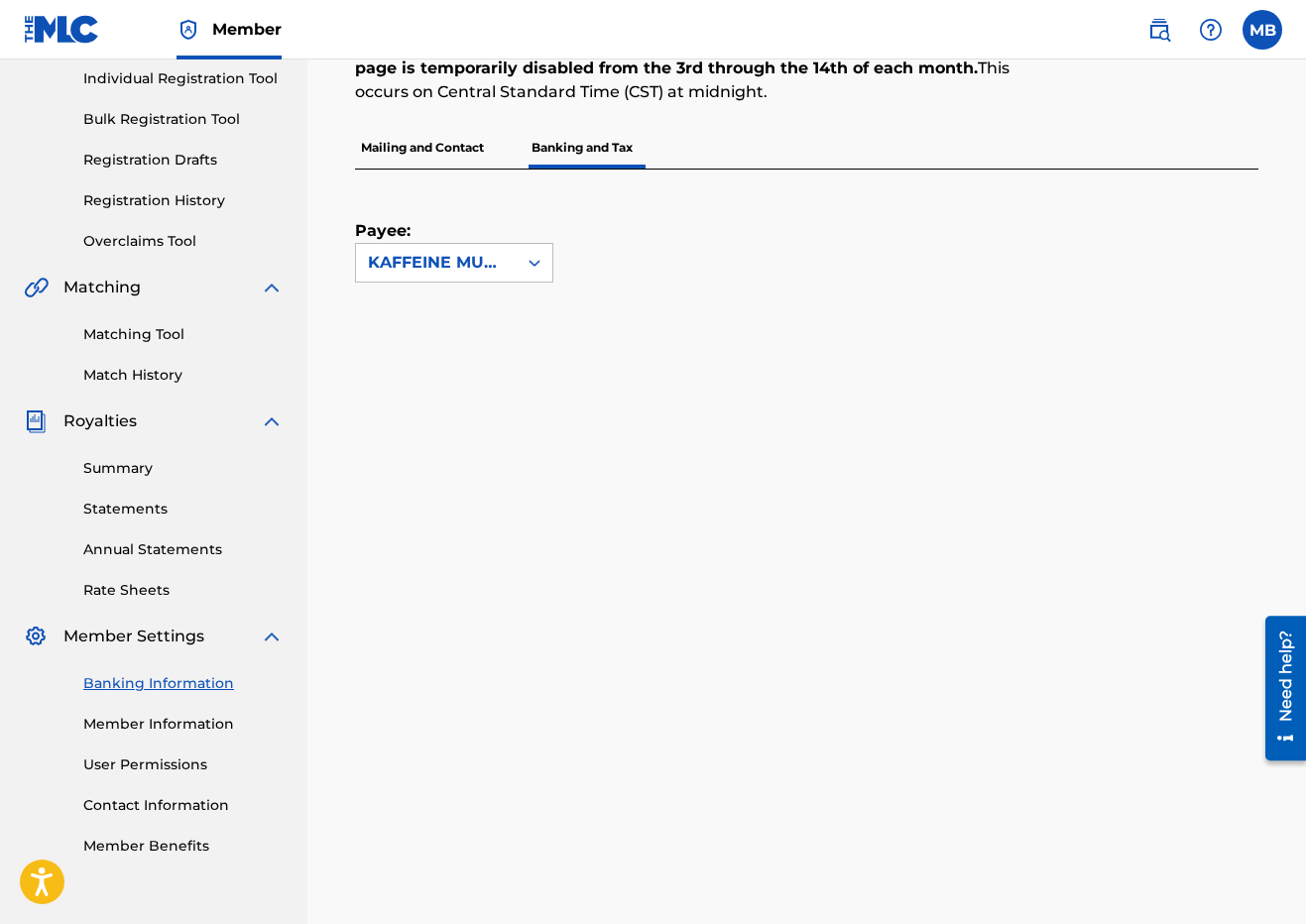 scroll, scrollTop: 526, scrollLeft: 0, axis: vertical 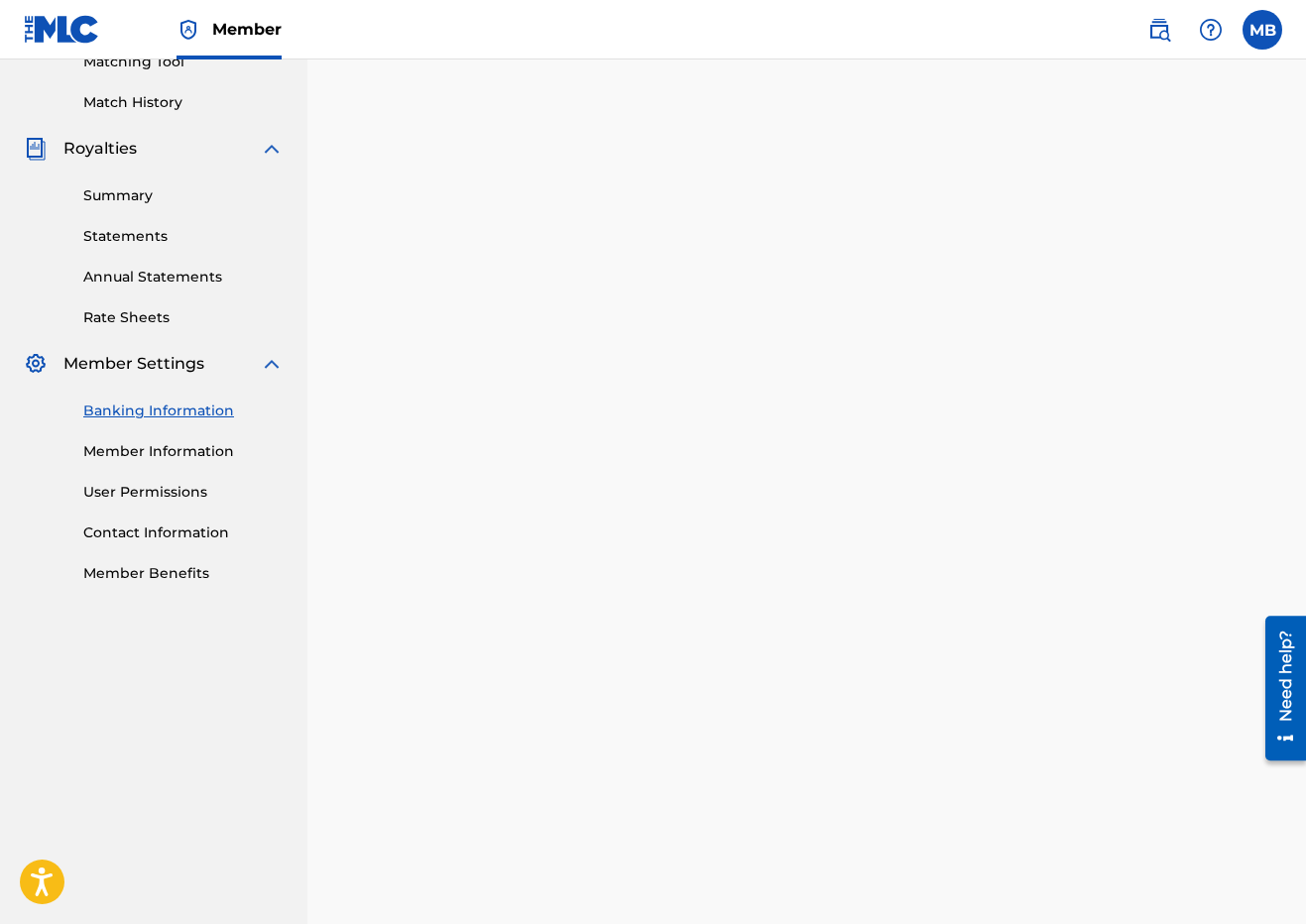 click on "Member Information" at bounding box center (183, 451) 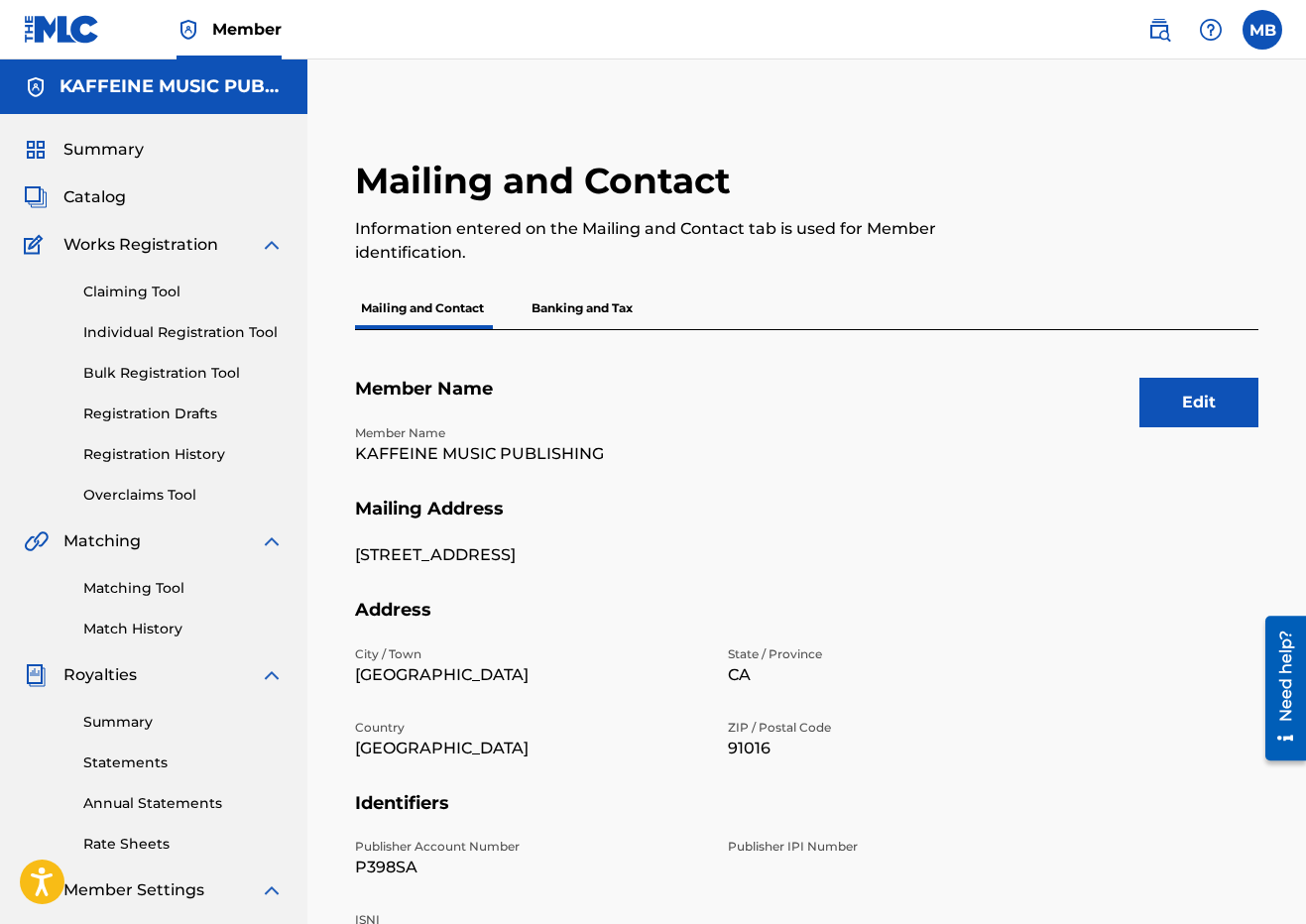 click on "Banking and Tax" at bounding box center [582, 308] 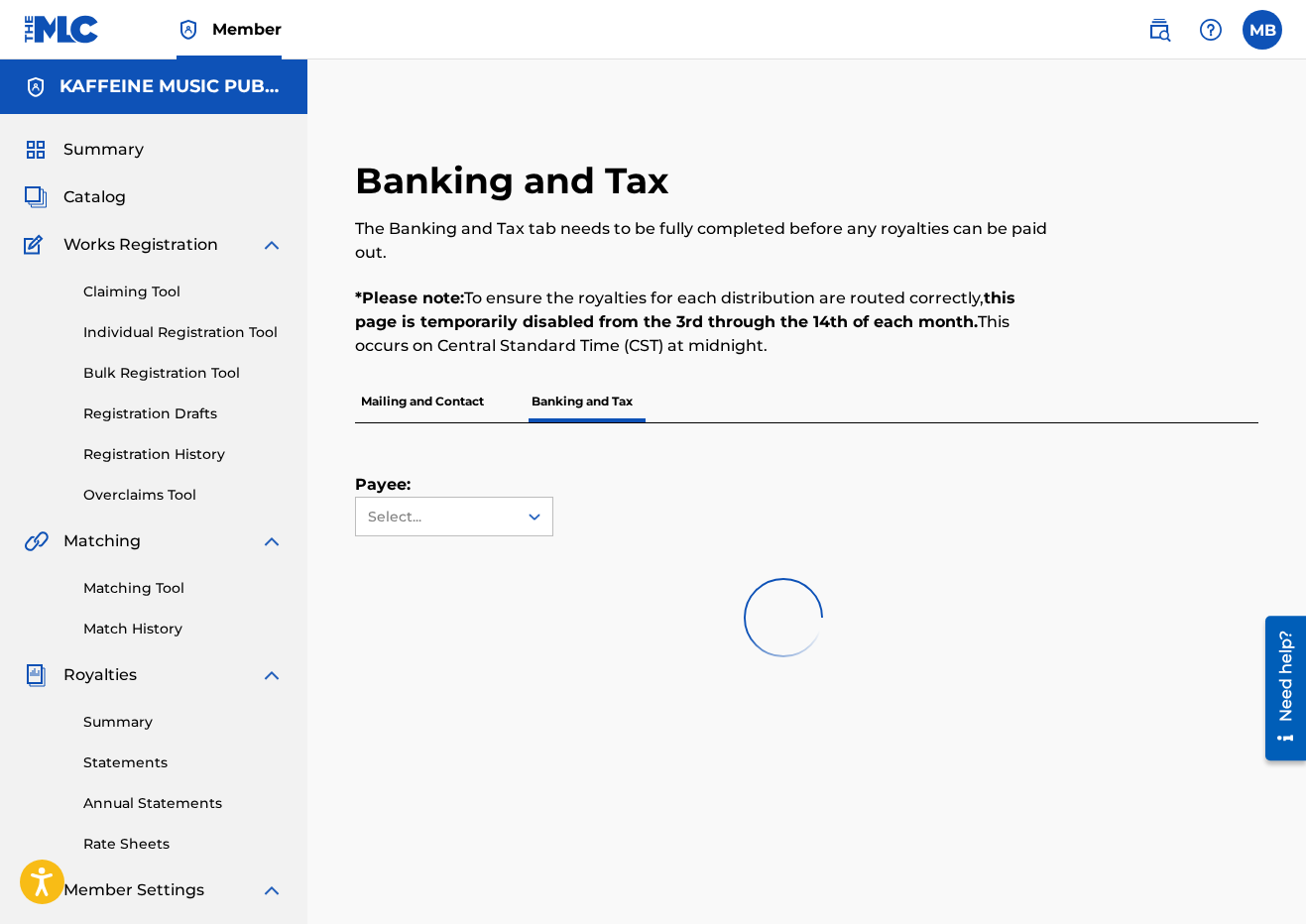 click on "Mailing and Contact" at bounding box center [422, 402] 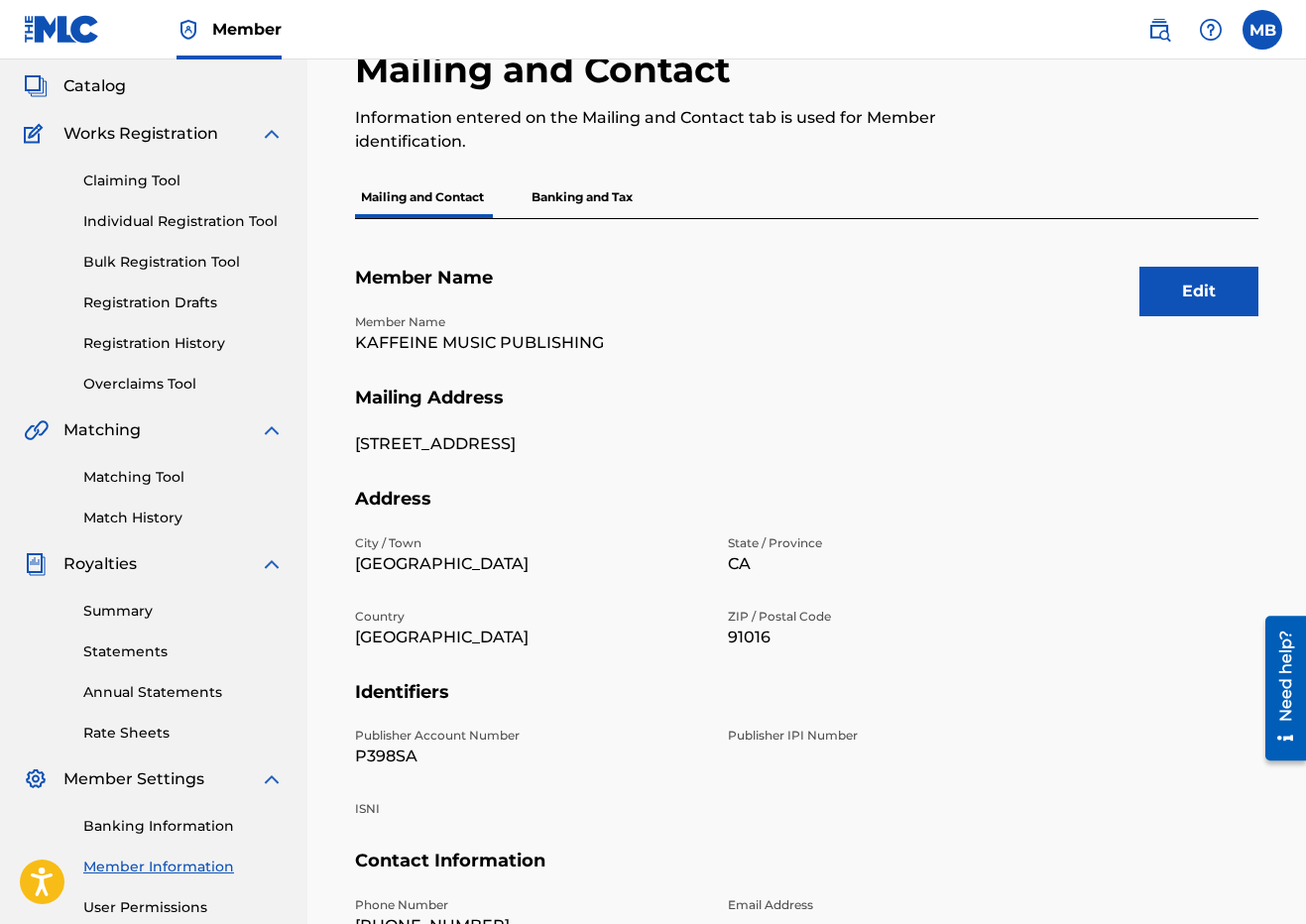 scroll, scrollTop: 305, scrollLeft: 0, axis: vertical 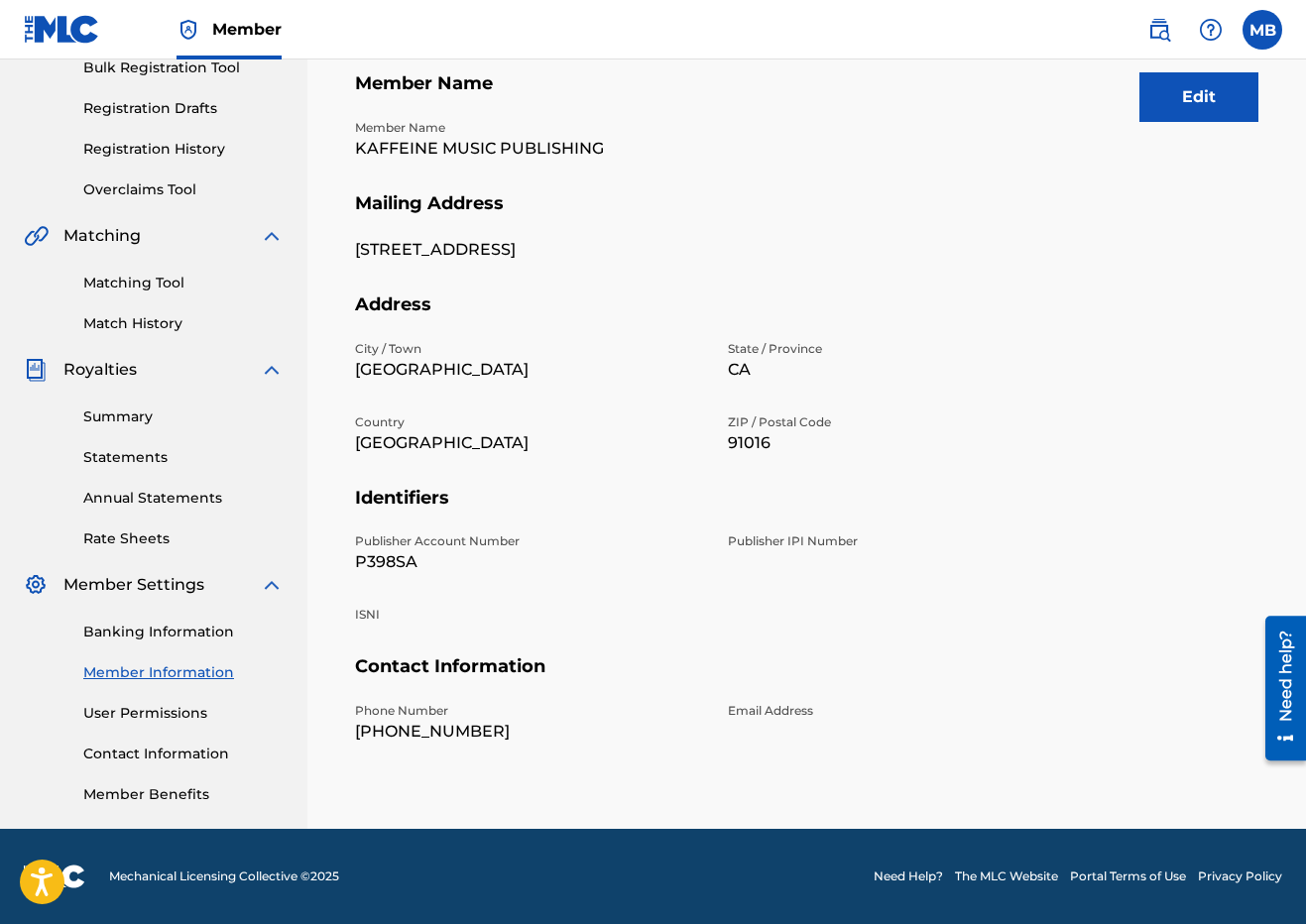 click on "Edit" at bounding box center (1199, 97) 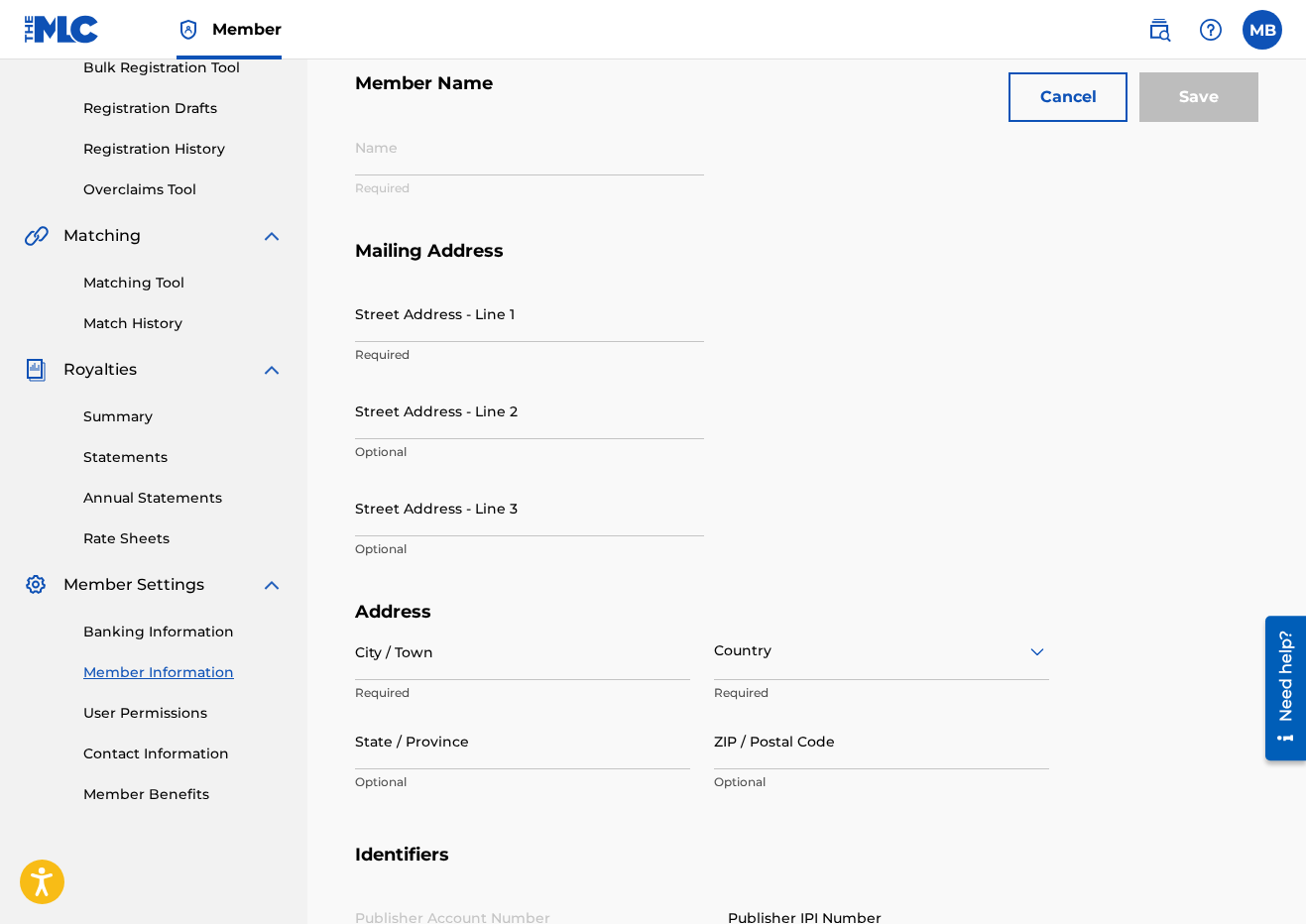 type on "KAFFEINE MUSIC PUBLISHING" 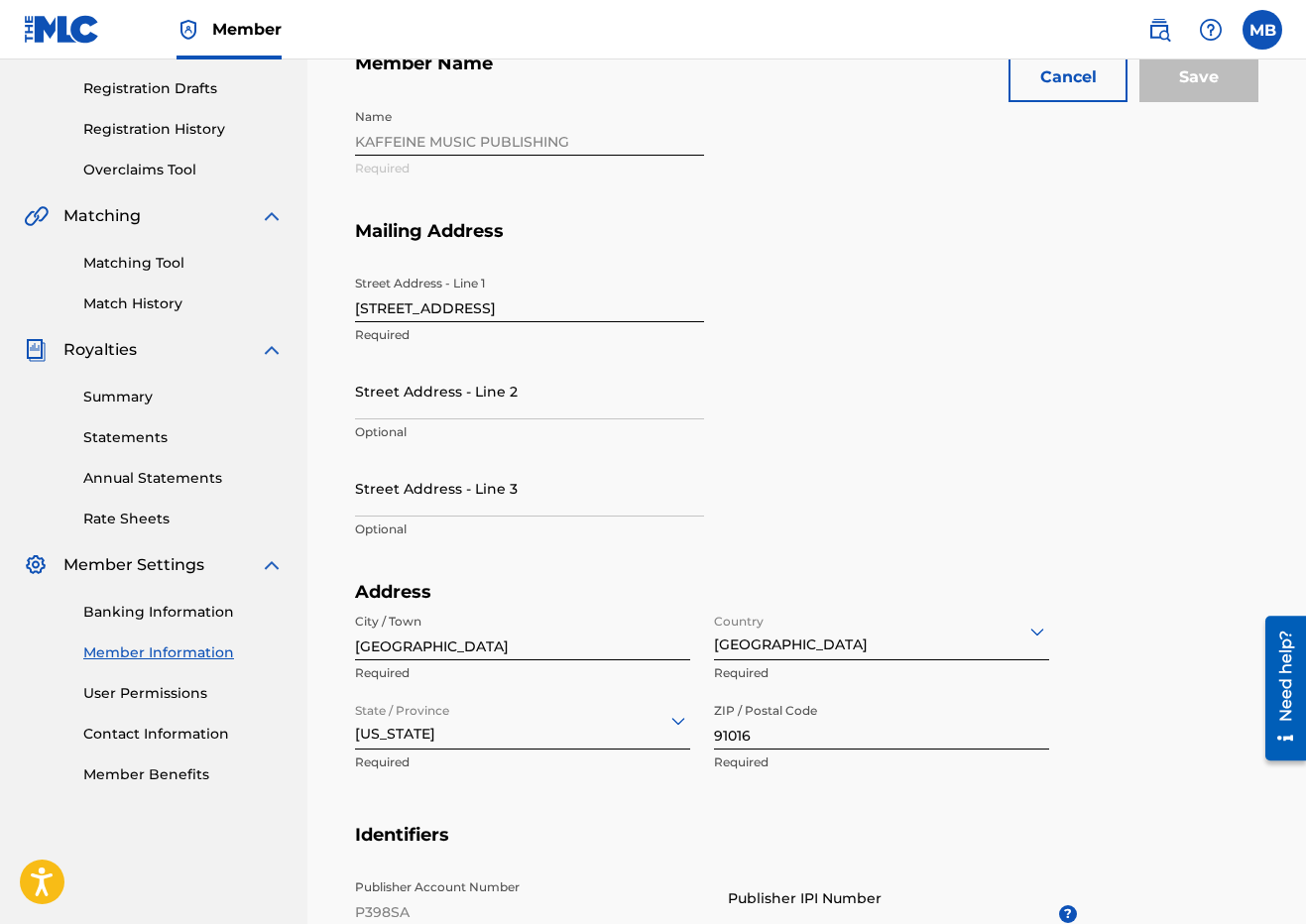 scroll, scrollTop: 637, scrollLeft: 0, axis: vertical 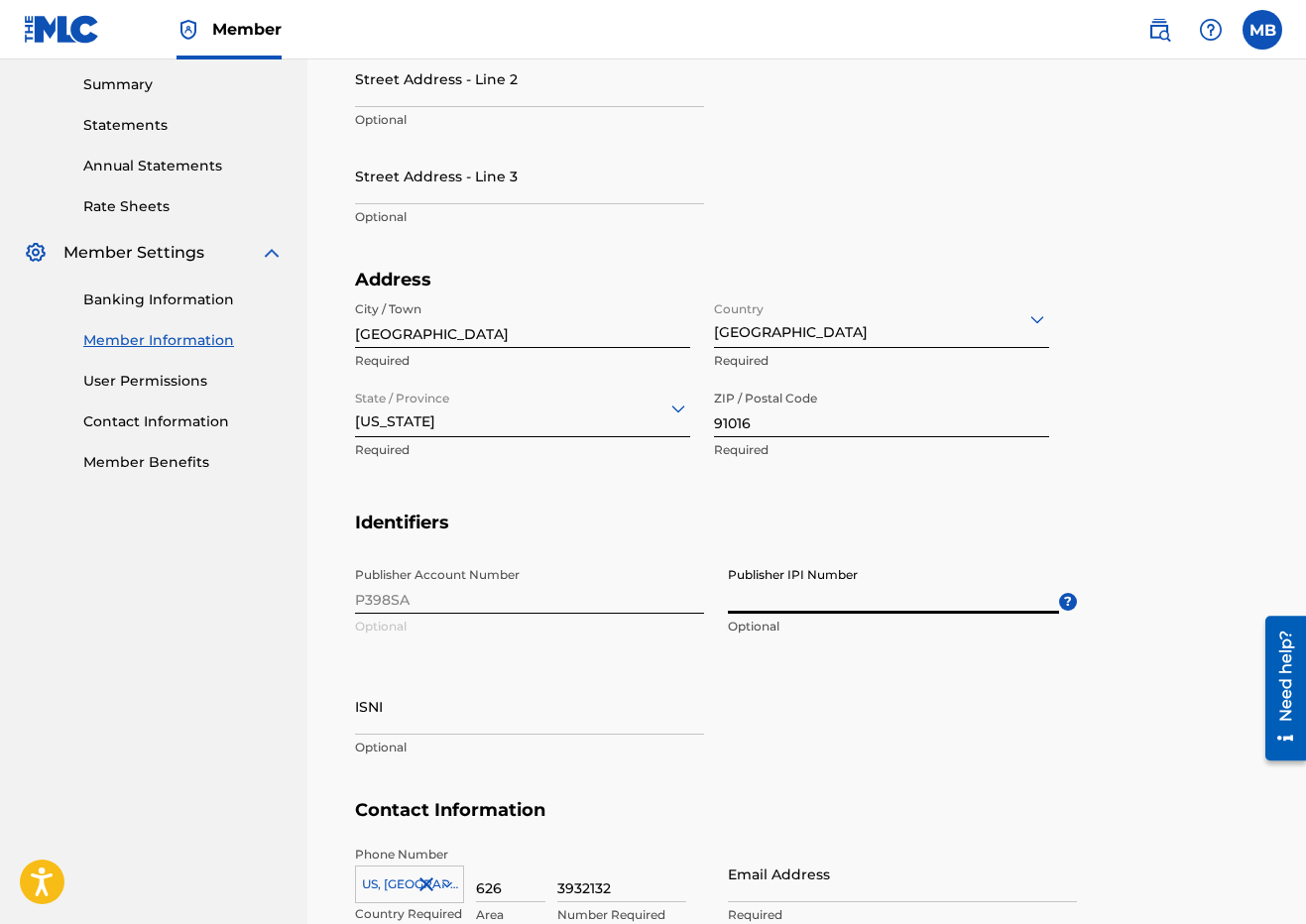 click on "Publisher IPI Number" at bounding box center (893, 585) 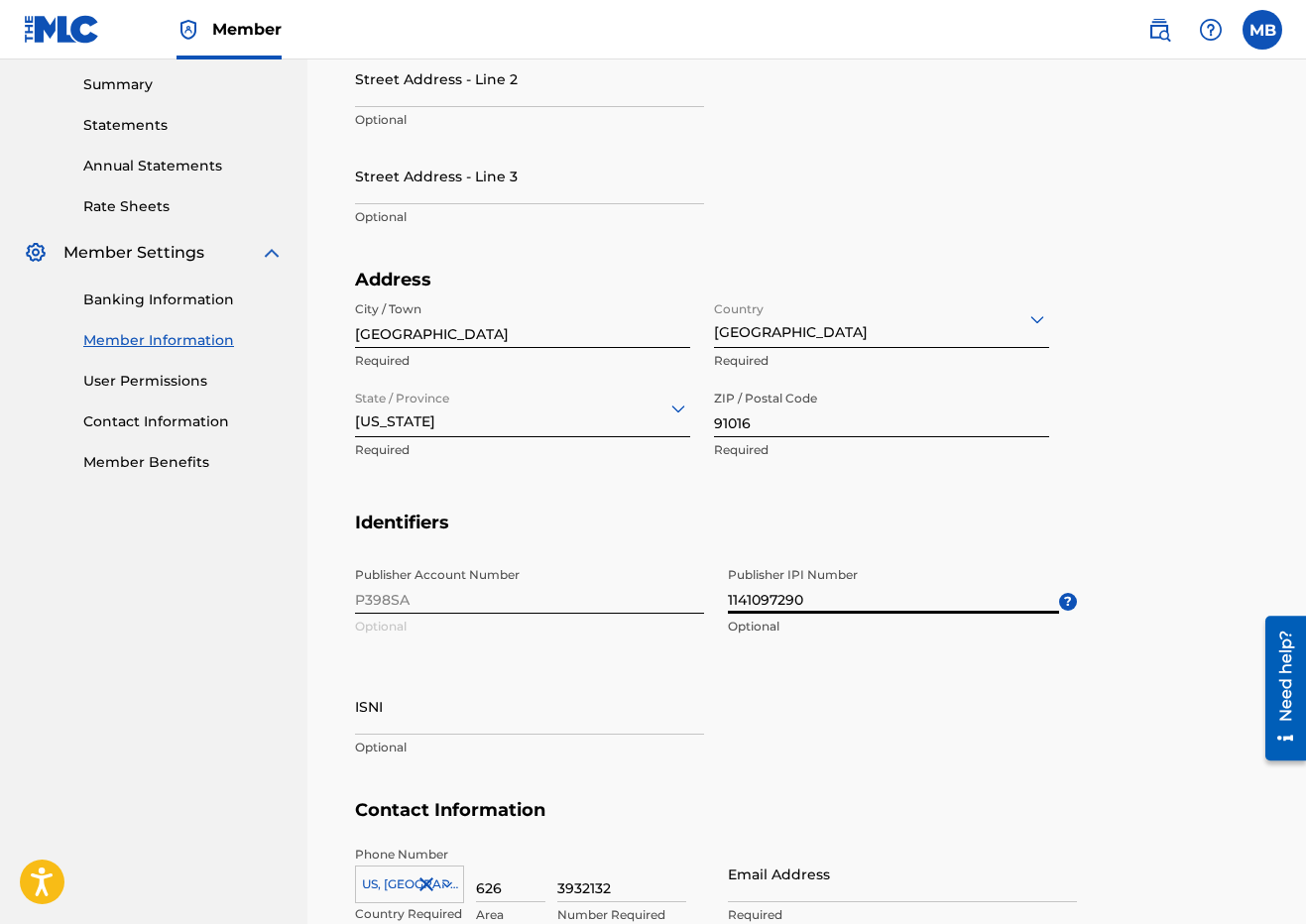 type on "1141097290" 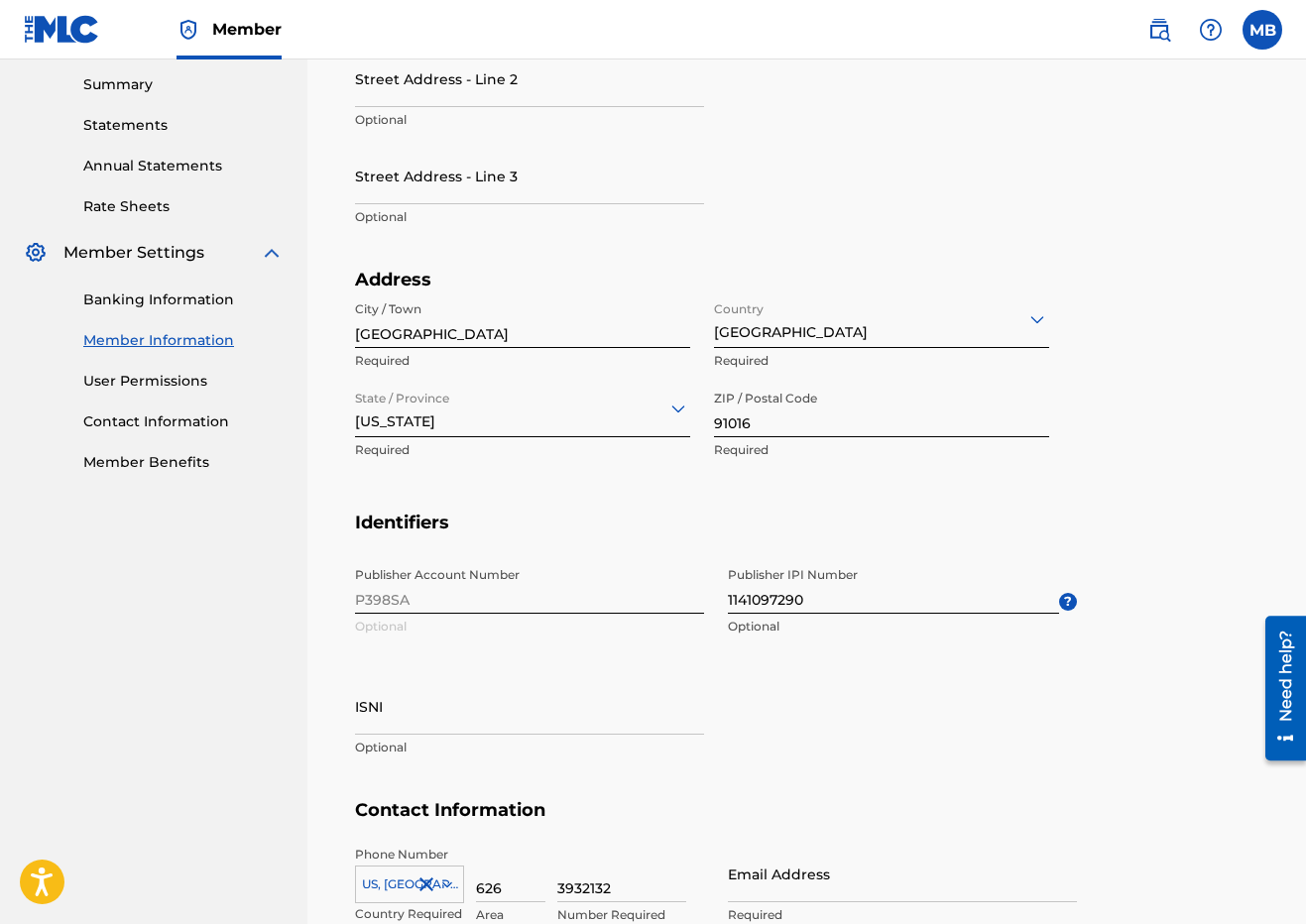 click on "1141097290" at bounding box center (893, 585) 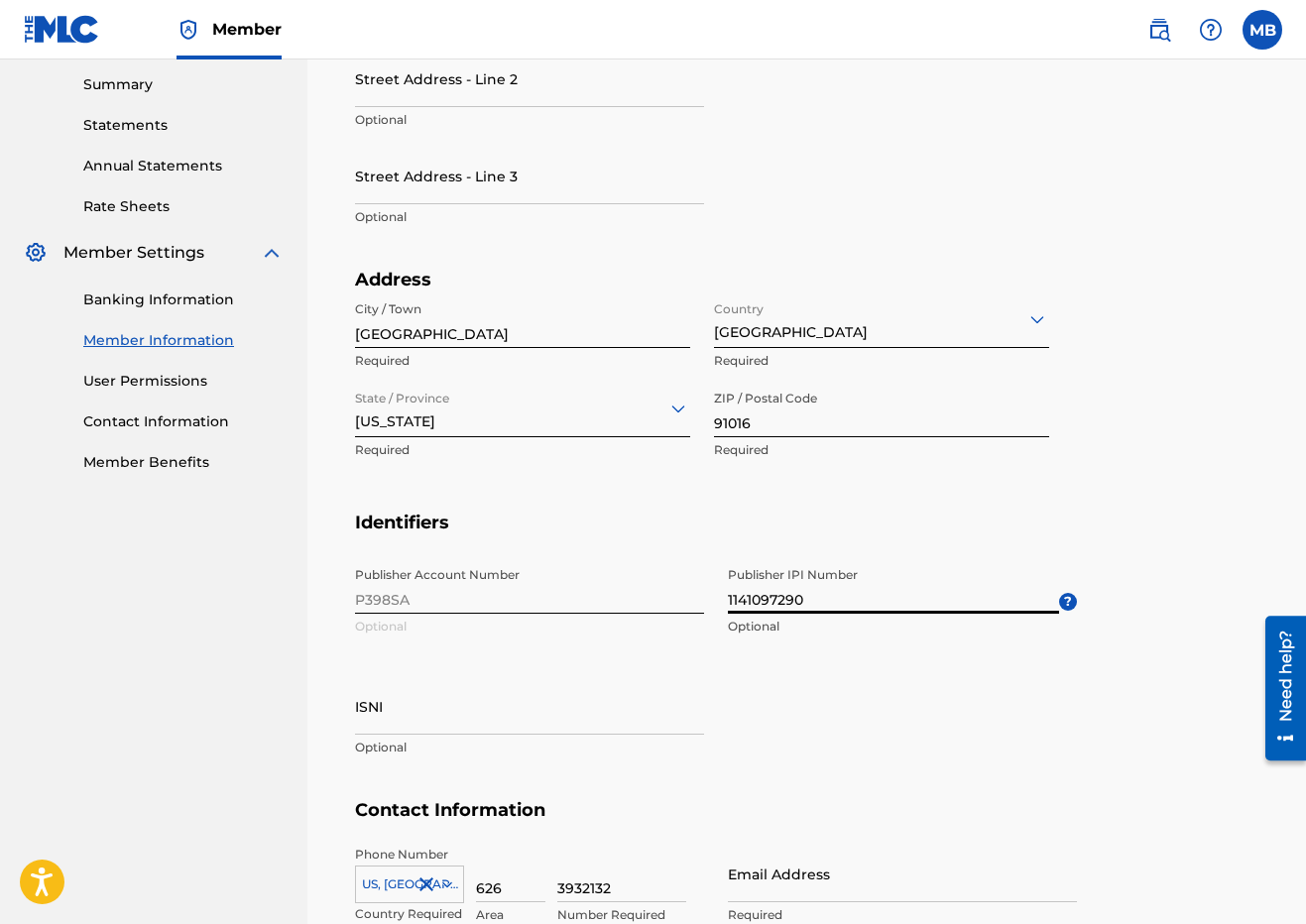 click on "1141097290" at bounding box center [893, 585] 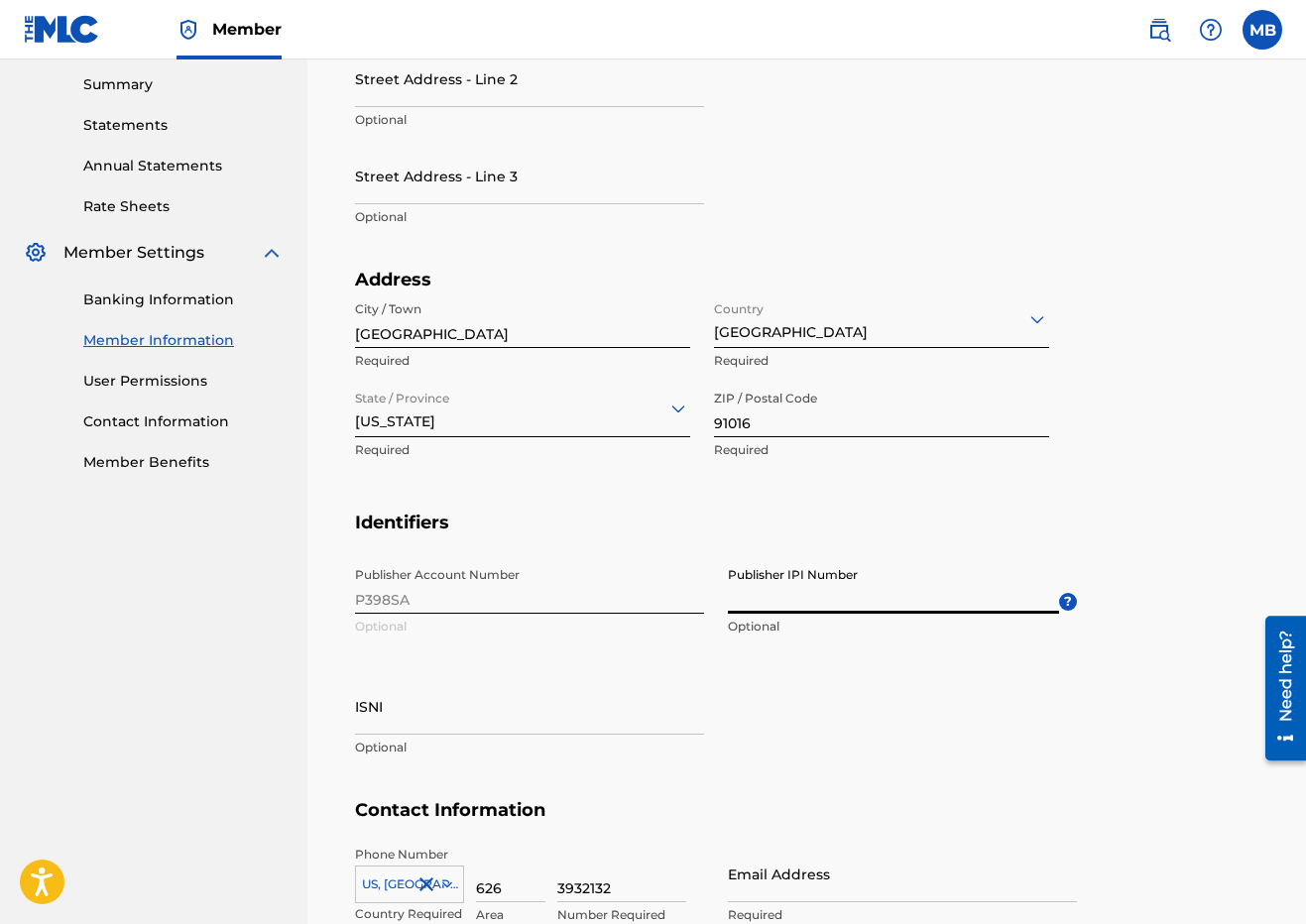 click on "Publisher Account Number P398SA Optional Publisher IPI Number Optional ? ISNI Optional" at bounding box center (716, 678) 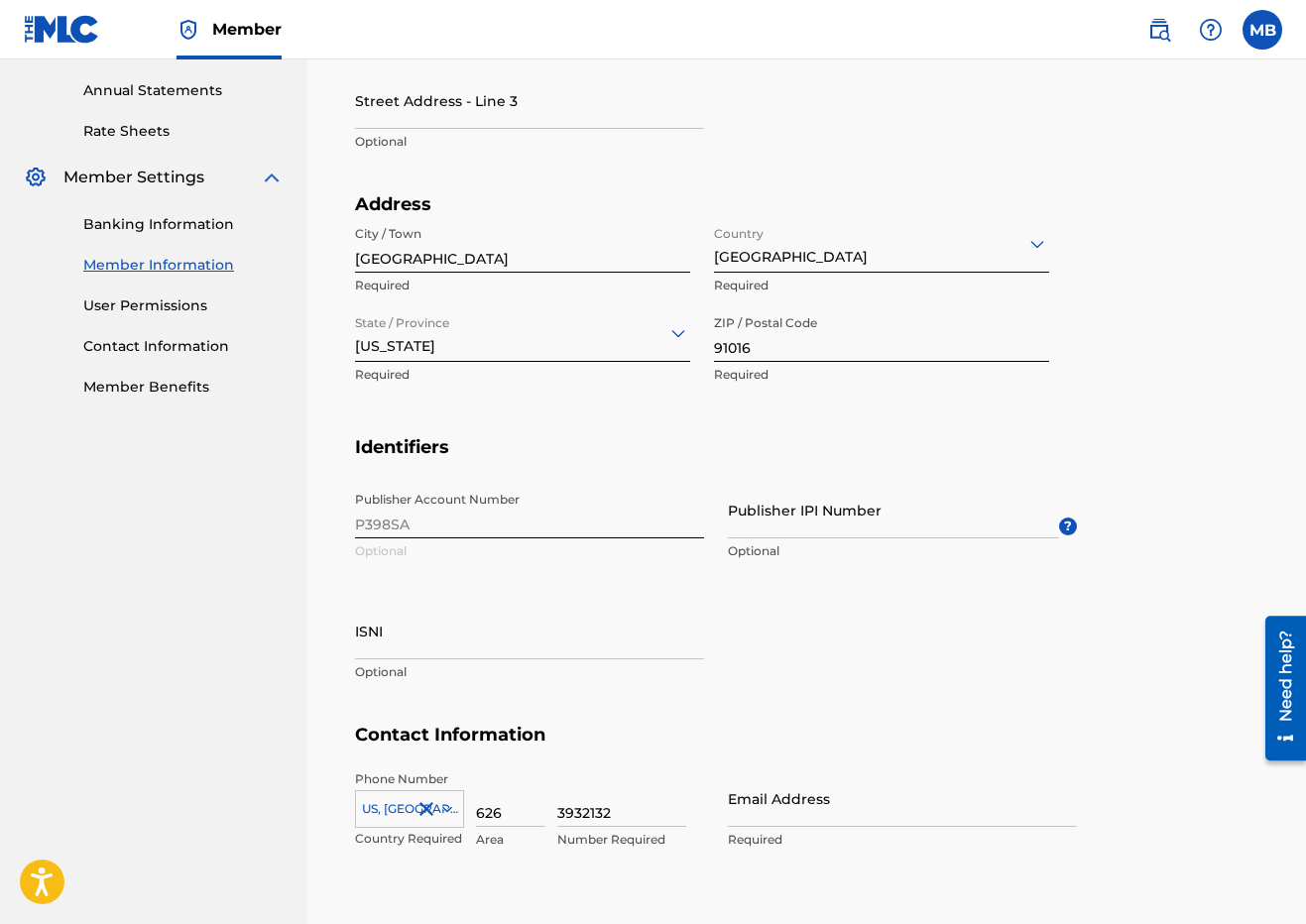 scroll, scrollTop: 796, scrollLeft: 0, axis: vertical 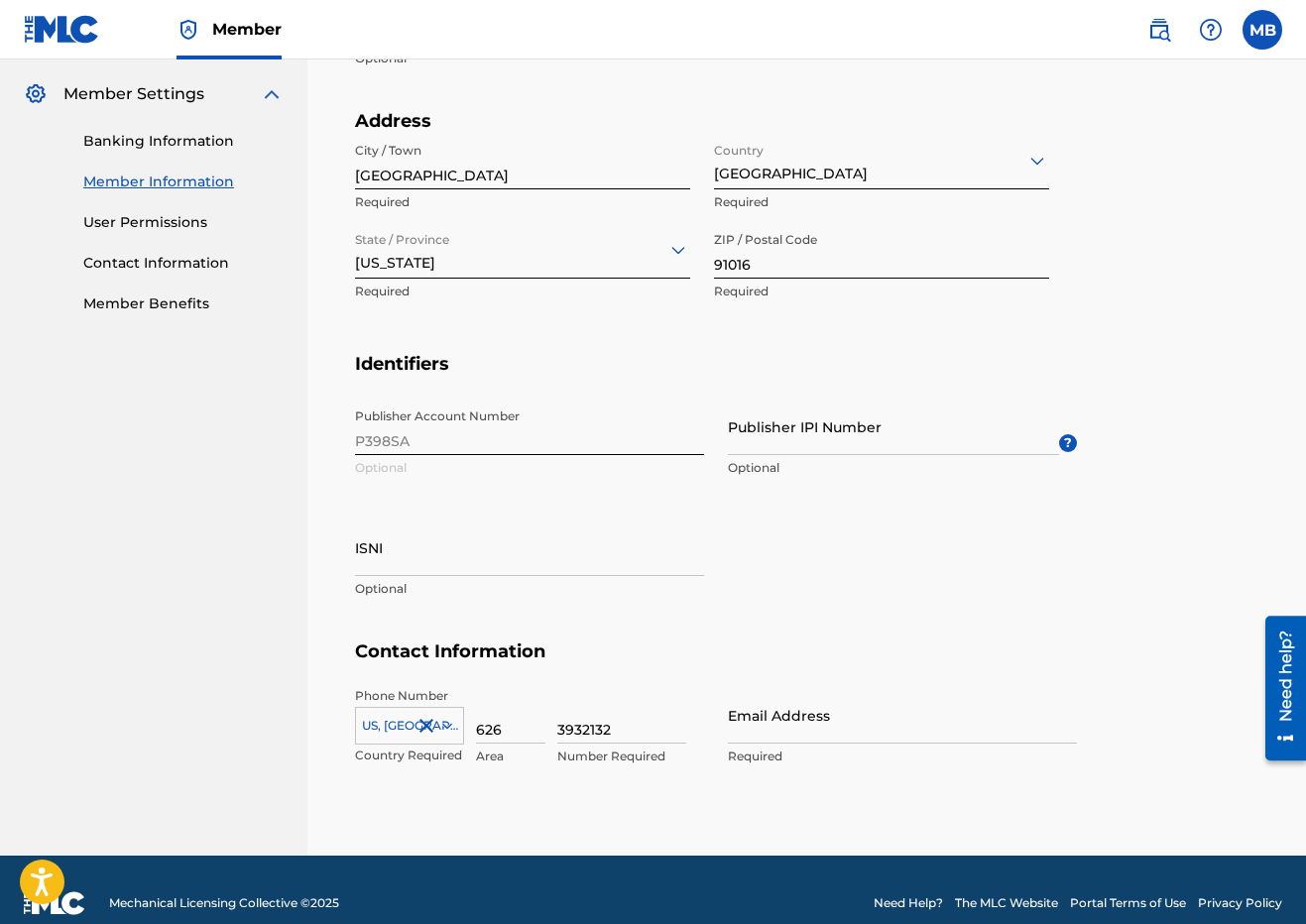 click on "Publisher IPI Number" at bounding box center (893, 426) 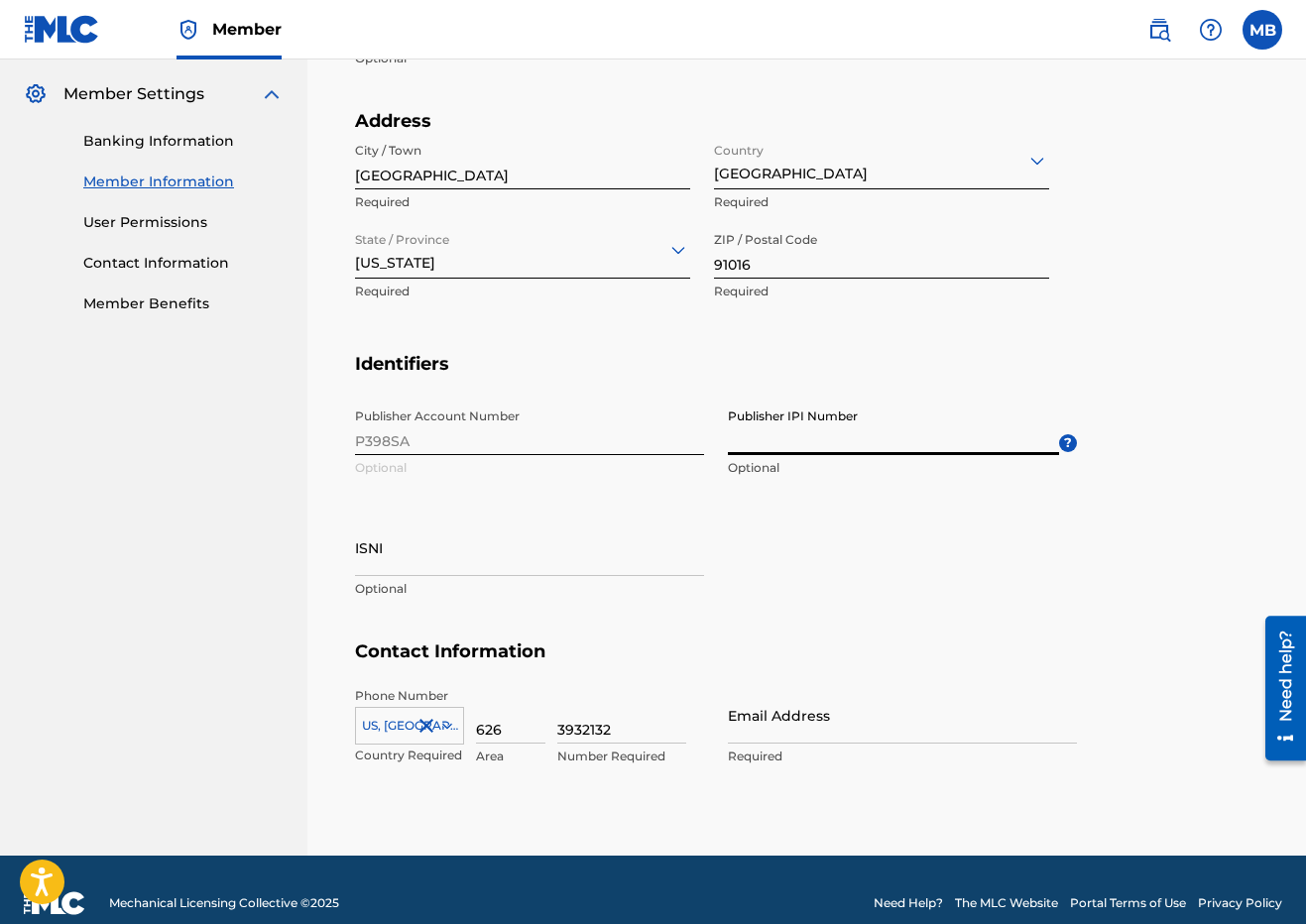 click on "Publisher IPI Number" at bounding box center (893, 426) 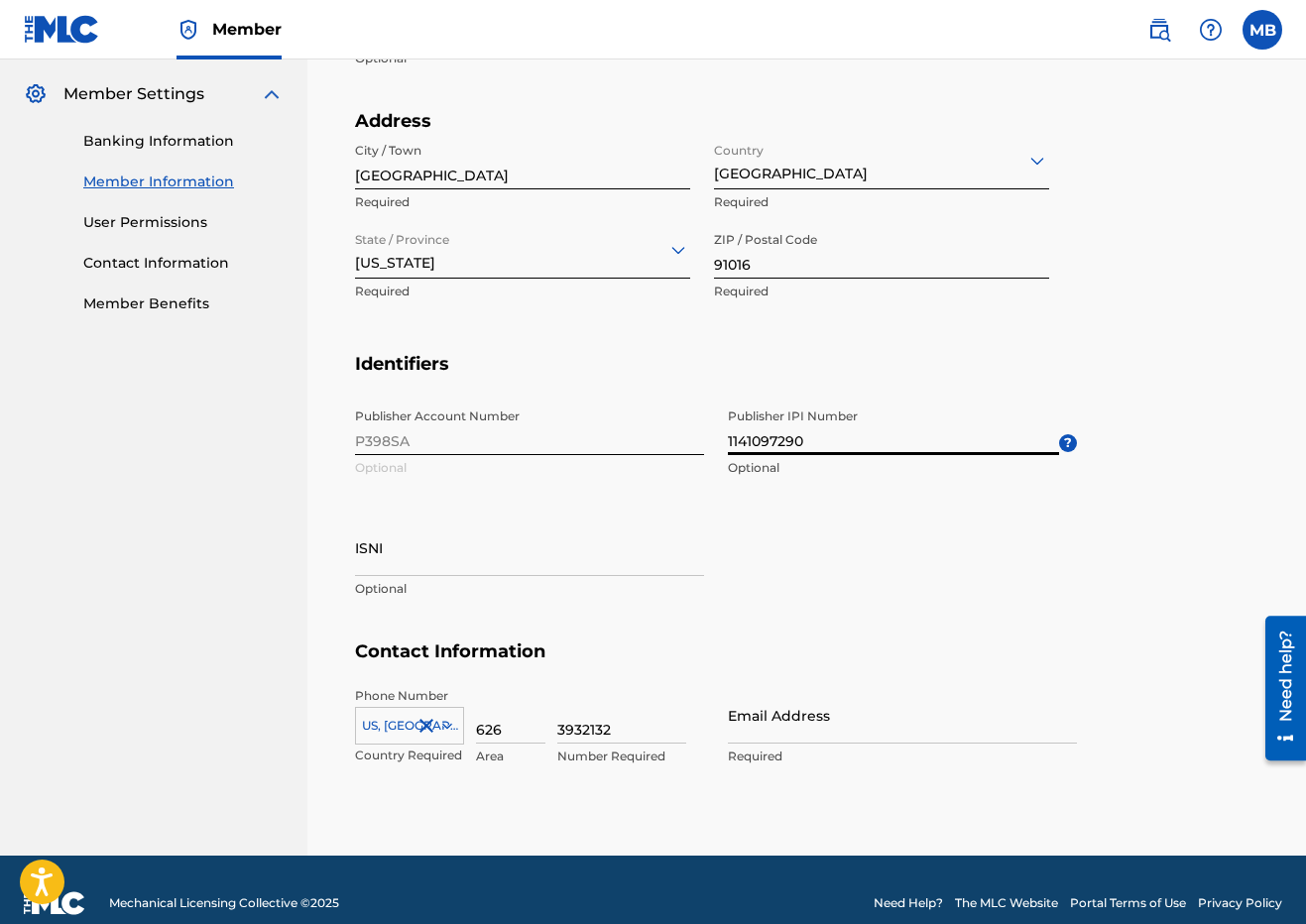 click on "1141097290" at bounding box center [893, 426] 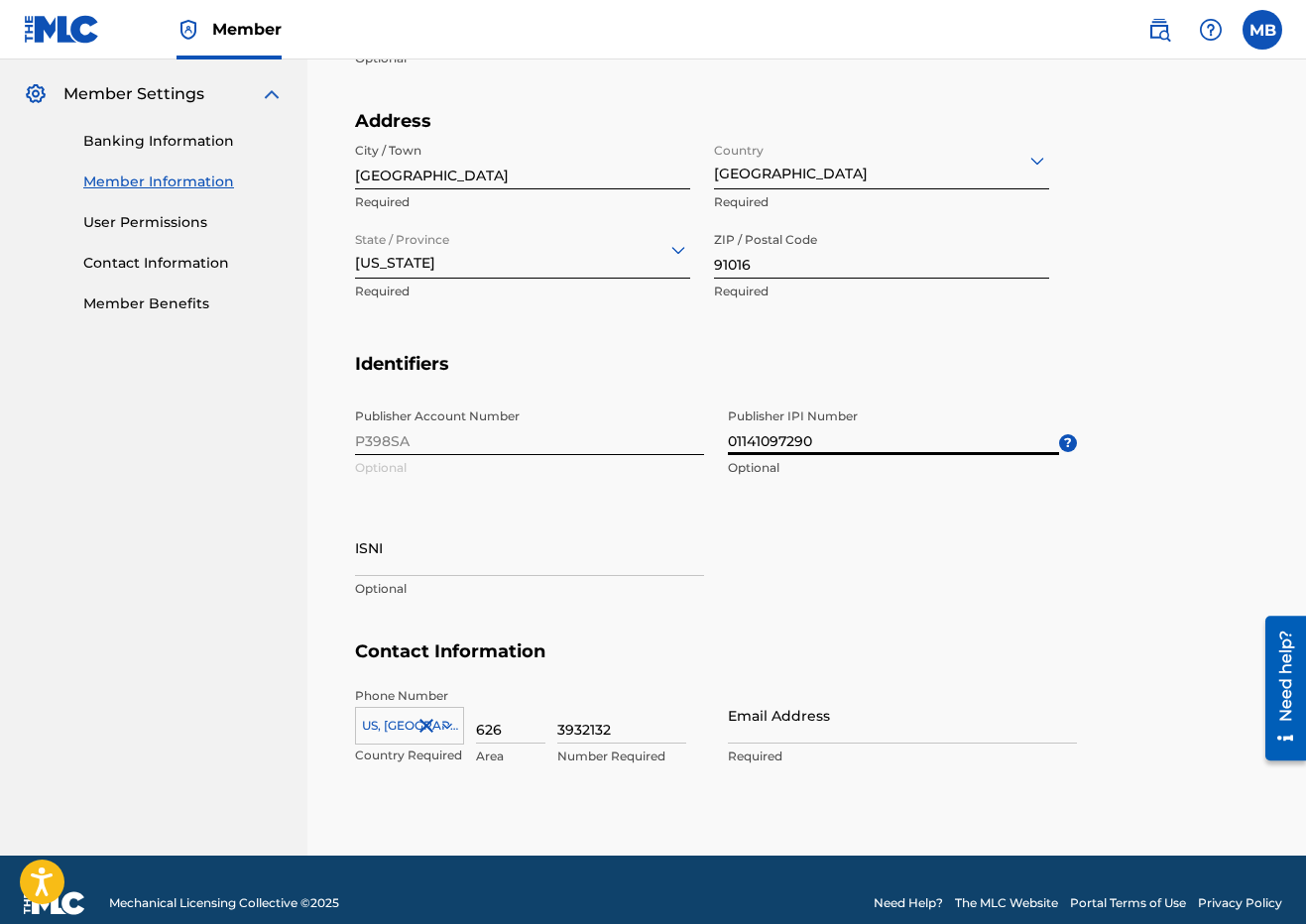 type on "1141097290" 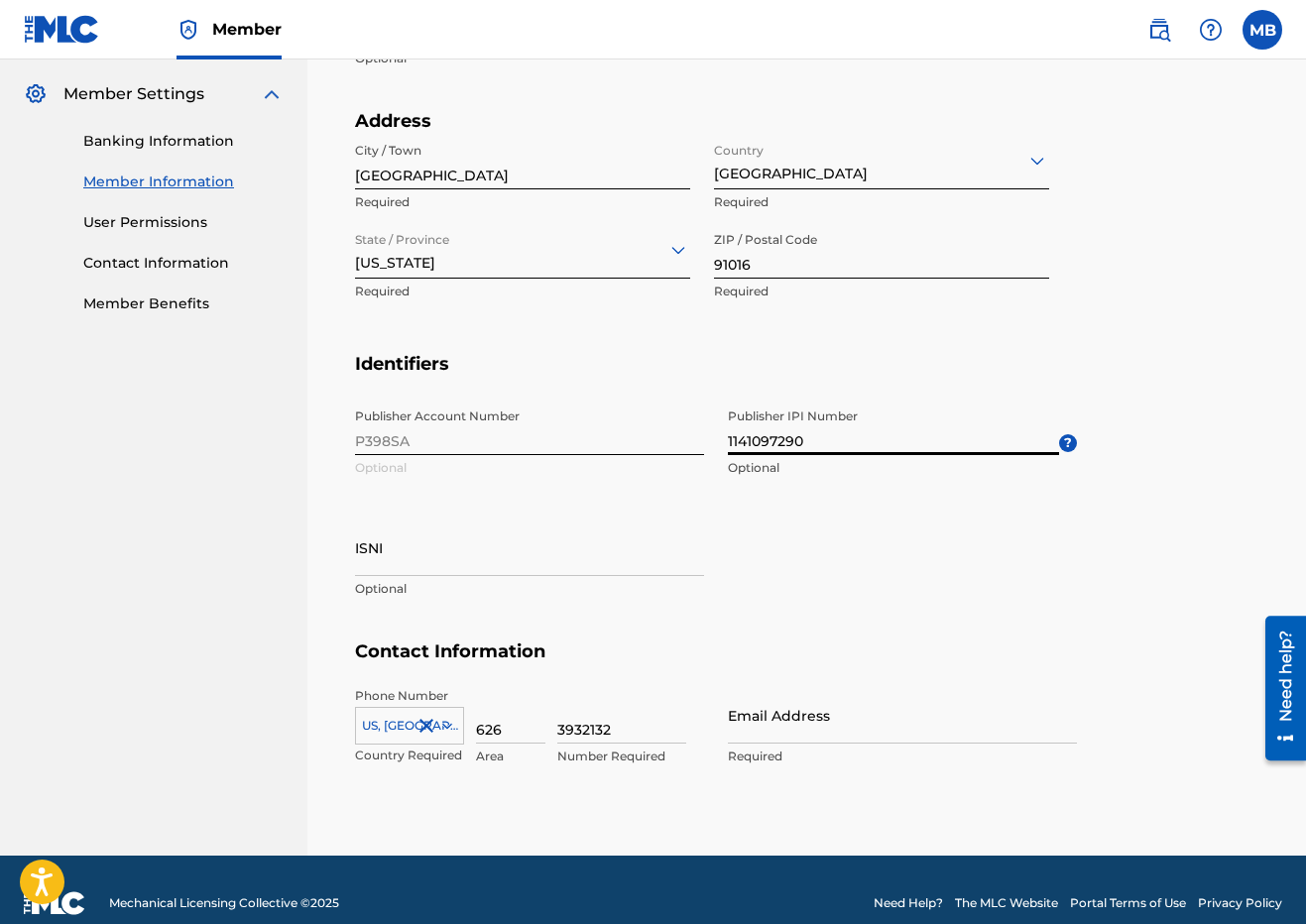 click on "1141097290" at bounding box center [893, 426] 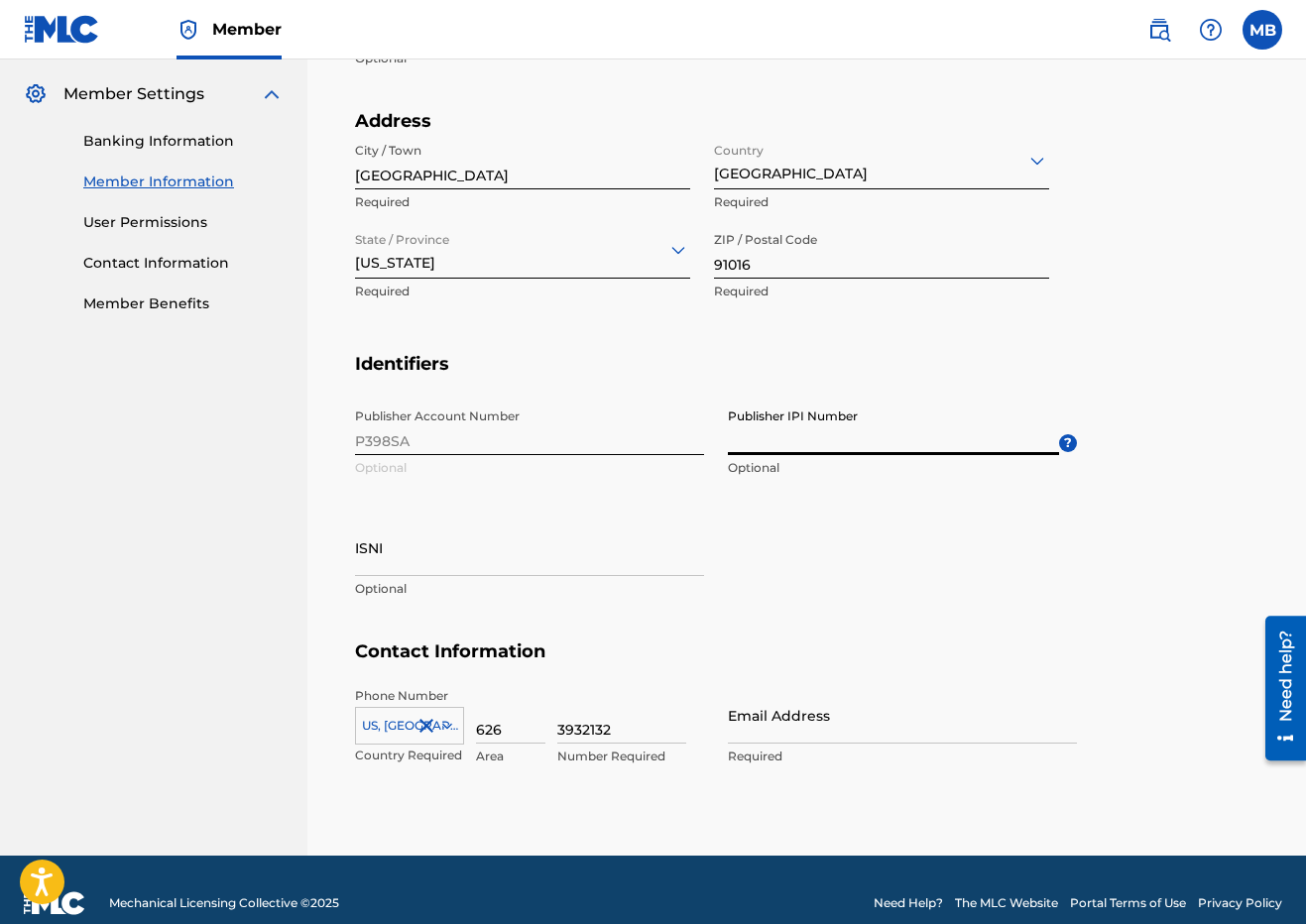 click on "Publisher Account Number P398SA Optional Publisher IPI Number Optional ? ISNI Optional" at bounding box center [716, 520] 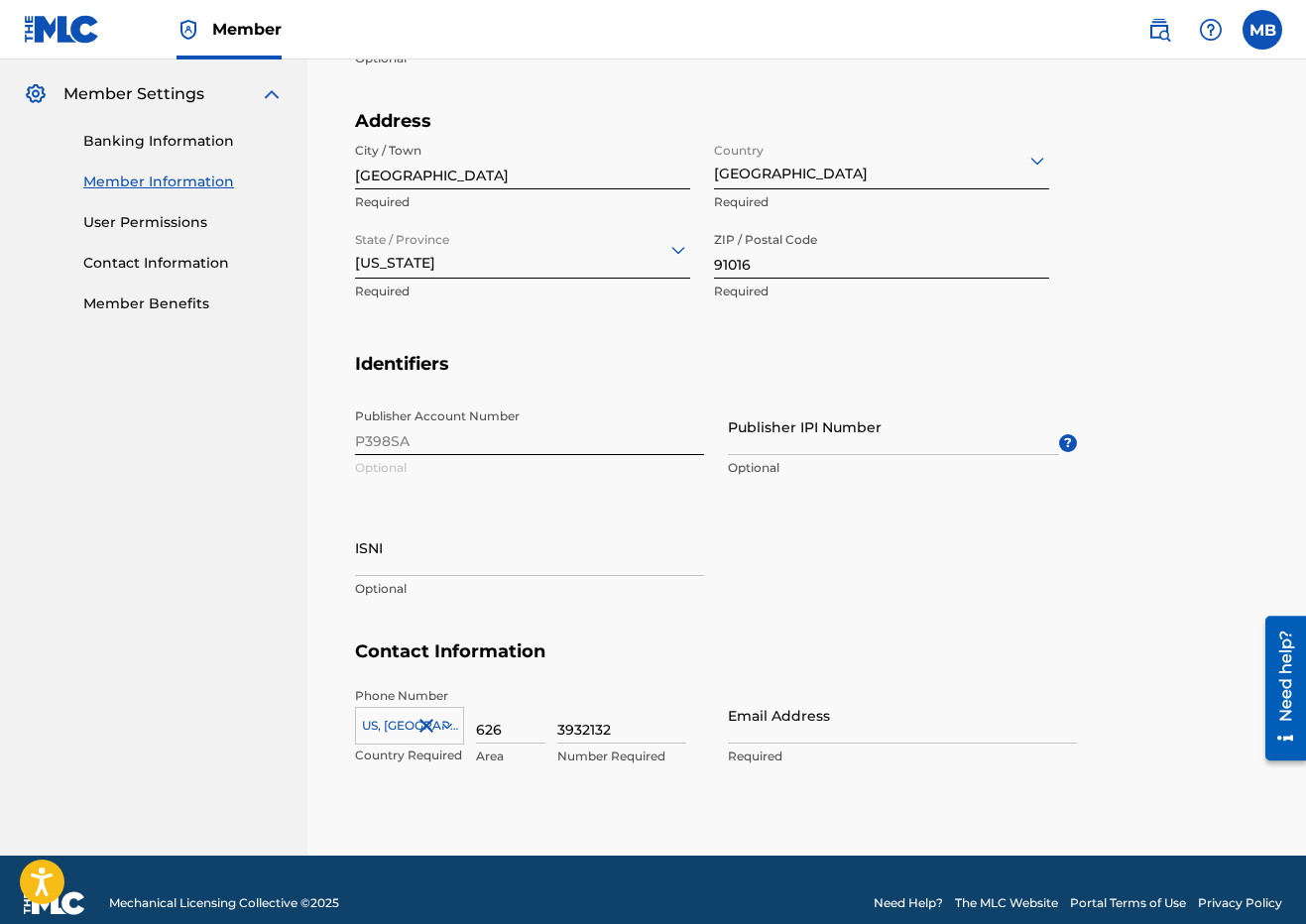click on "User Permissions" at bounding box center (183, 222) 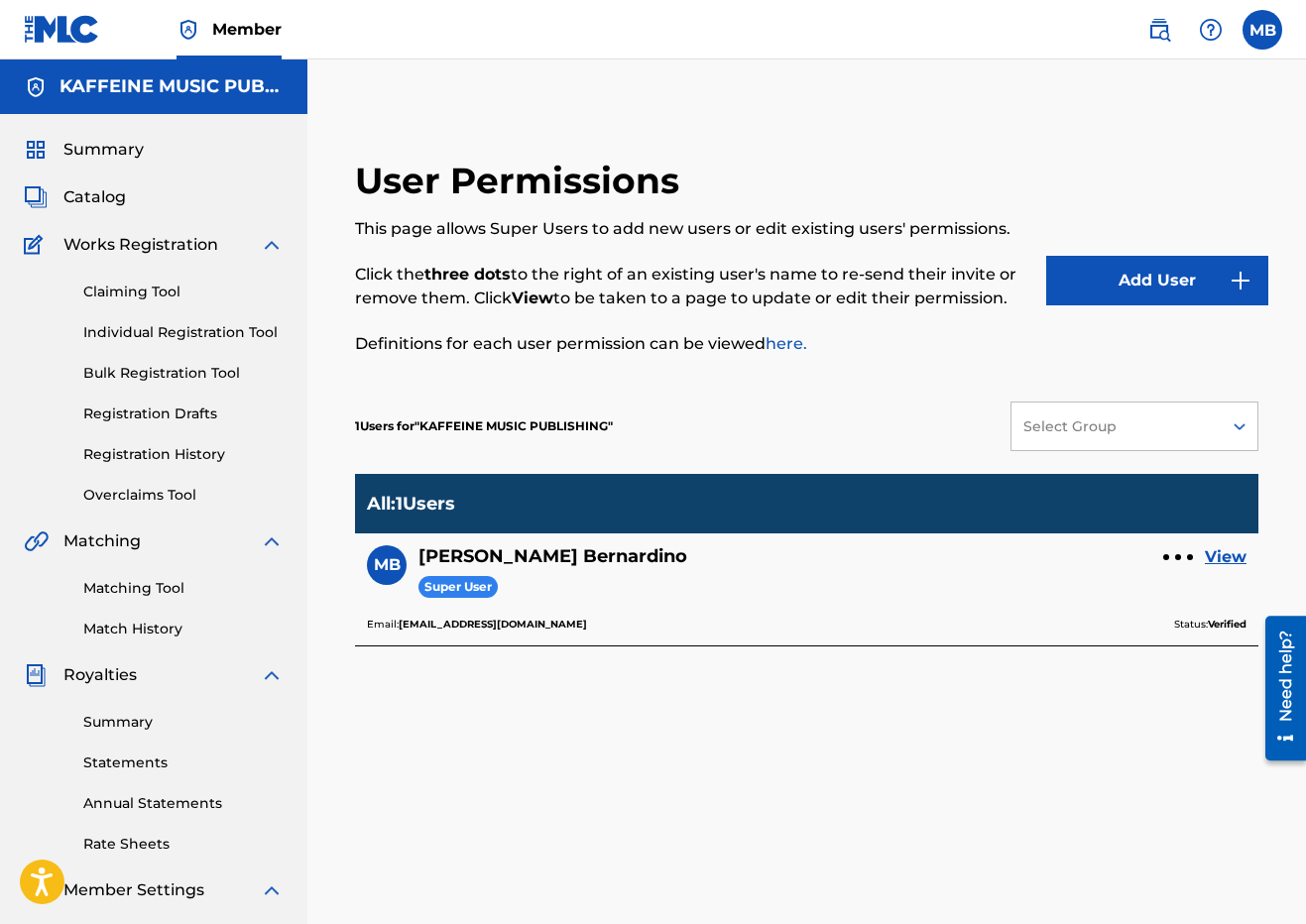 scroll, scrollTop: 305, scrollLeft: 0, axis: vertical 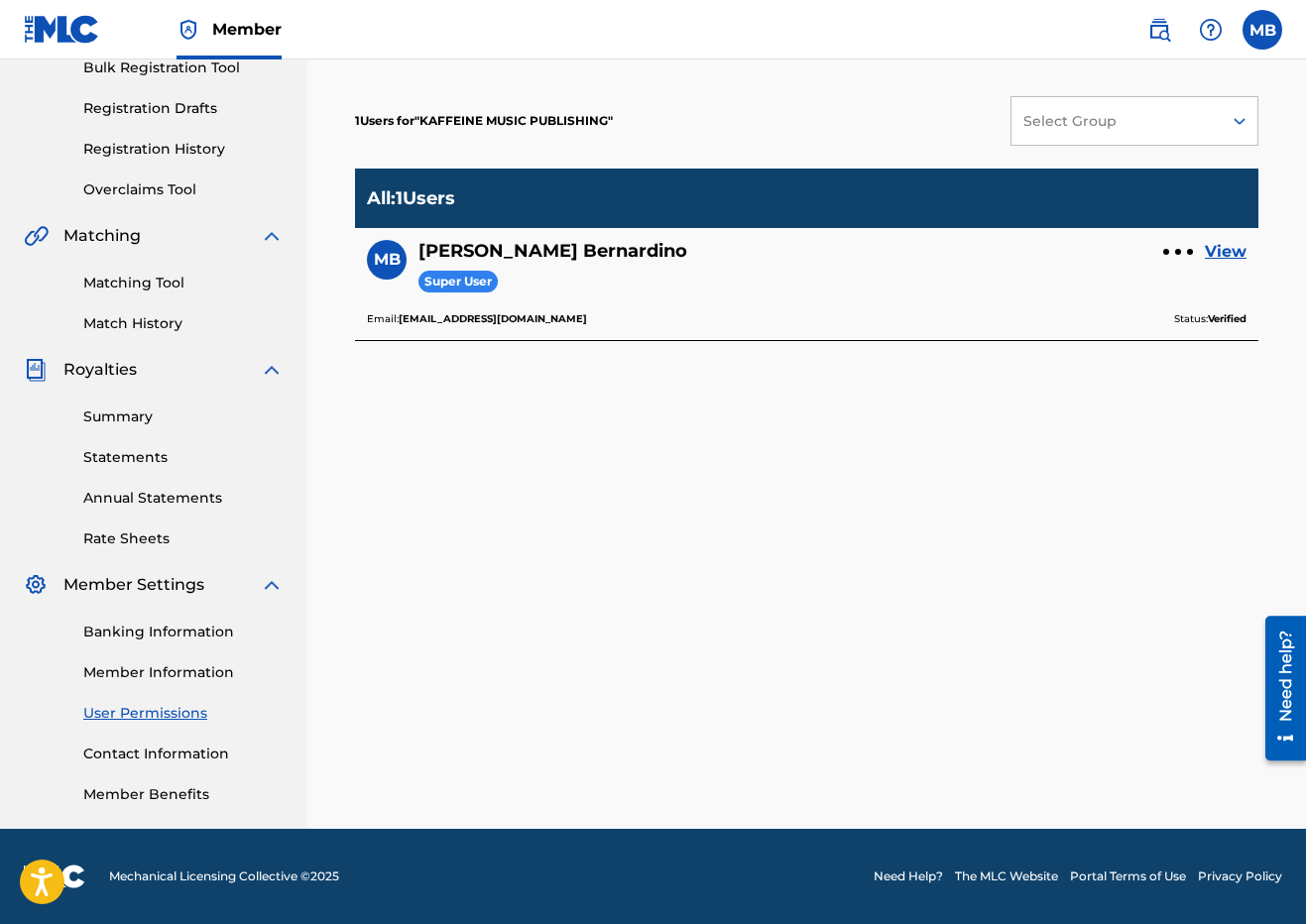 click on "Member Information" at bounding box center (183, 672) 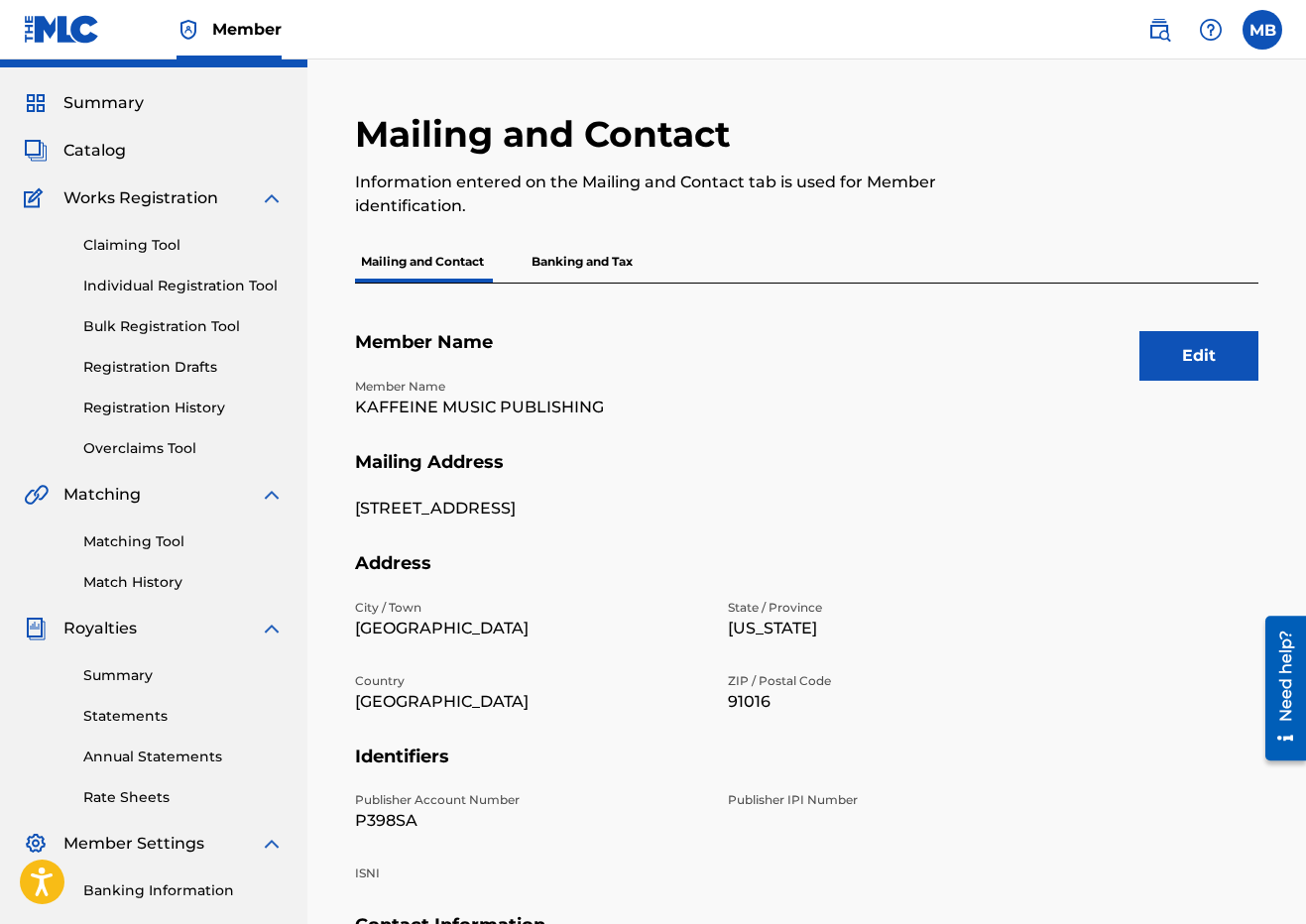 scroll, scrollTop: 305, scrollLeft: 0, axis: vertical 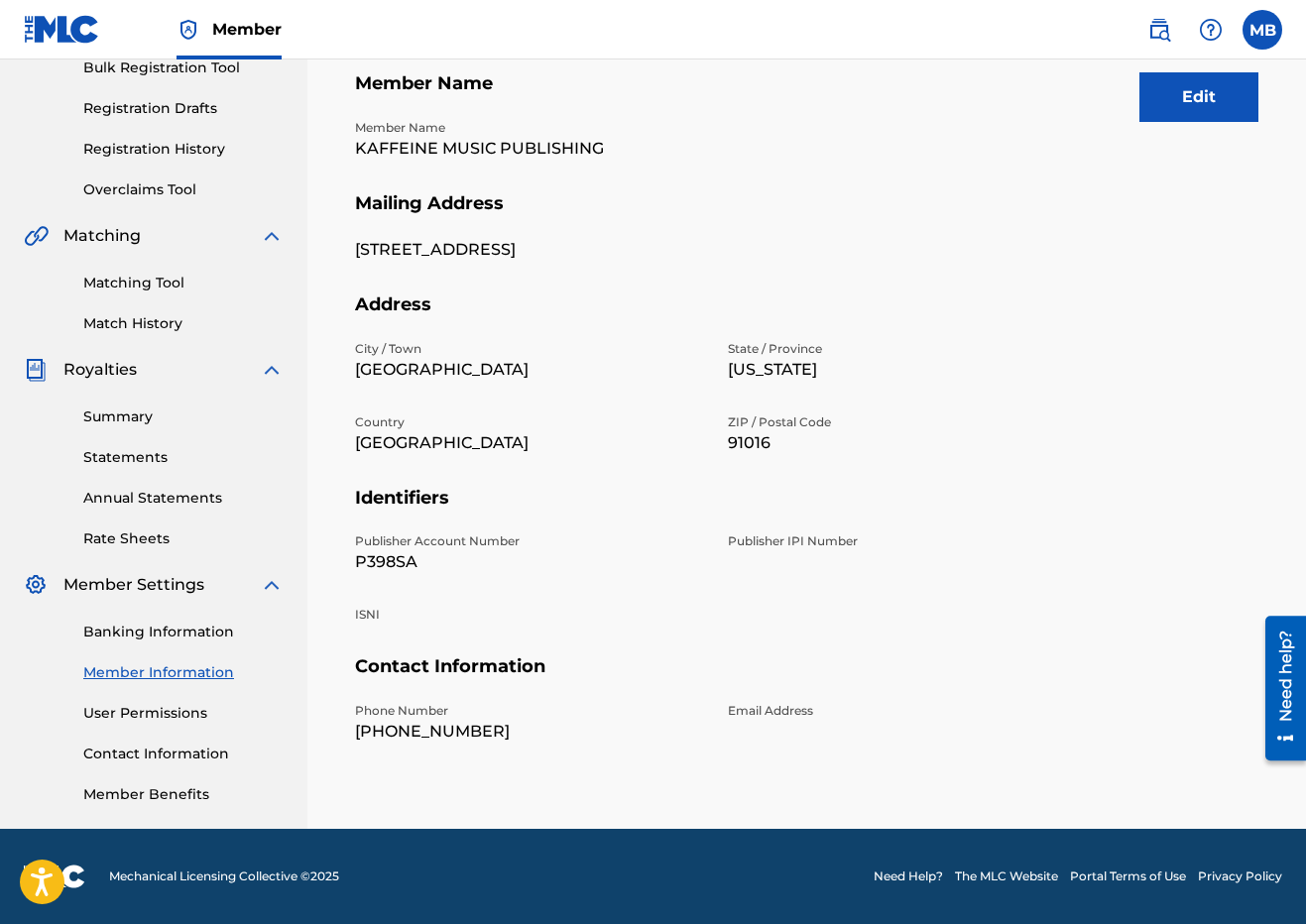 click on "Edit" at bounding box center [1199, 97] 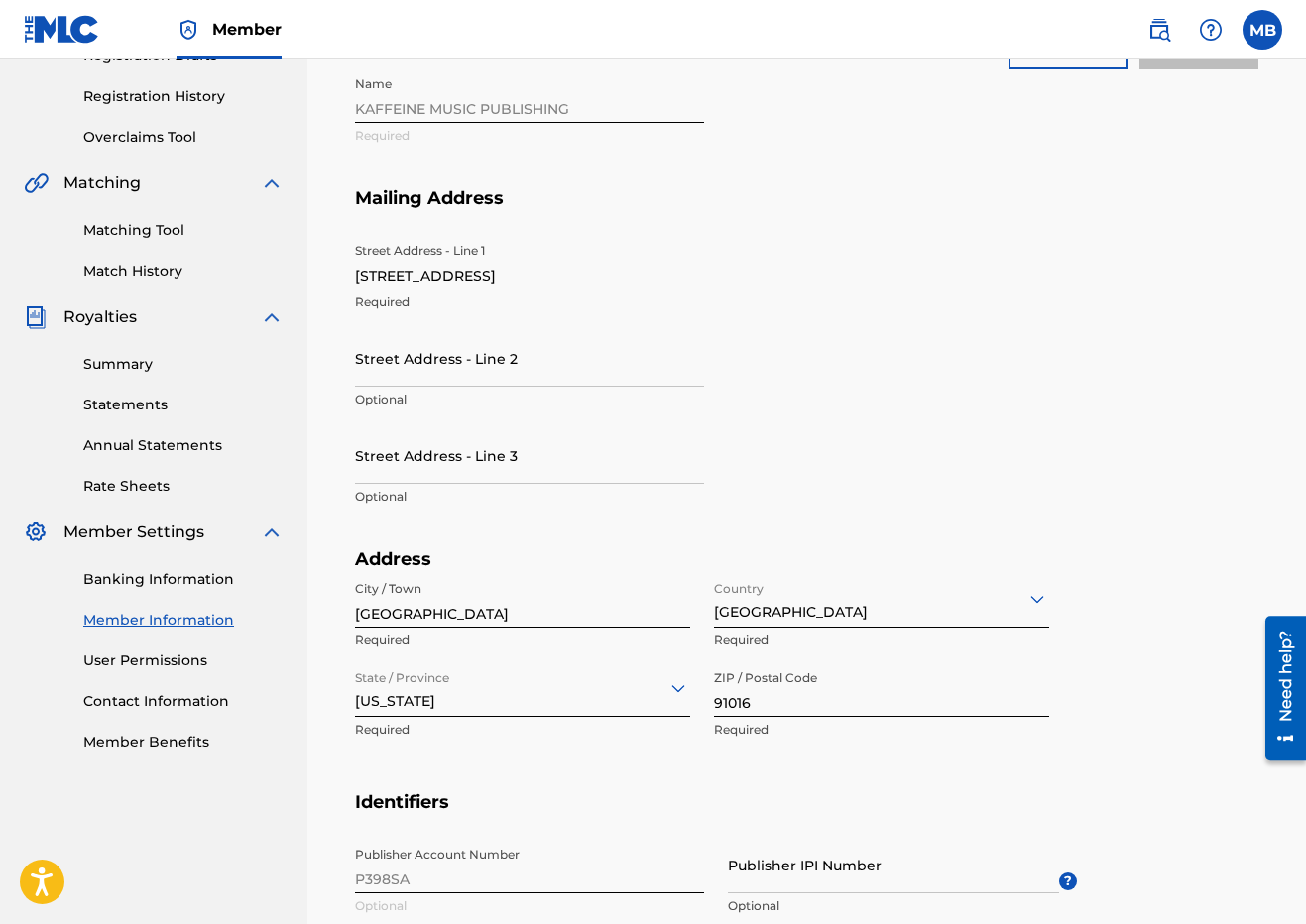 scroll, scrollTop: 796, scrollLeft: 0, axis: vertical 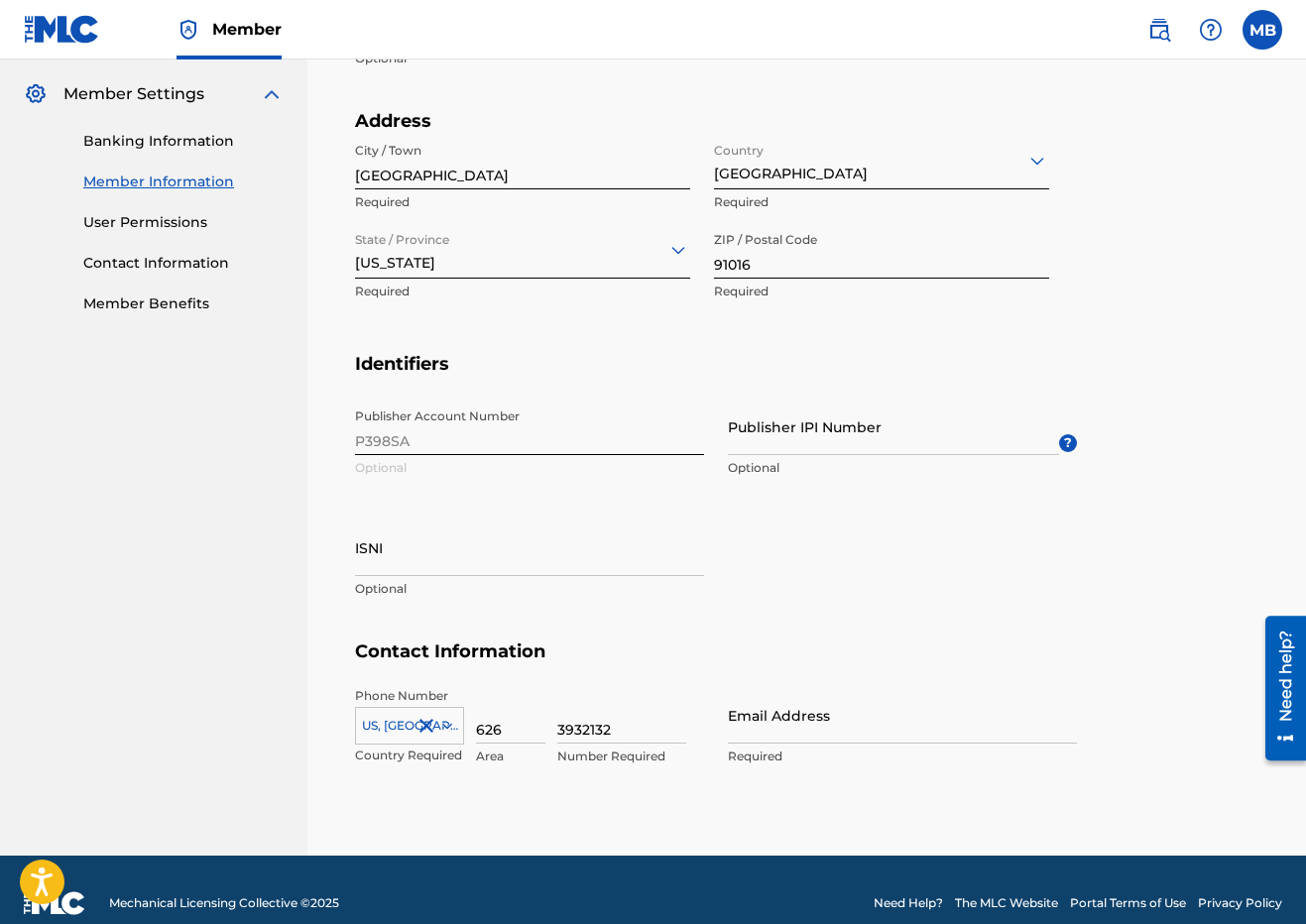 click on "Publisher IPI Number" at bounding box center (893, 426) 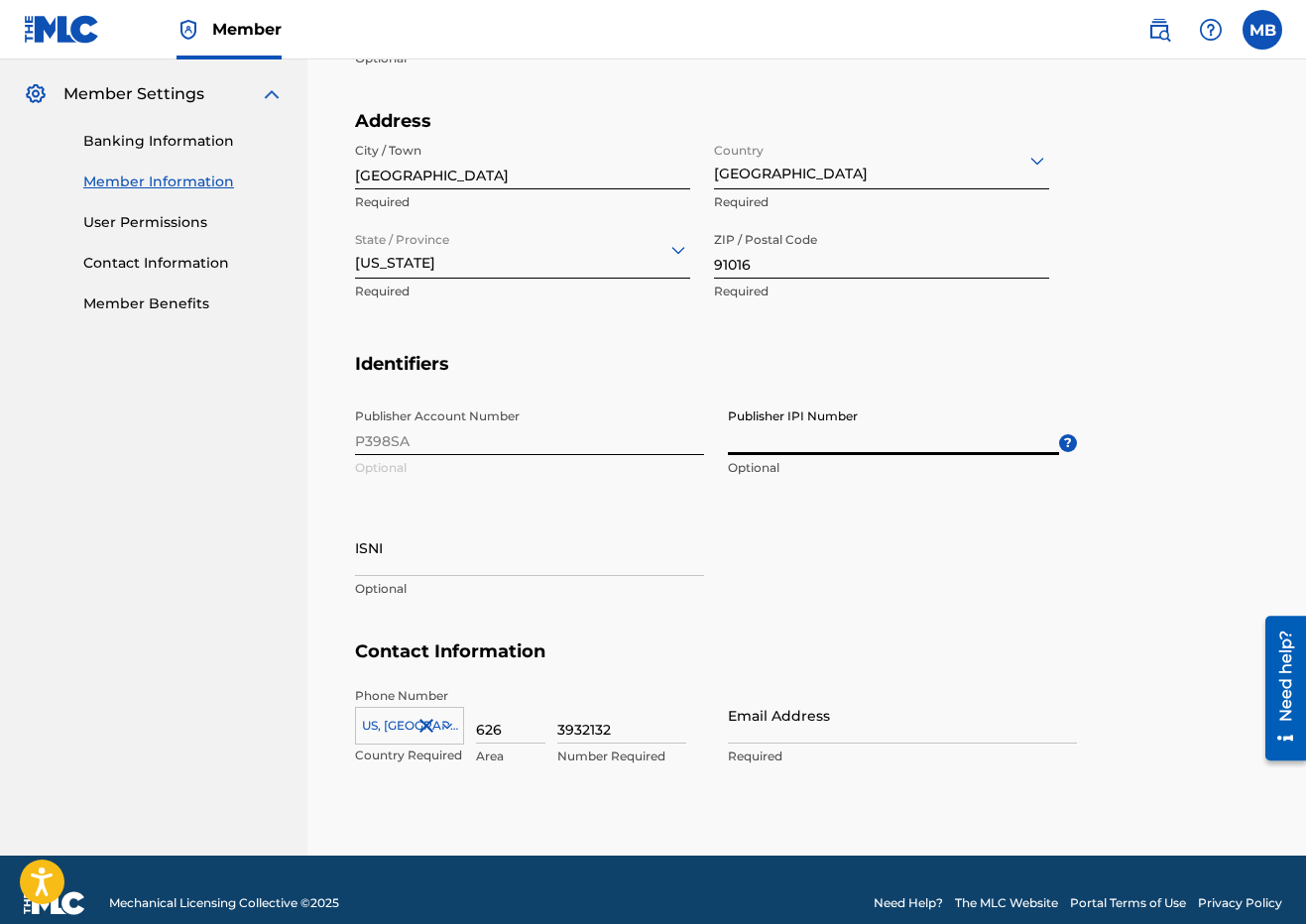 paste on "1141097290" 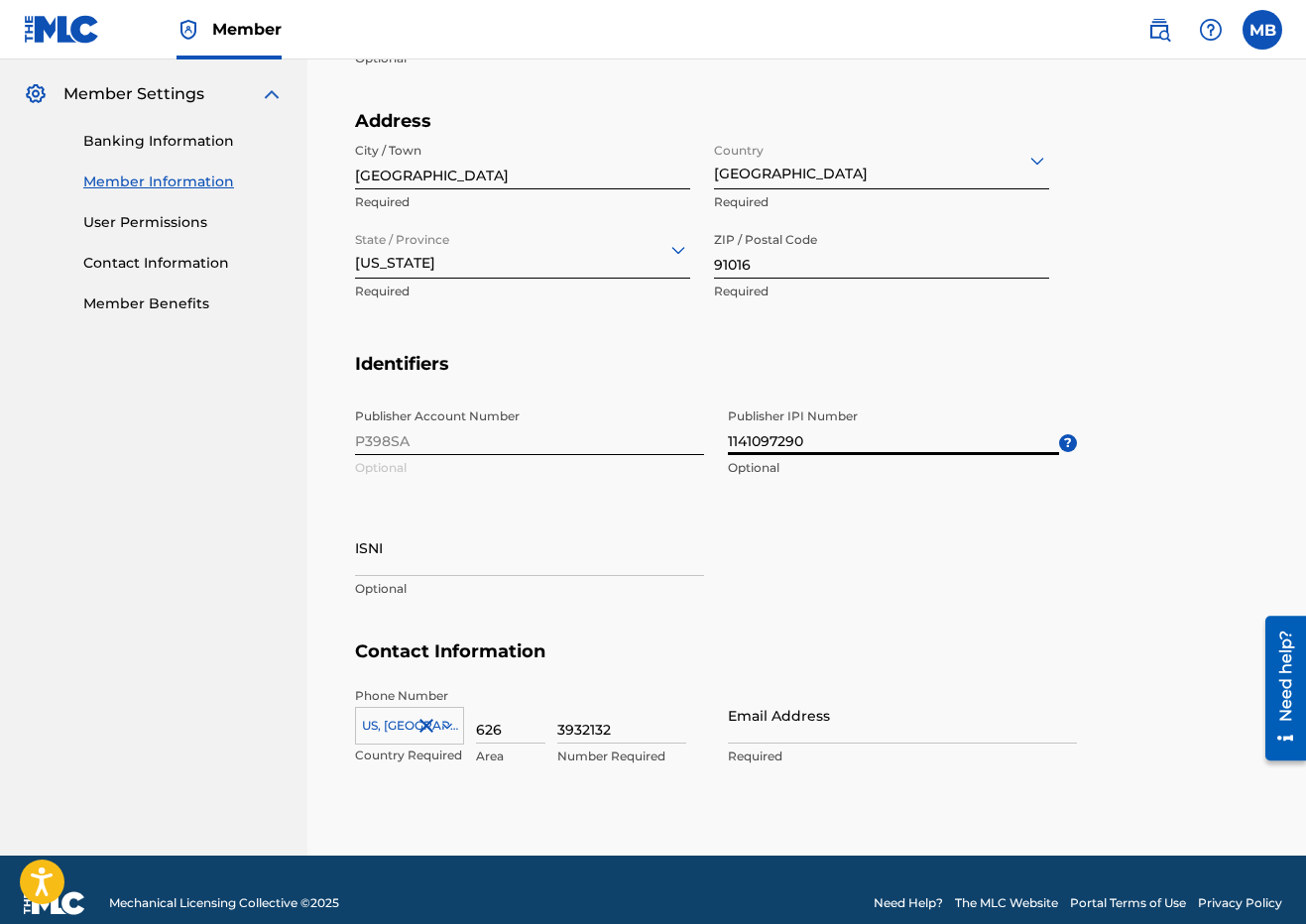 scroll, scrollTop: 0, scrollLeft: 0, axis: both 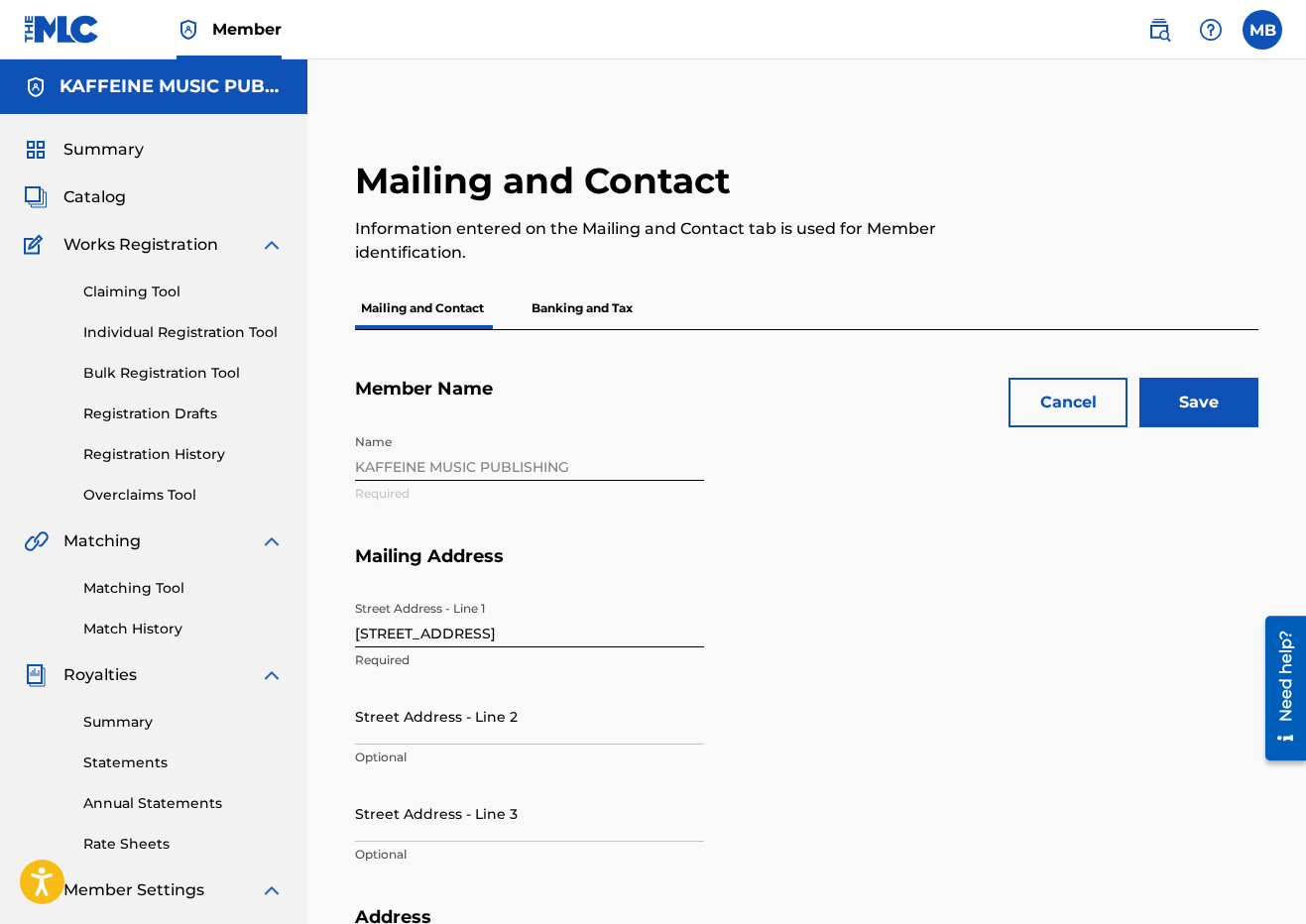 type on "1141097290" 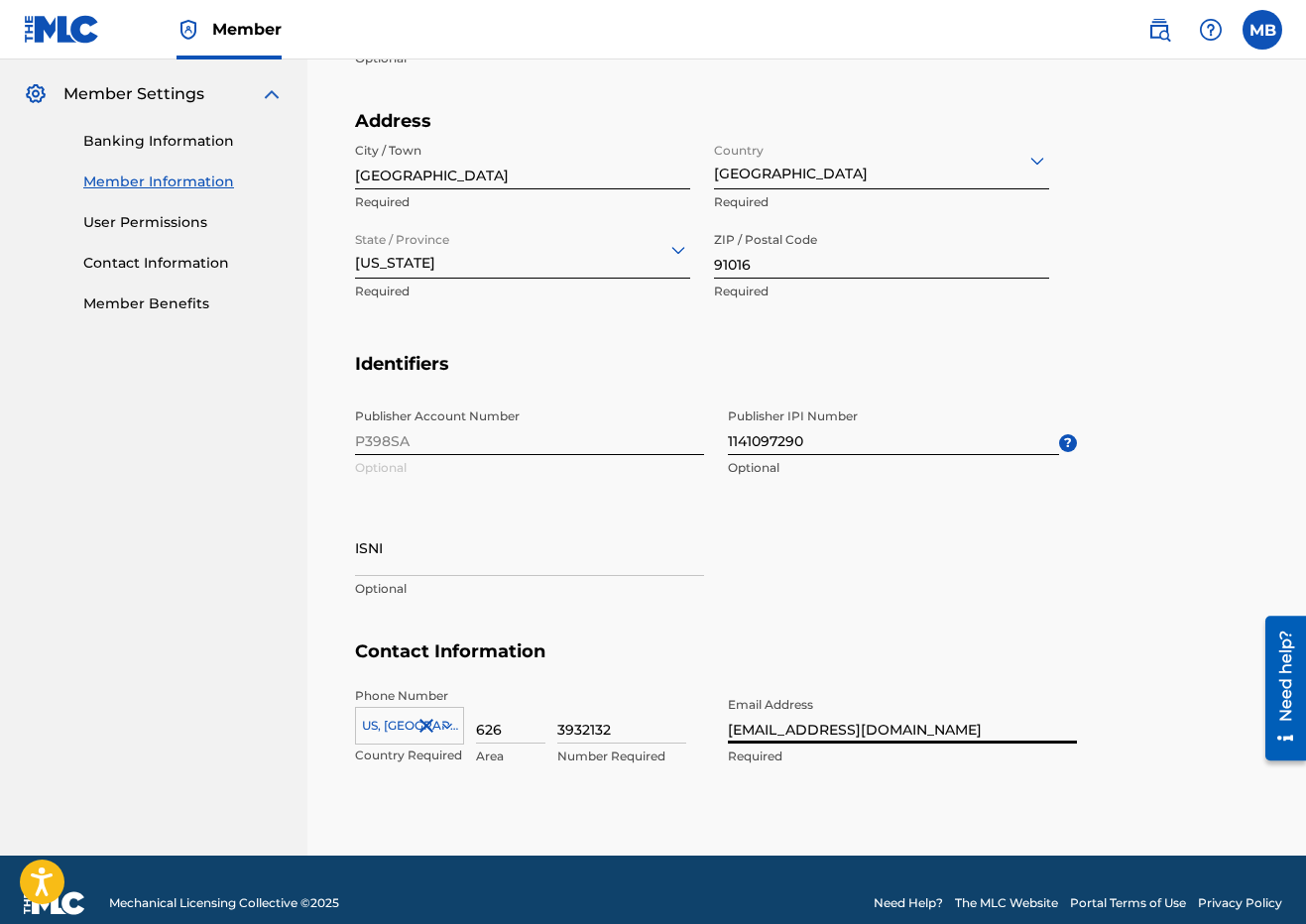 scroll, scrollTop: 0, scrollLeft: 0, axis: both 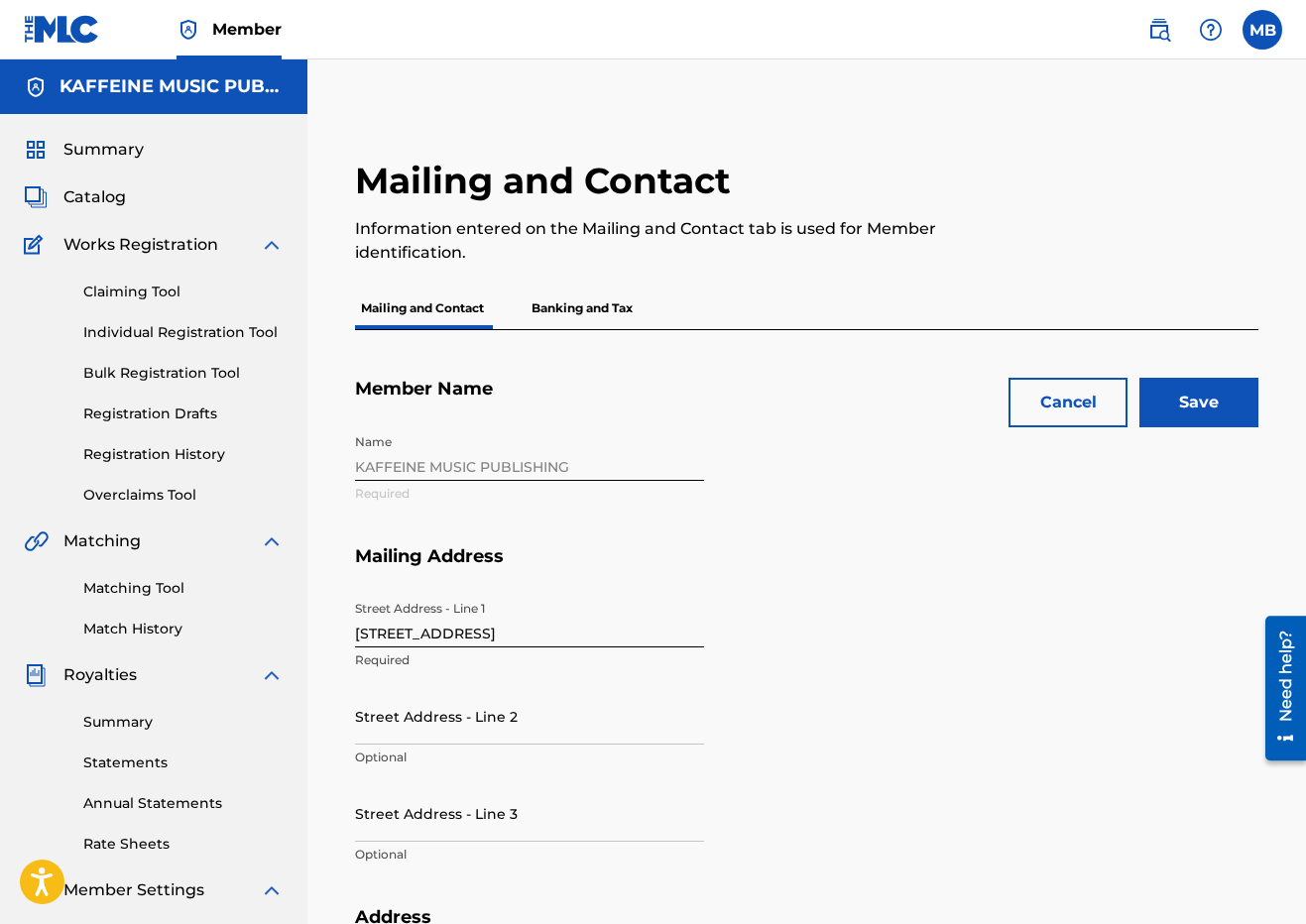 type on "[EMAIL_ADDRESS][DOMAIN_NAME]" 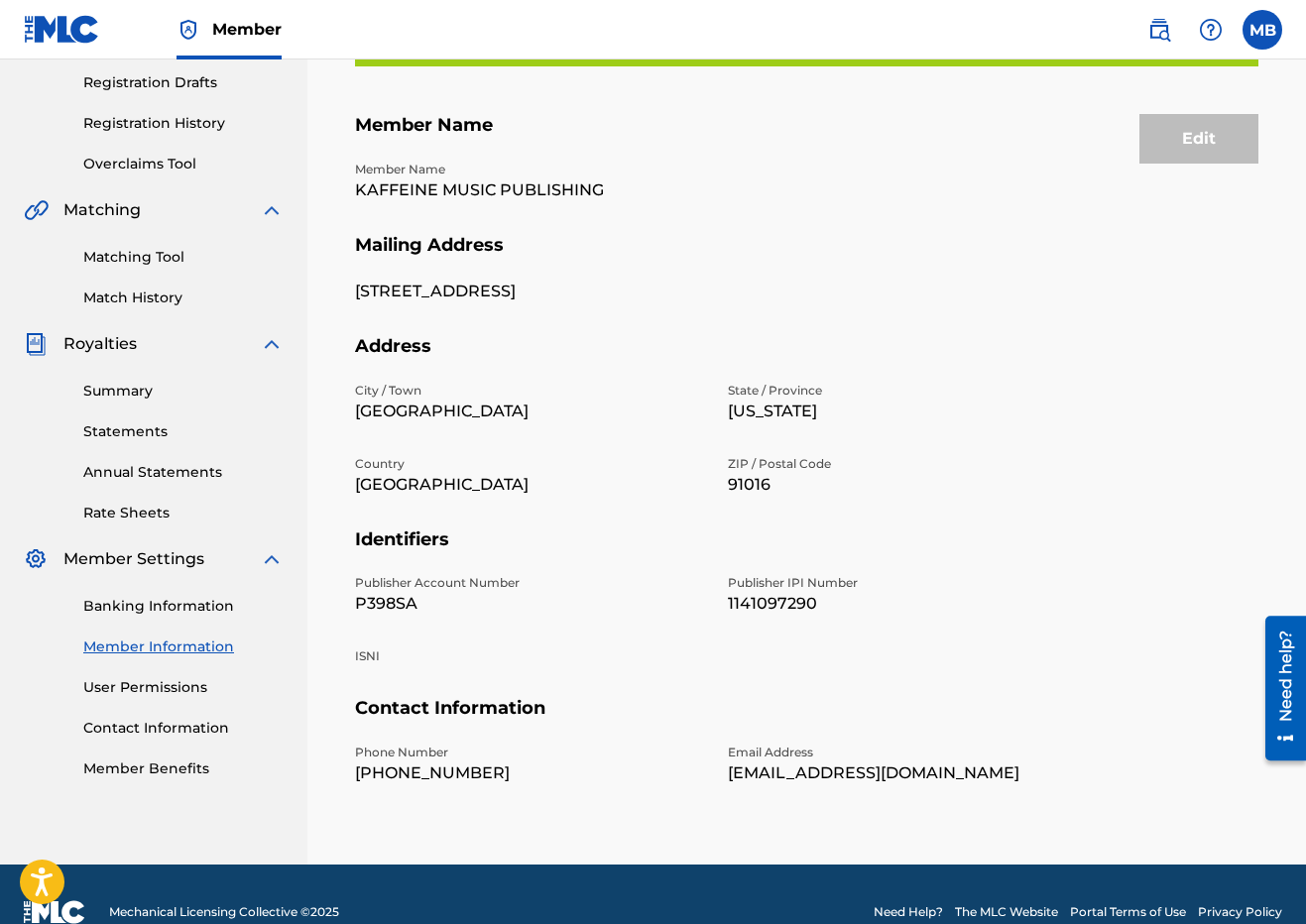 scroll, scrollTop: 340, scrollLeft: 0, axis: vertical 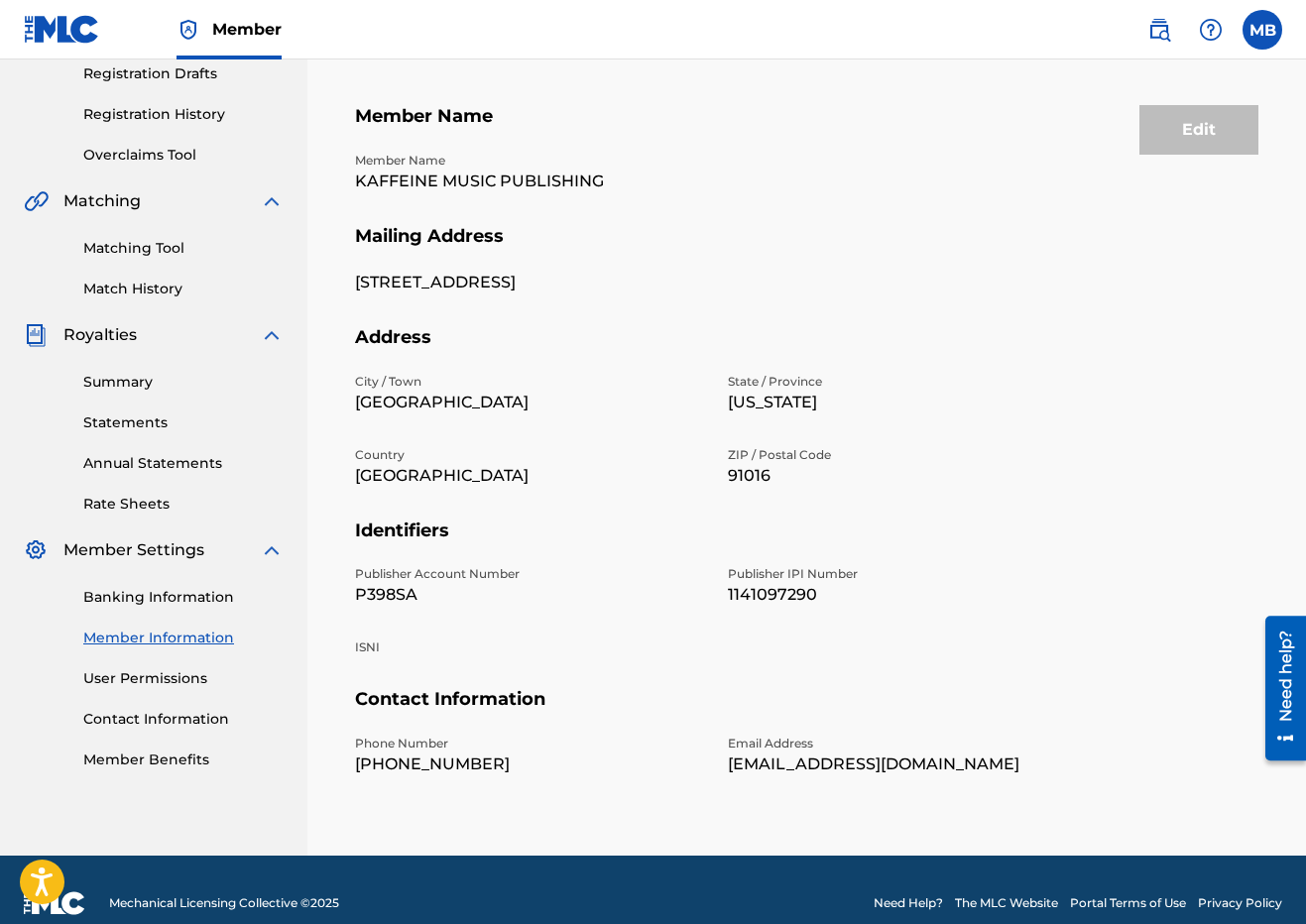 click on "User Permissions" at bounding box center [183, 678] 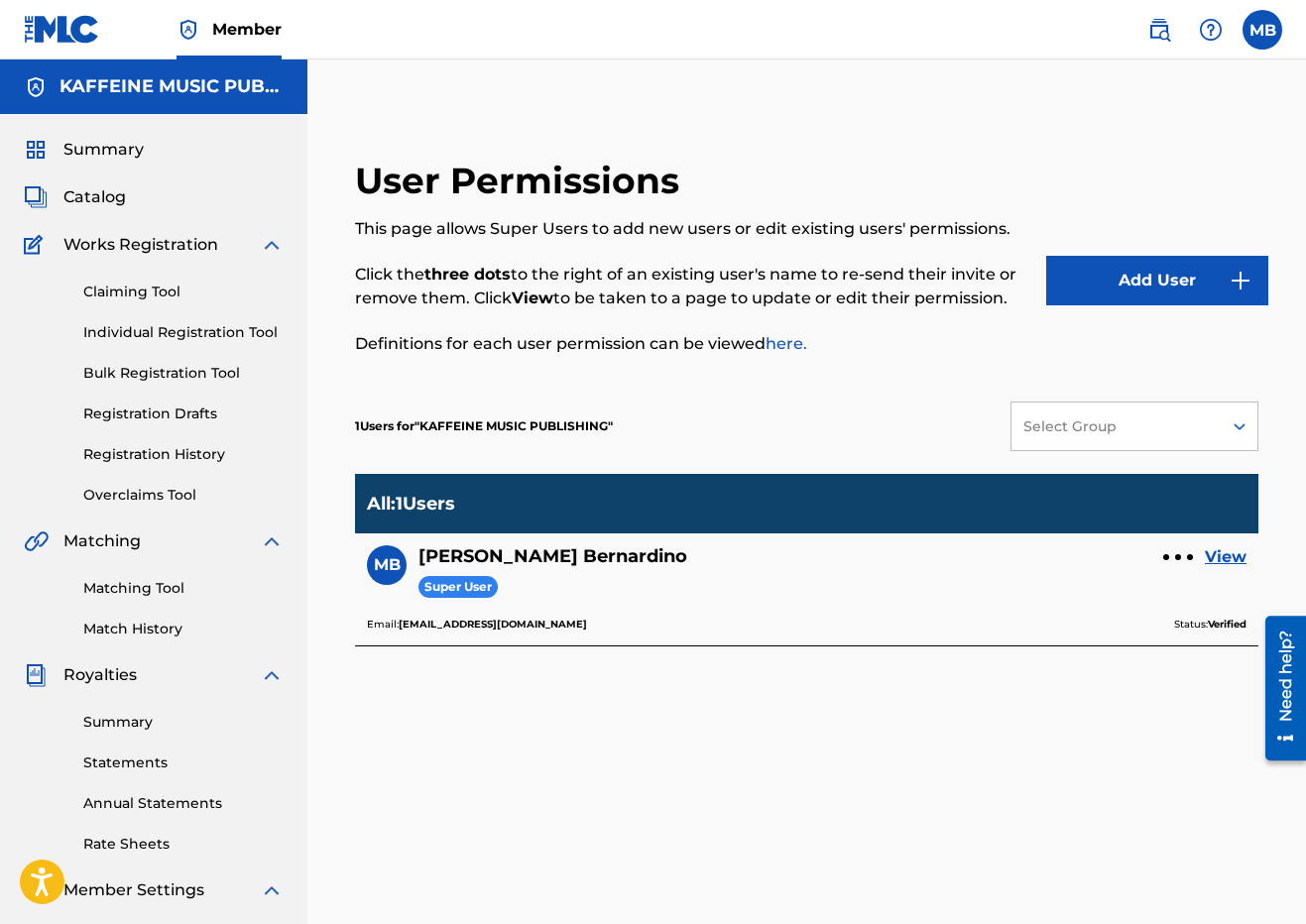 scroll, scrollTop: 4, scrollLeft: 0, axis: vertical 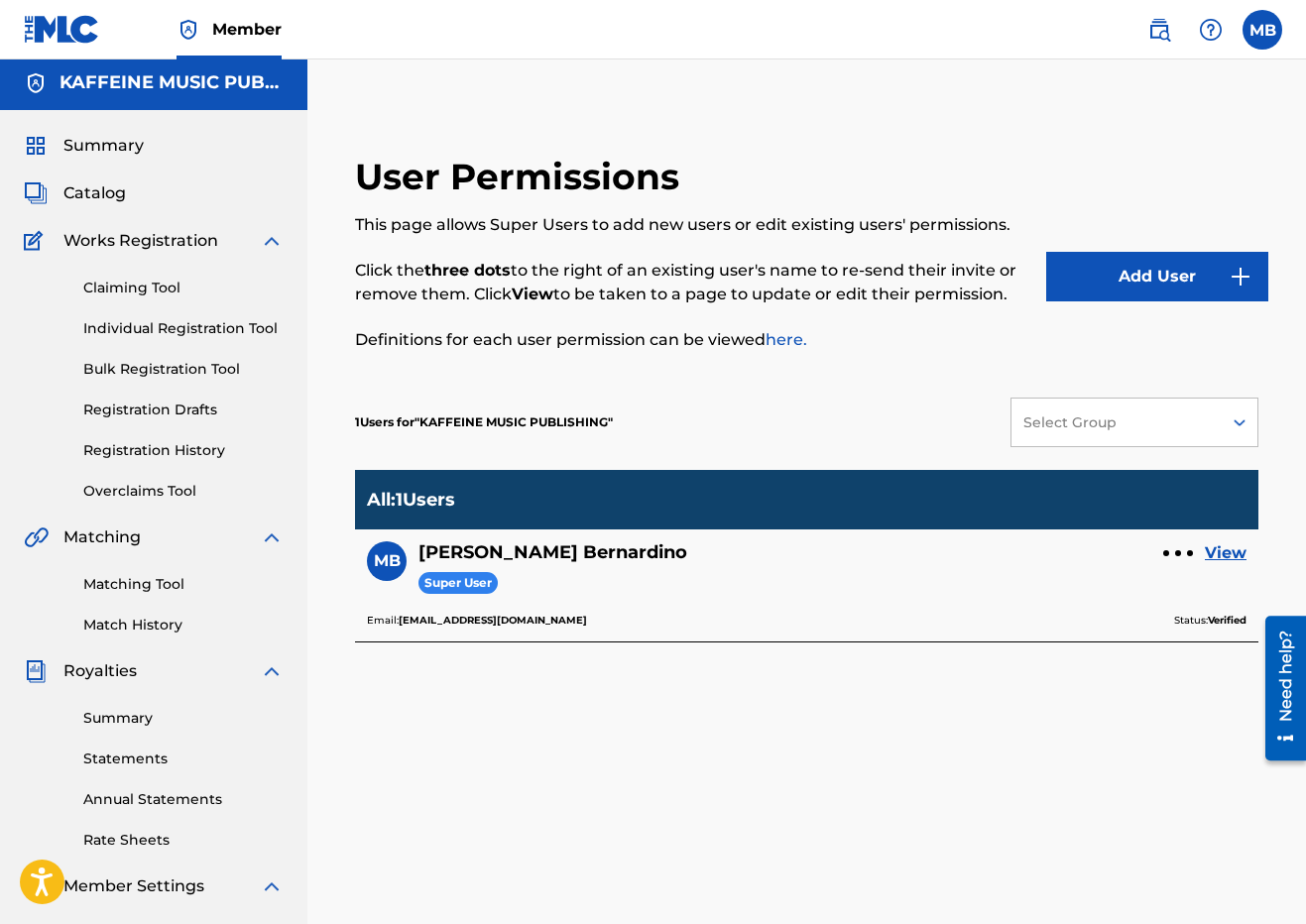 click on "Super User" at bounding box center [552, 582] 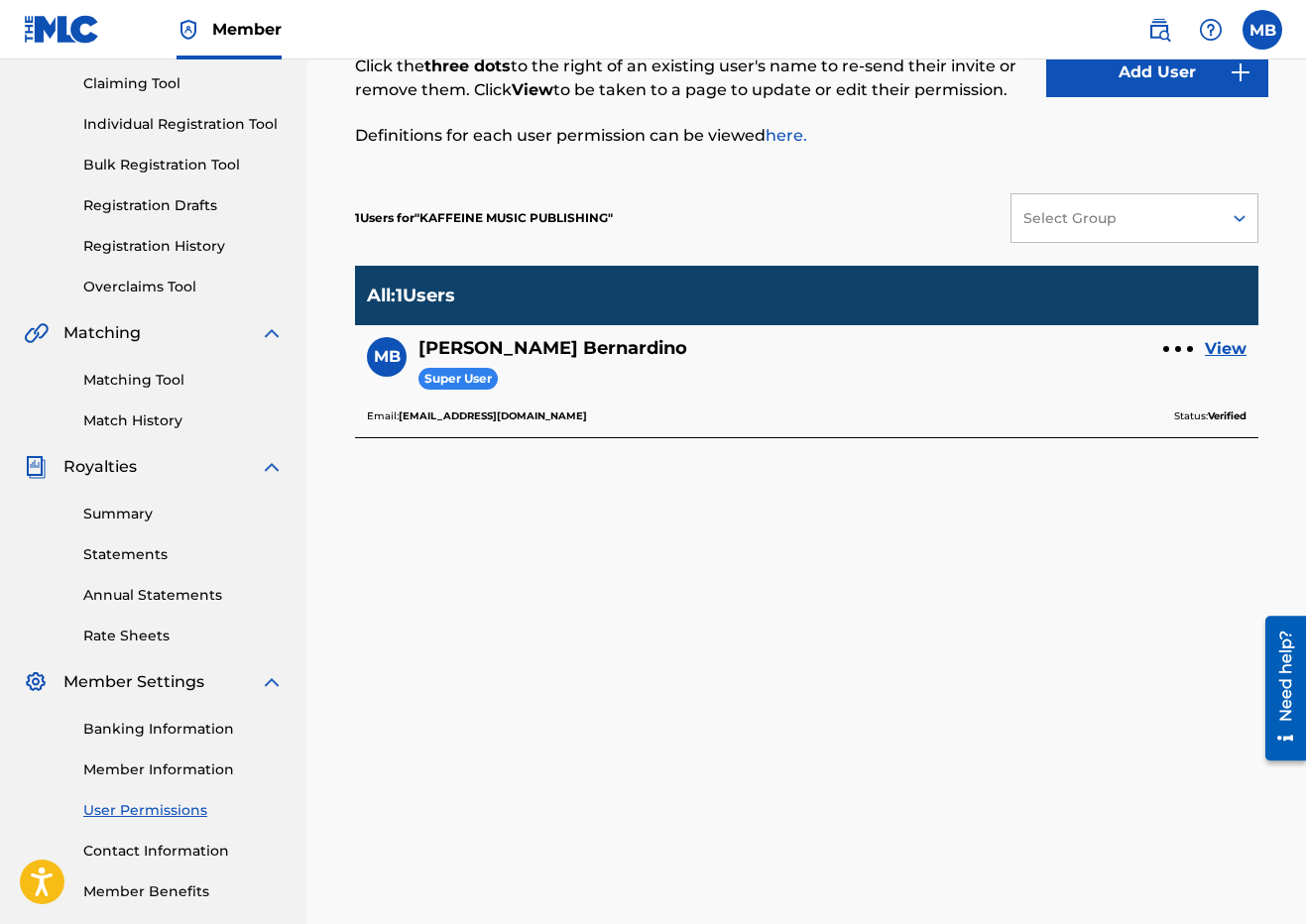 scroll, scrollTop: 305, scrollLeft: 0, axis: vertical 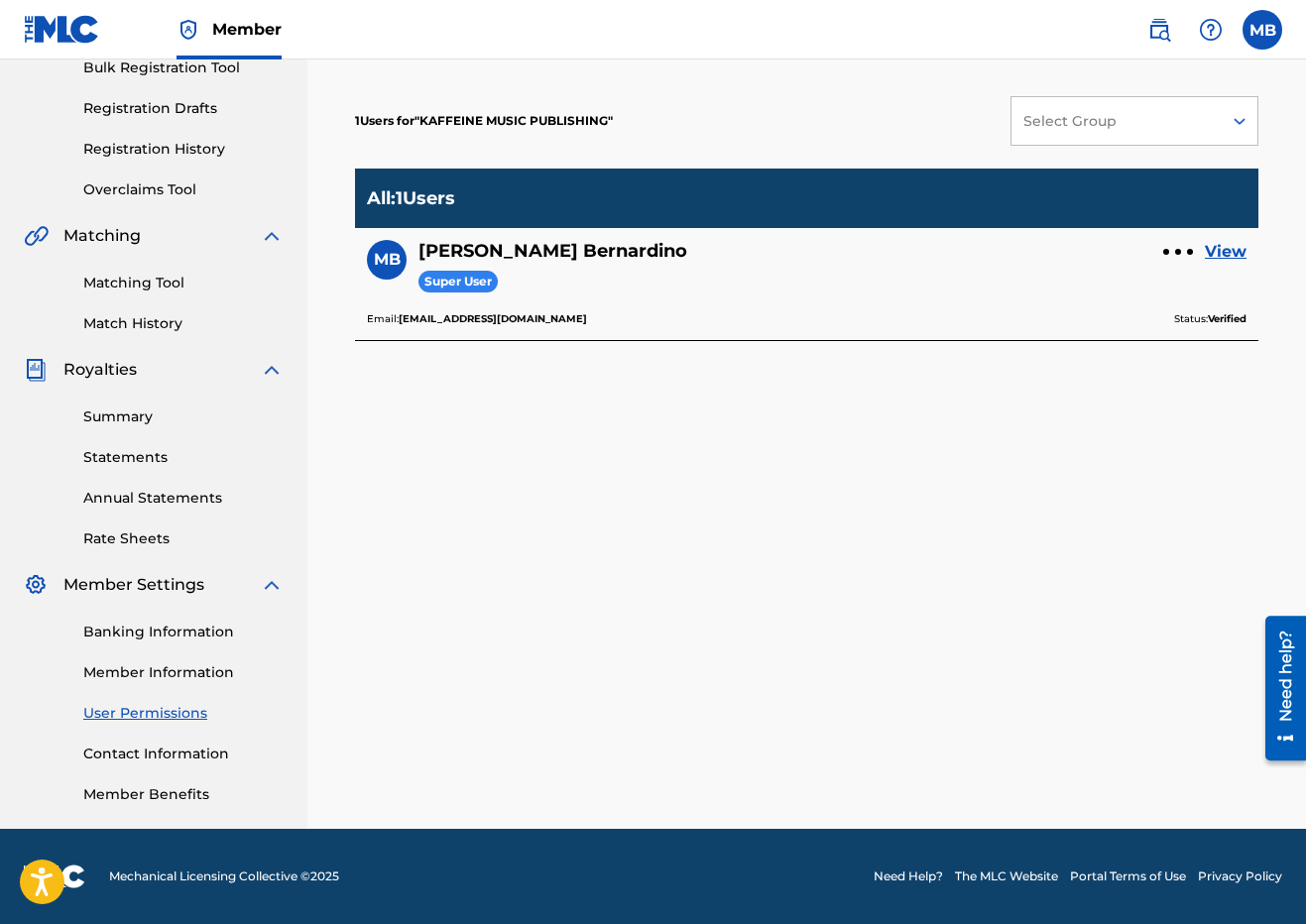 click on "Contact Information" at bounding box center (183, 753) 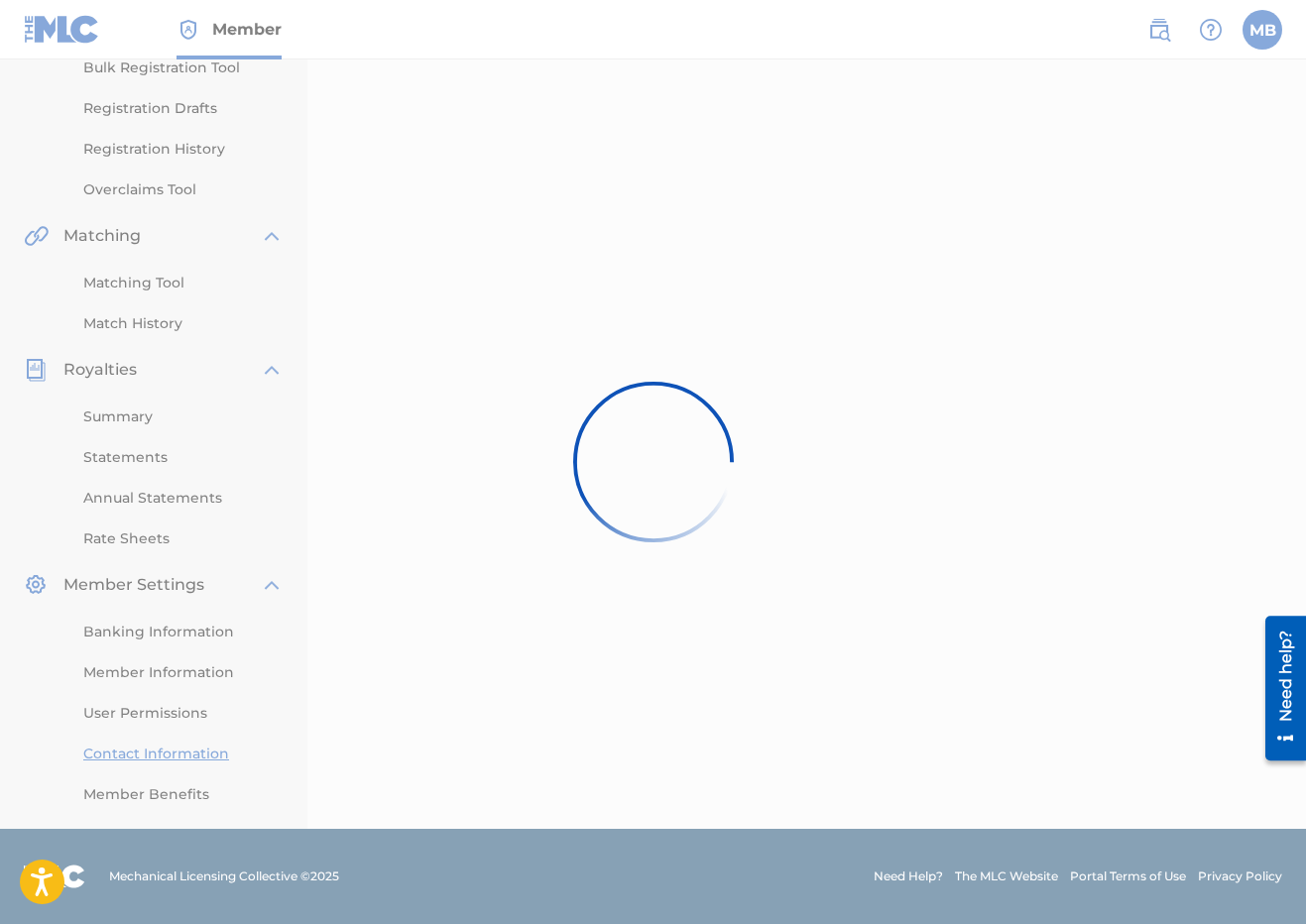 scroll, scrollTop: 0, scrollLeft: 0, axis: both 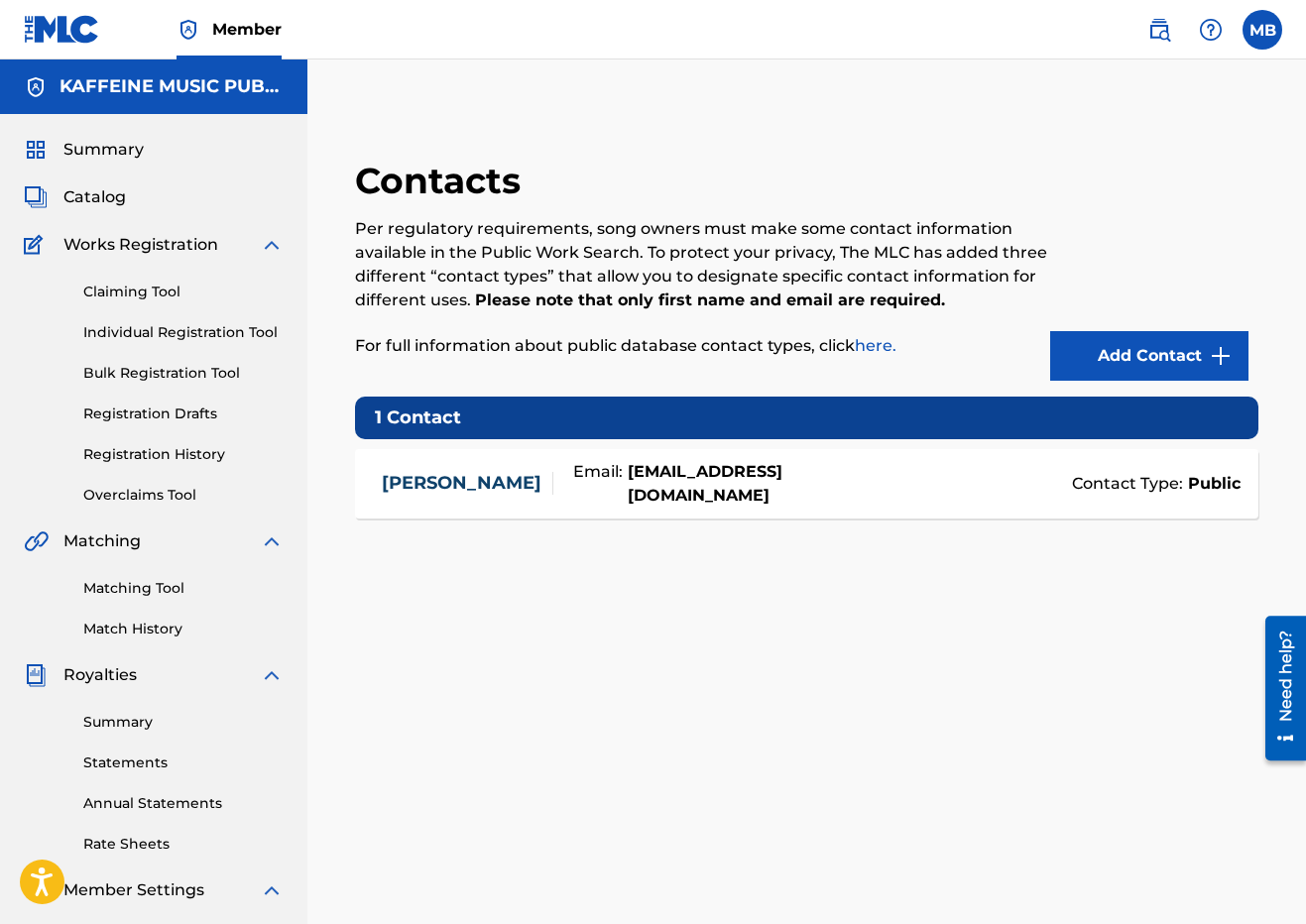 click on "[EMAIL_ADDRESS][DOMAIN_NAME]" at bounding box center [717, 484] 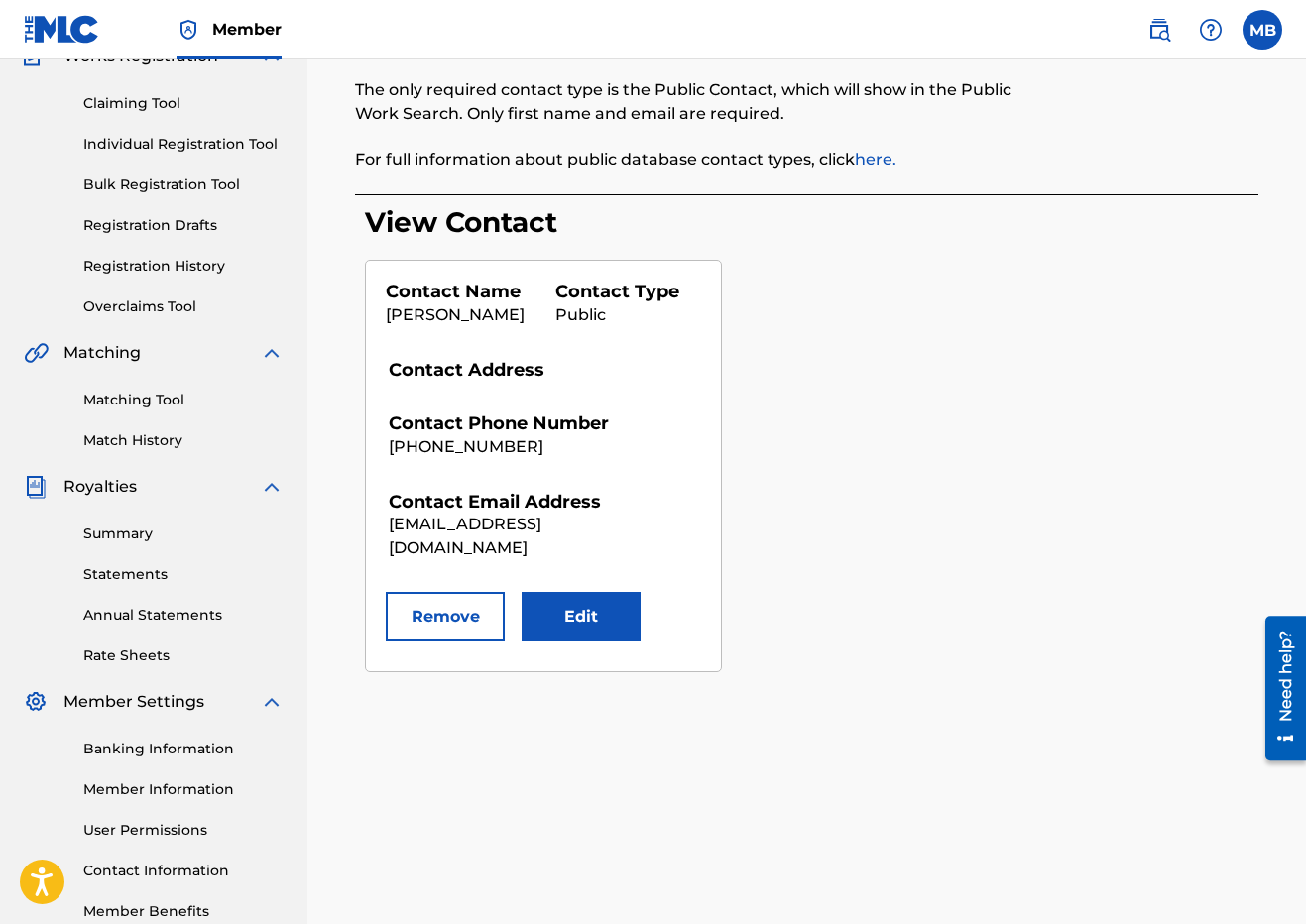 scroll, scrollTop: 305, scrollLeft: 0, axis: vertical 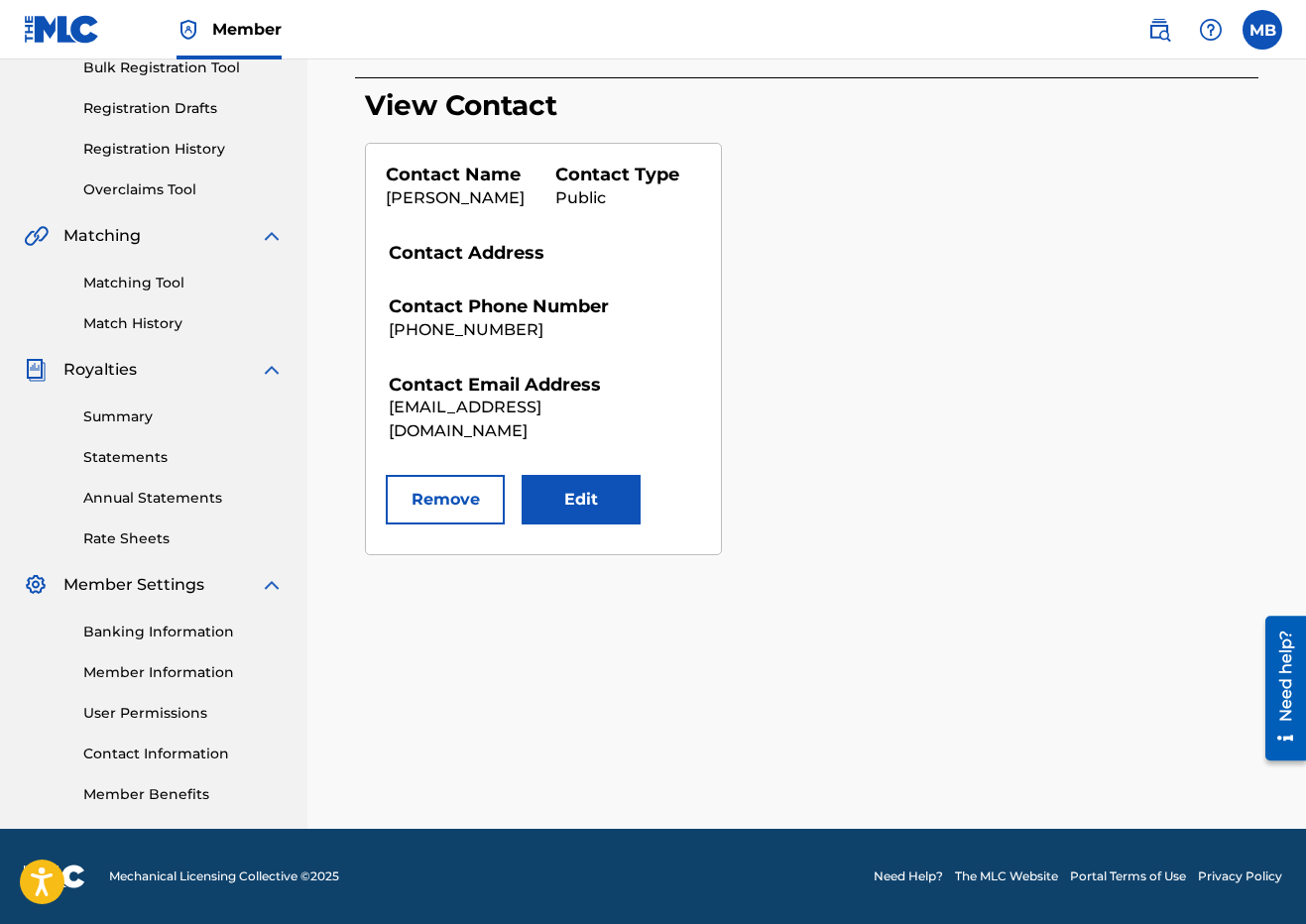 click on "Member Benefits" at bounding box center (183, 794) 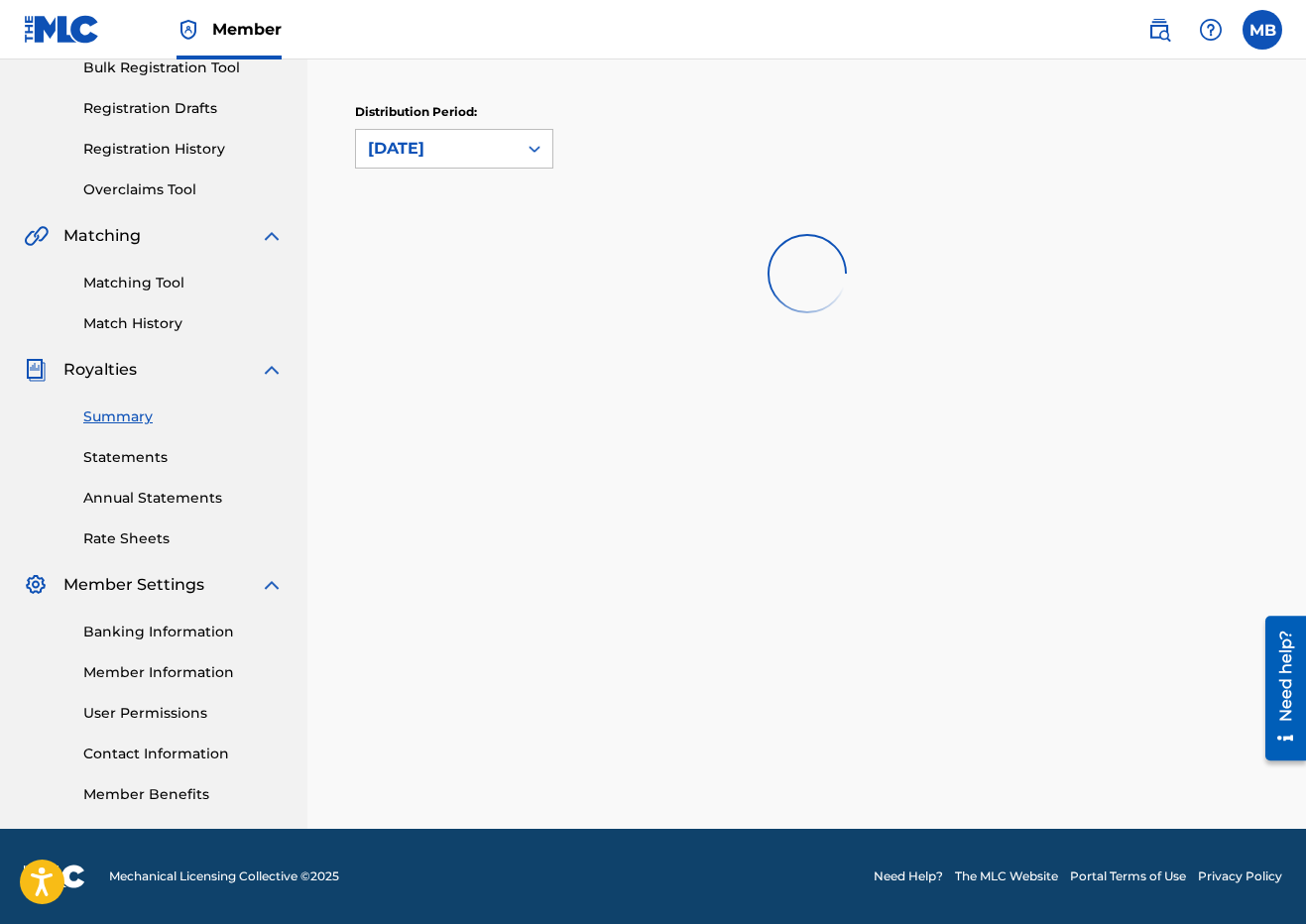 scroll, scrollTop: 0, scrollLeft: 0, axis: both 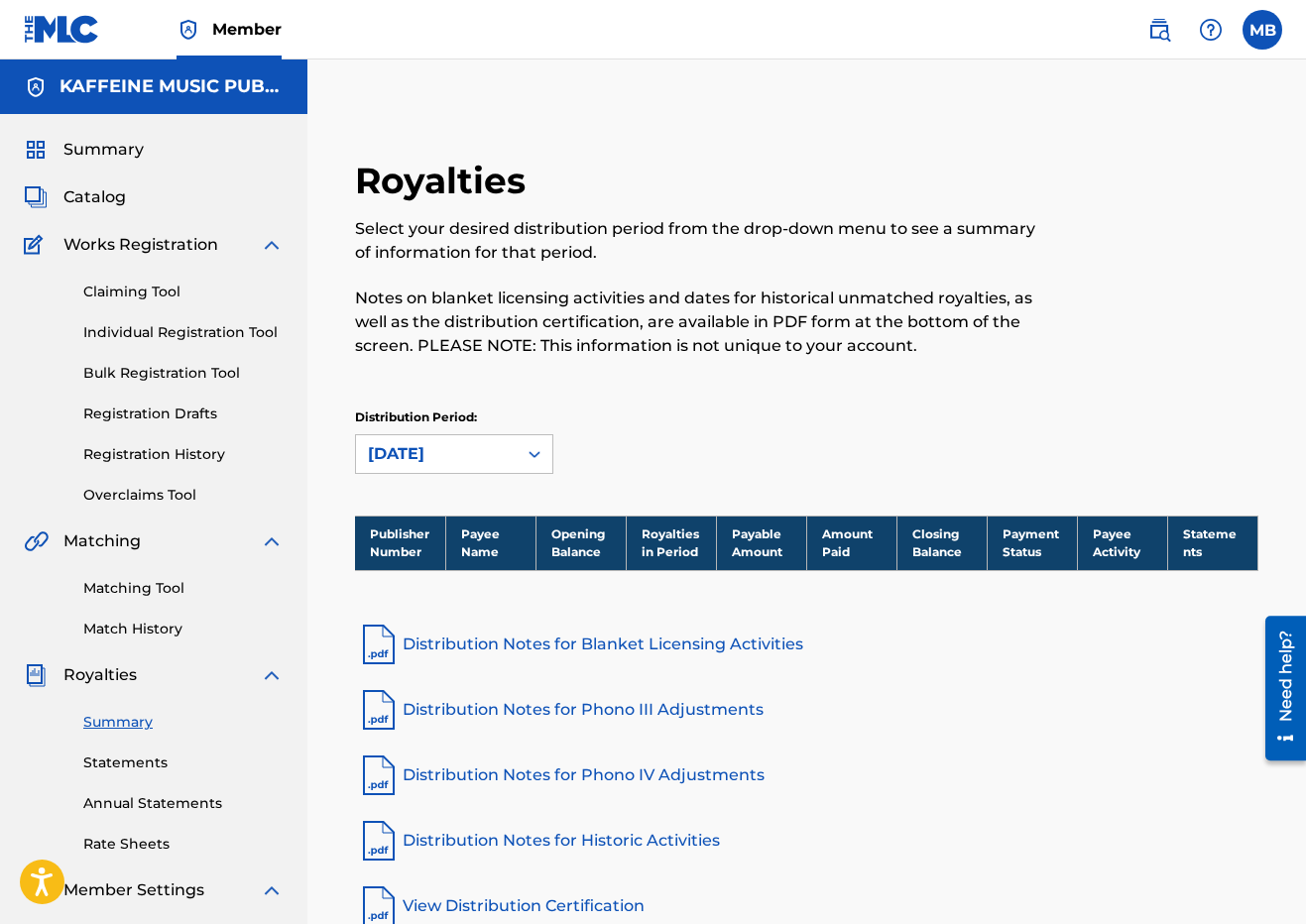 click on "Matching Tool" at bounding box center (183, 588) 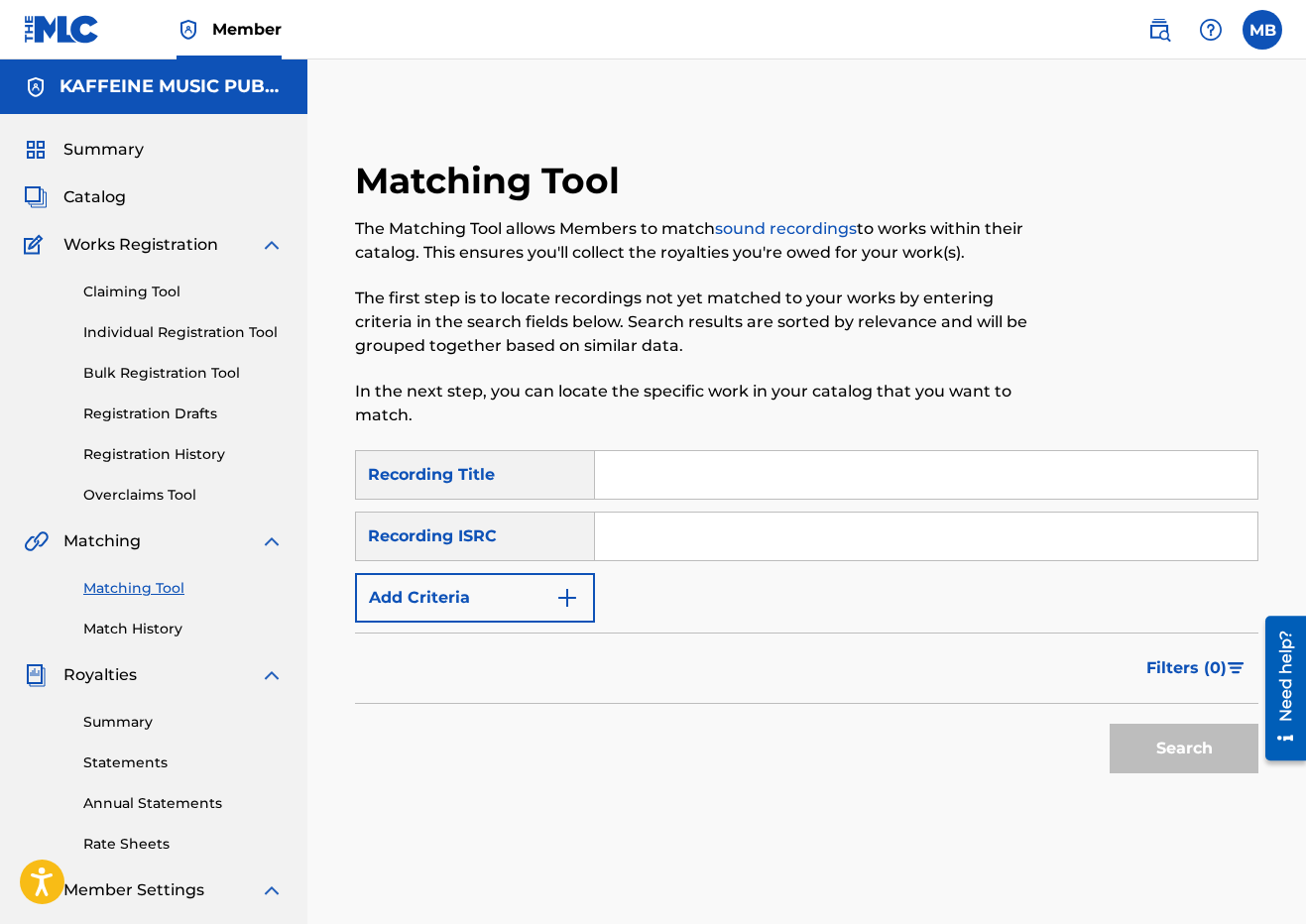 click on "Match History" at bounding box center (183, 629) 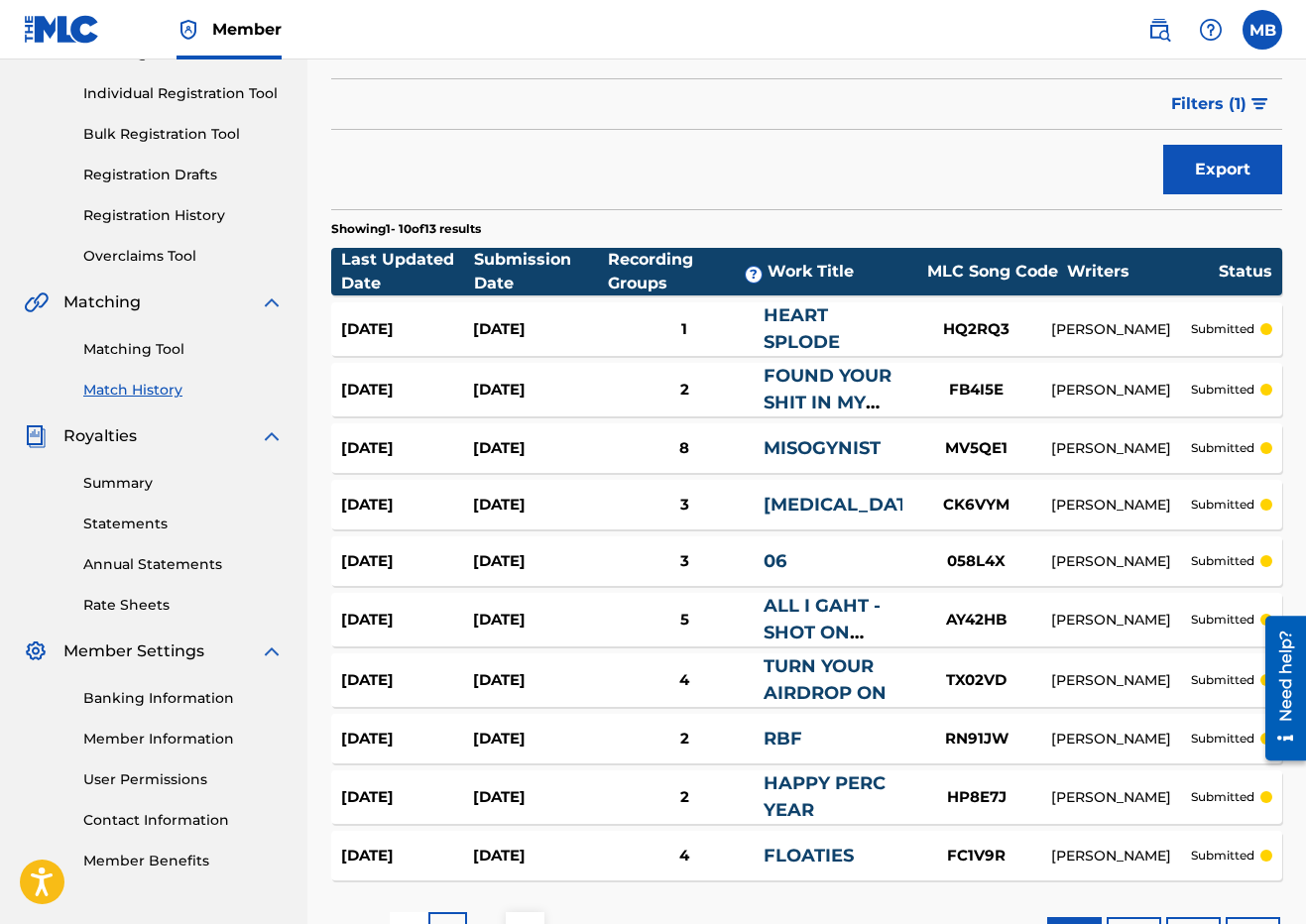 scroll, scrollTop: 393, scrollLeft: 0, axis: vertical 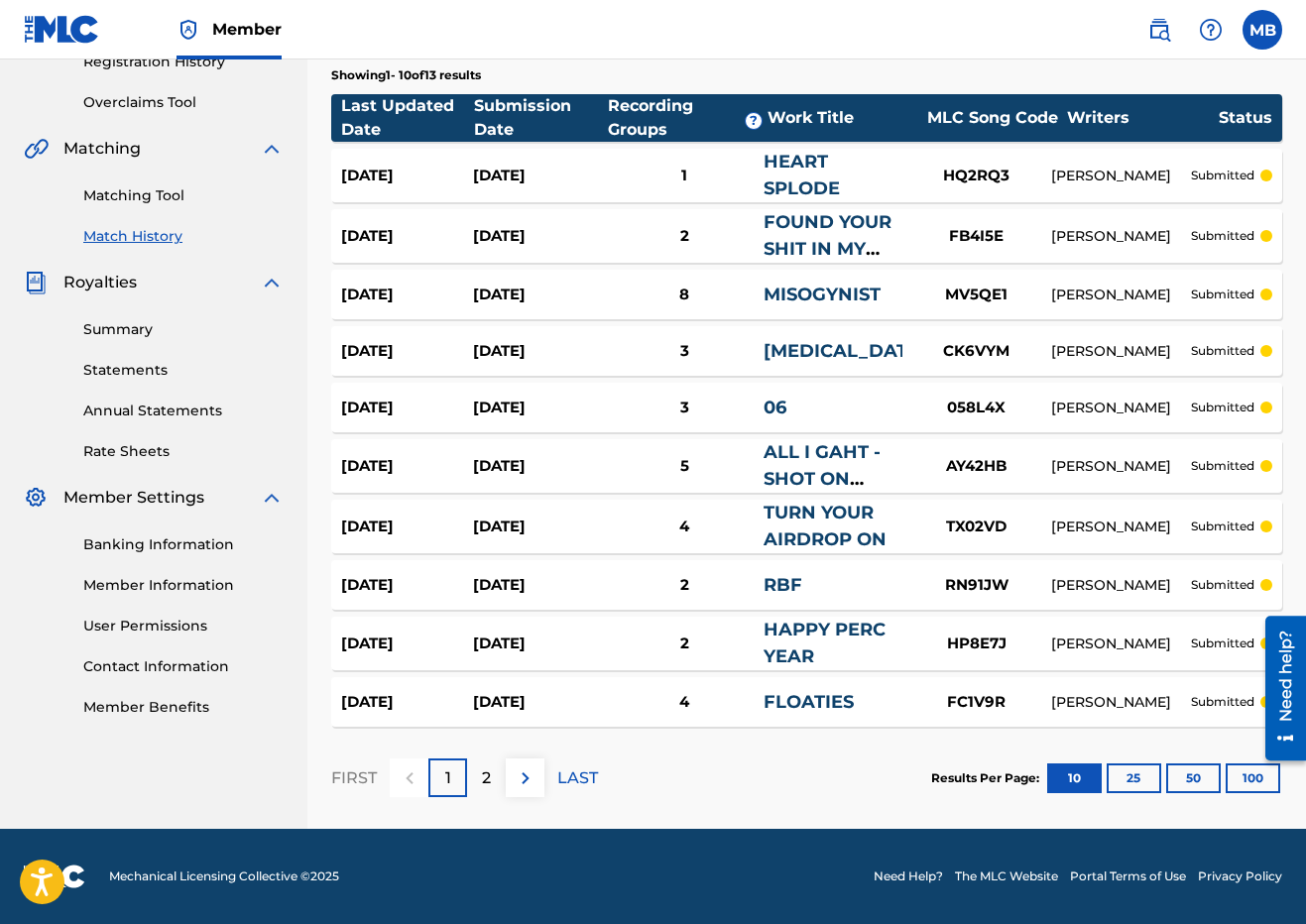 click on "50" at bounding box center [1193, 778] 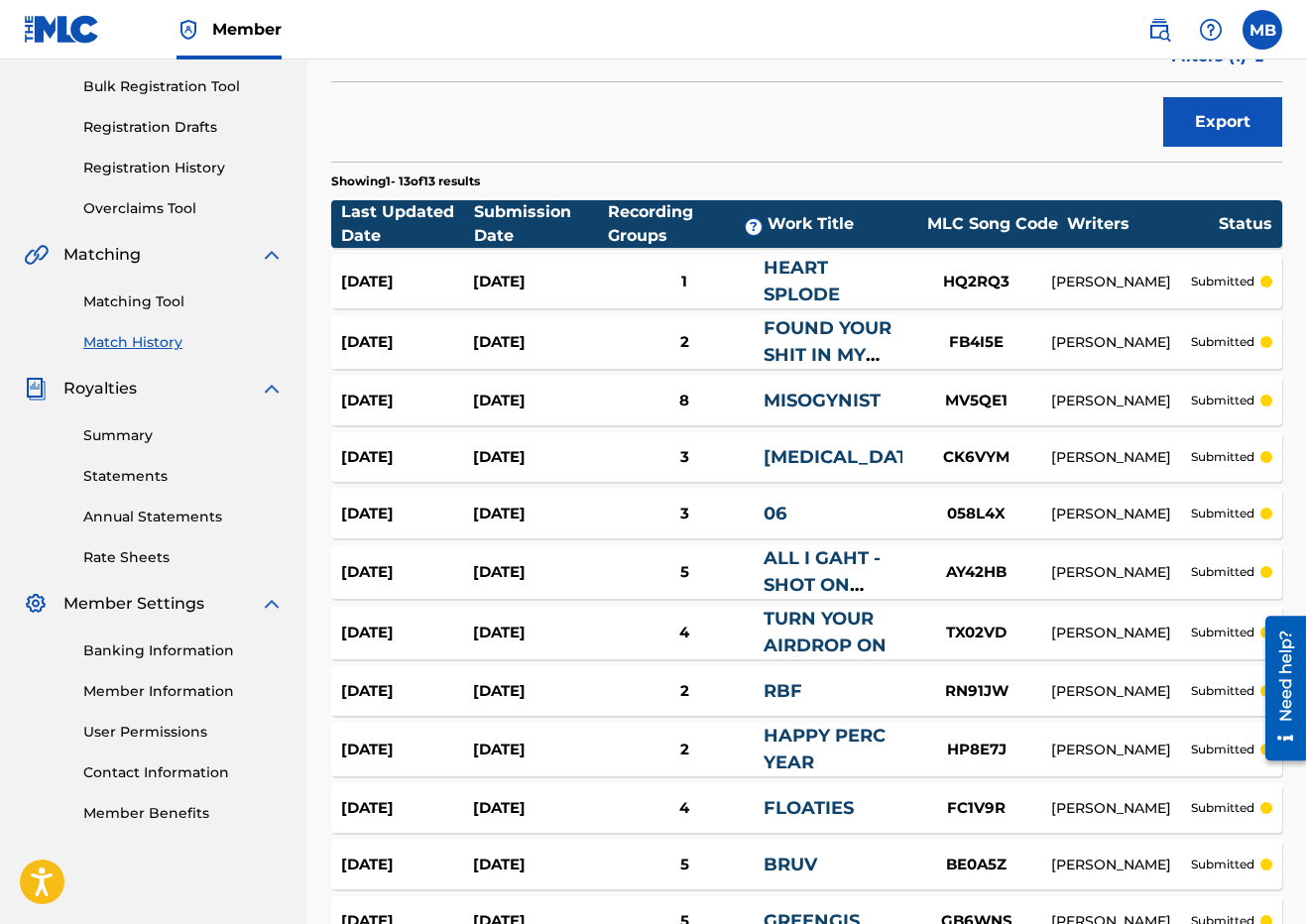 scroll, scrollTop: 40, scrollLeft: 0, axis: vertical 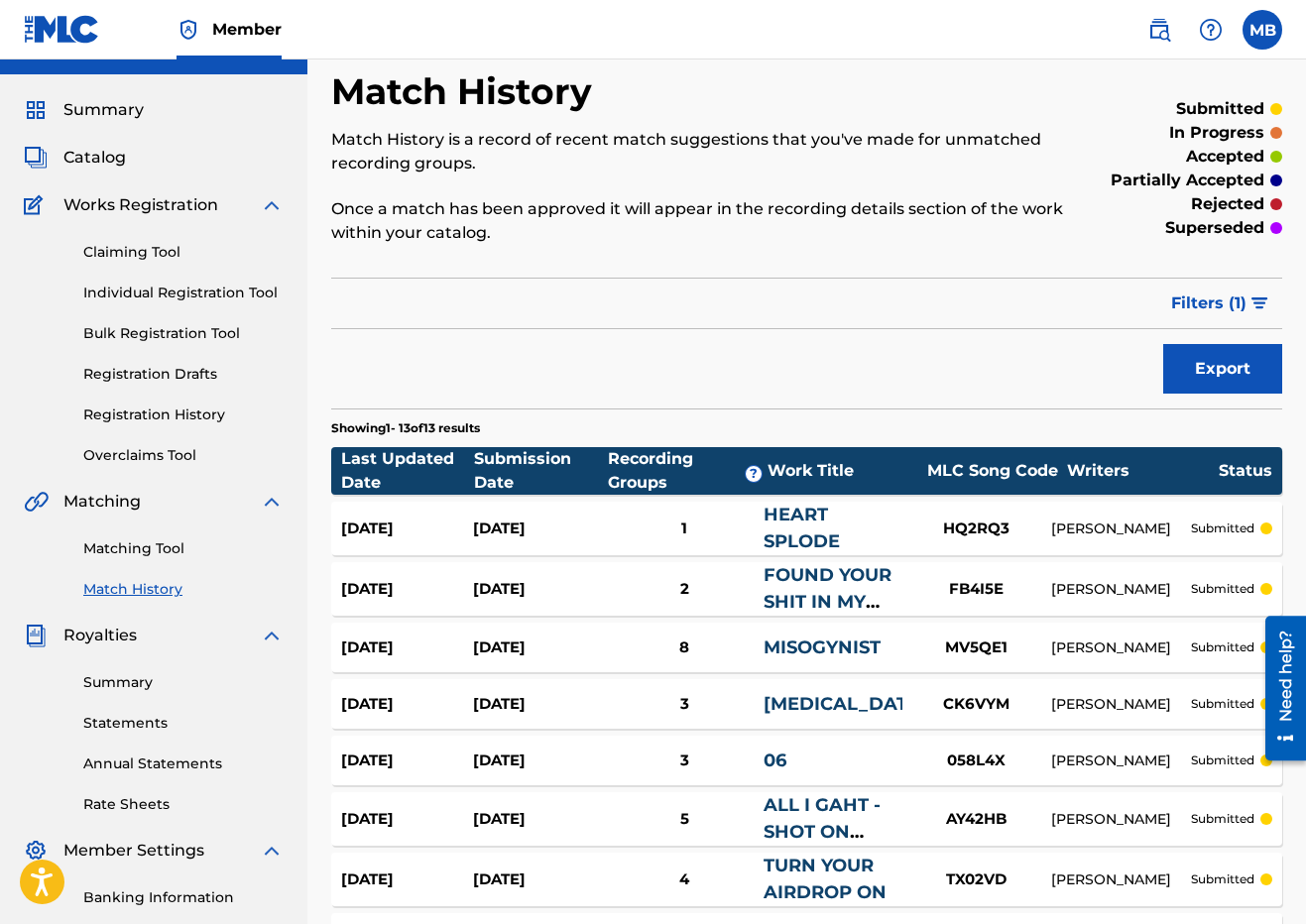 click on "Overclaims Tool" at bounding box center (183, 455) 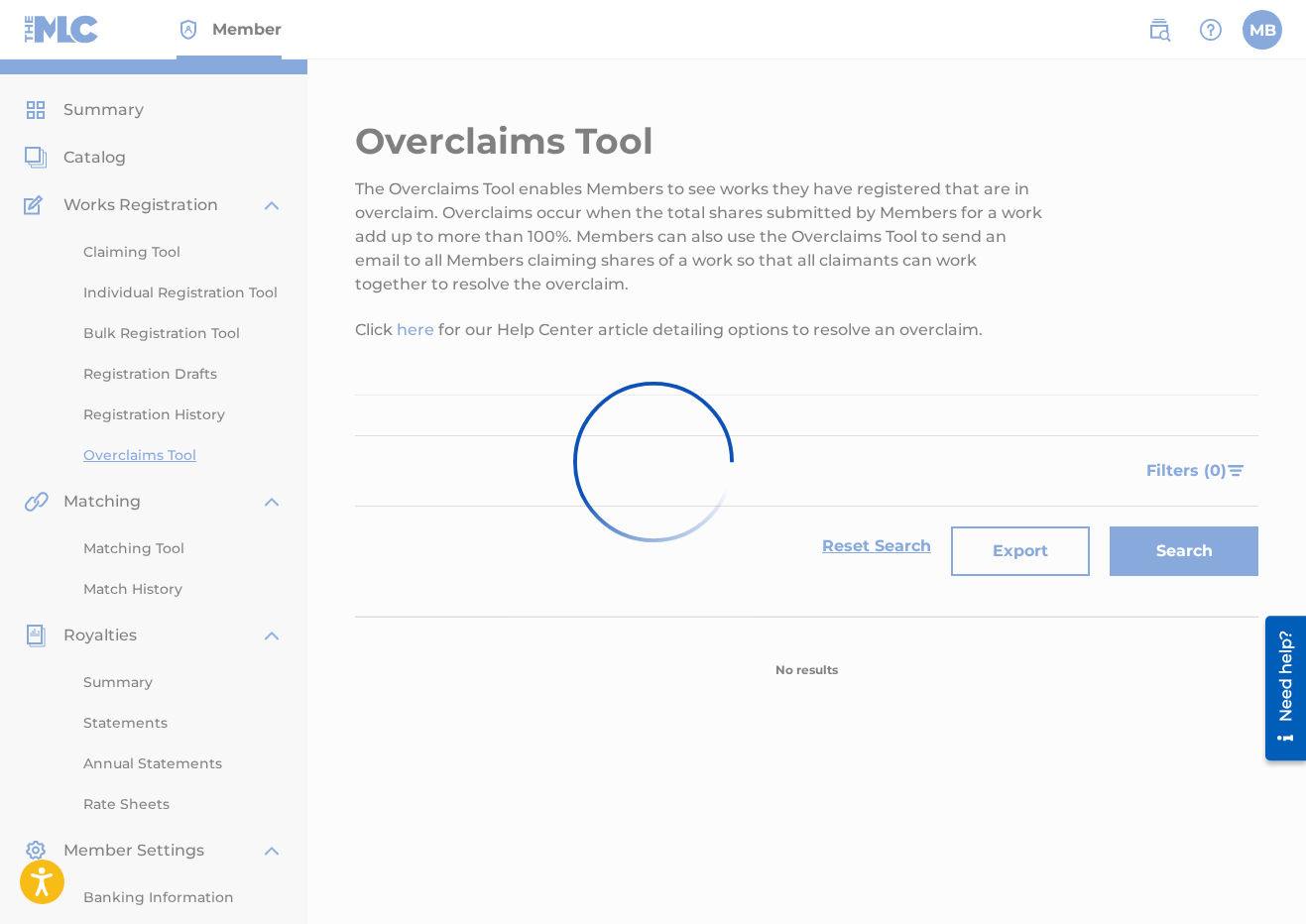 scroll, scrollTop: 0, scrollLeft: 0, axis: both 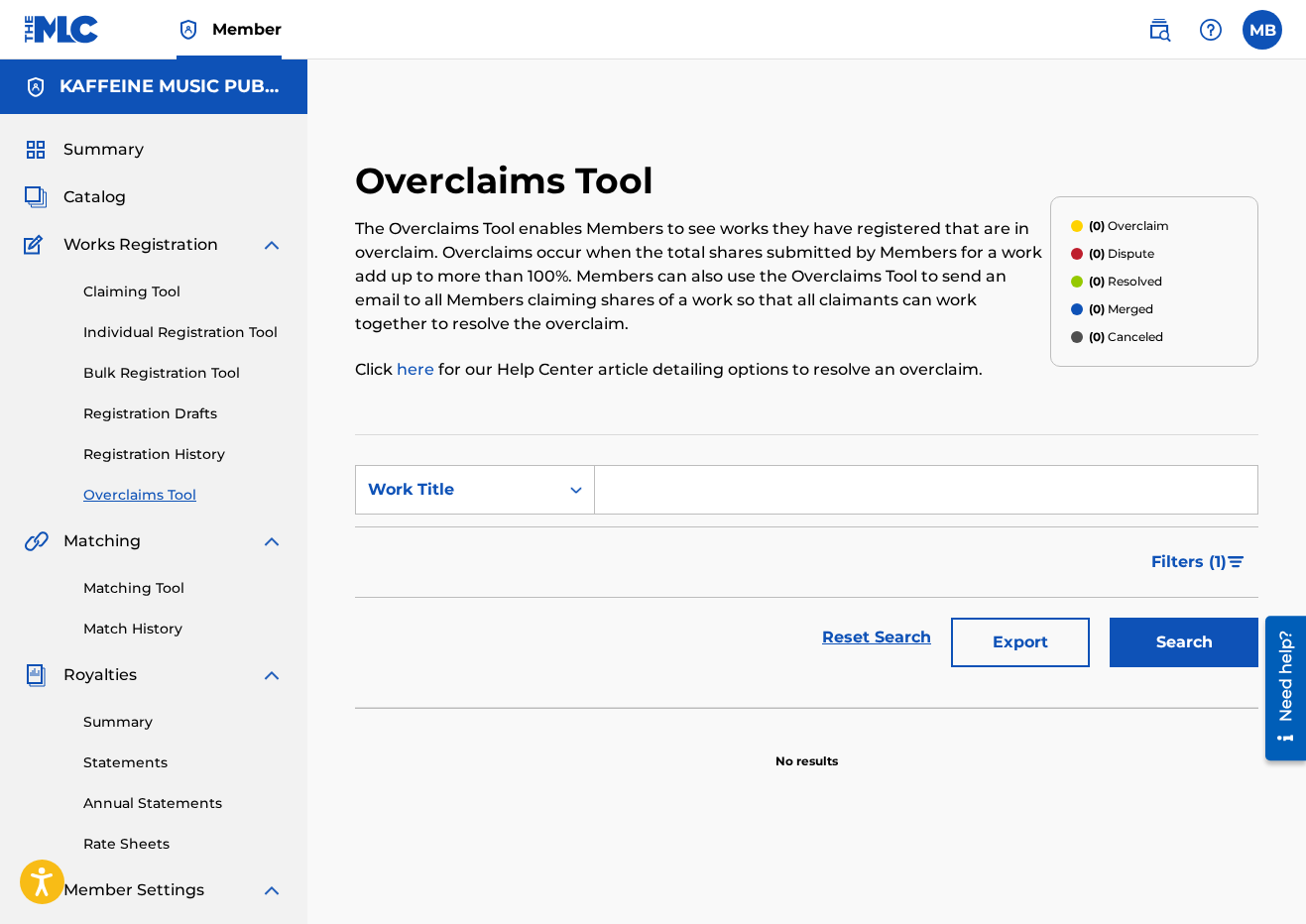click on "Registration History" at bounding box center [183, 454] 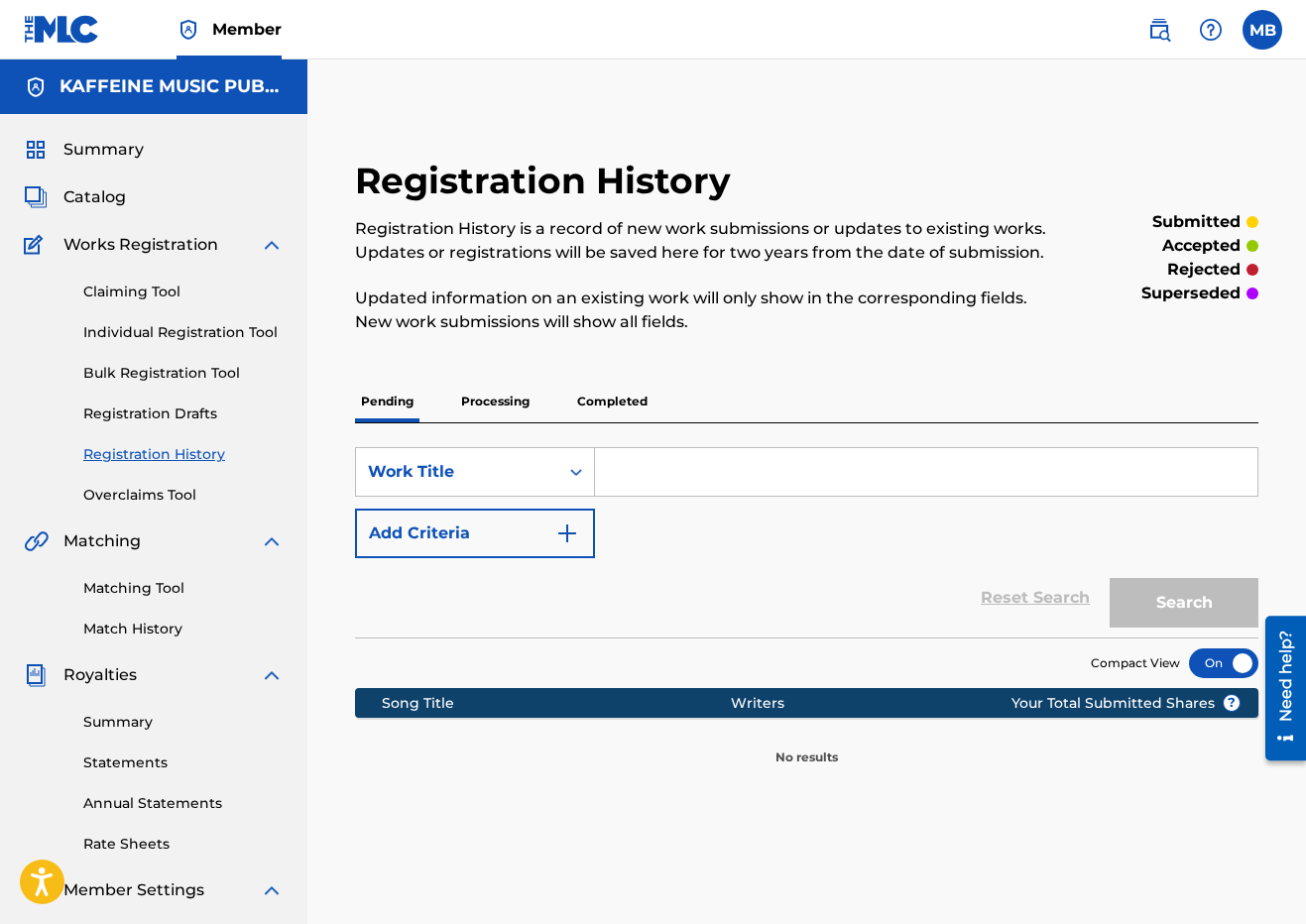 click on "Registration Drafts" at bounding box center [183, 413] 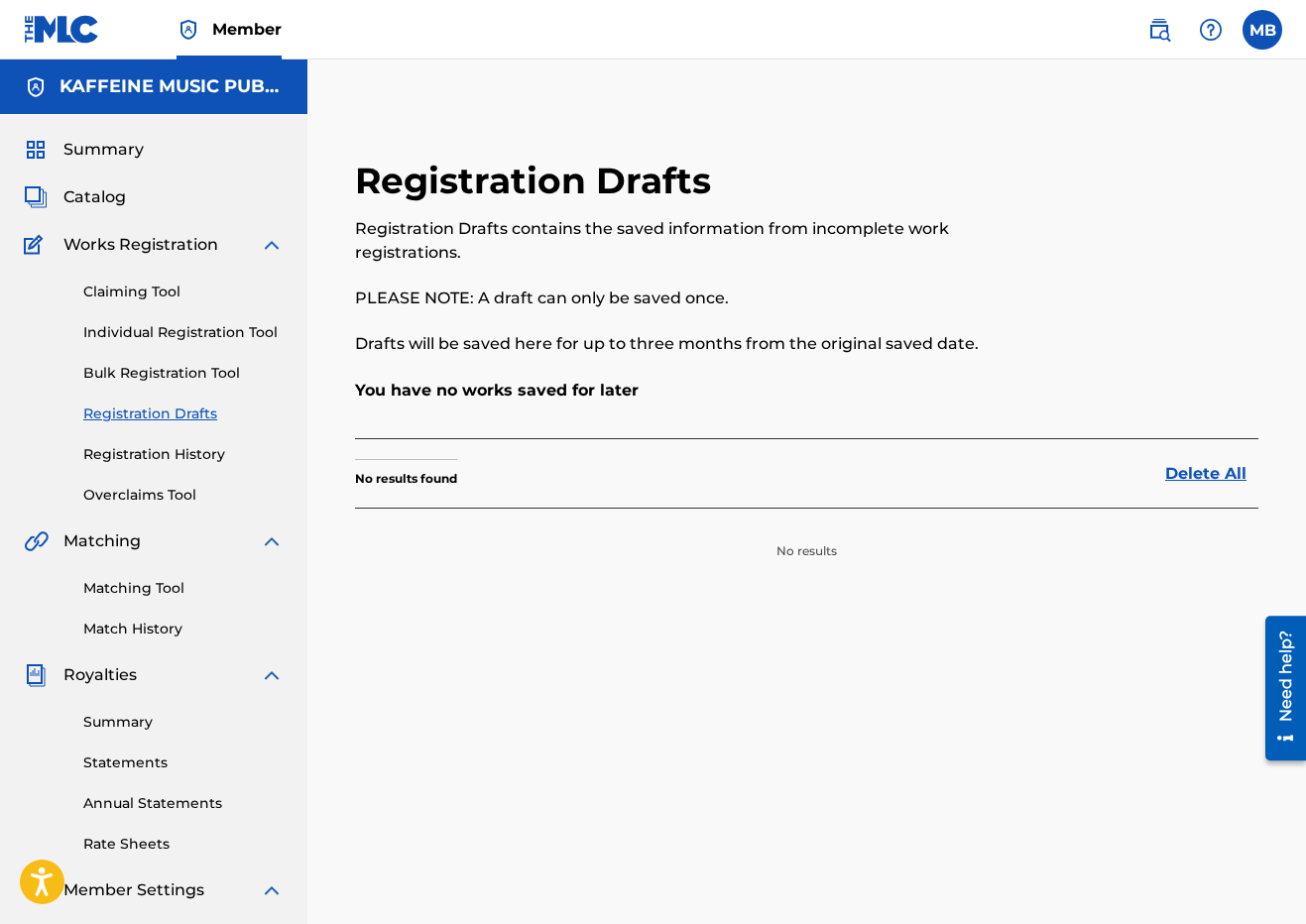 click on "Registration History" at bounding box center [183, 454] 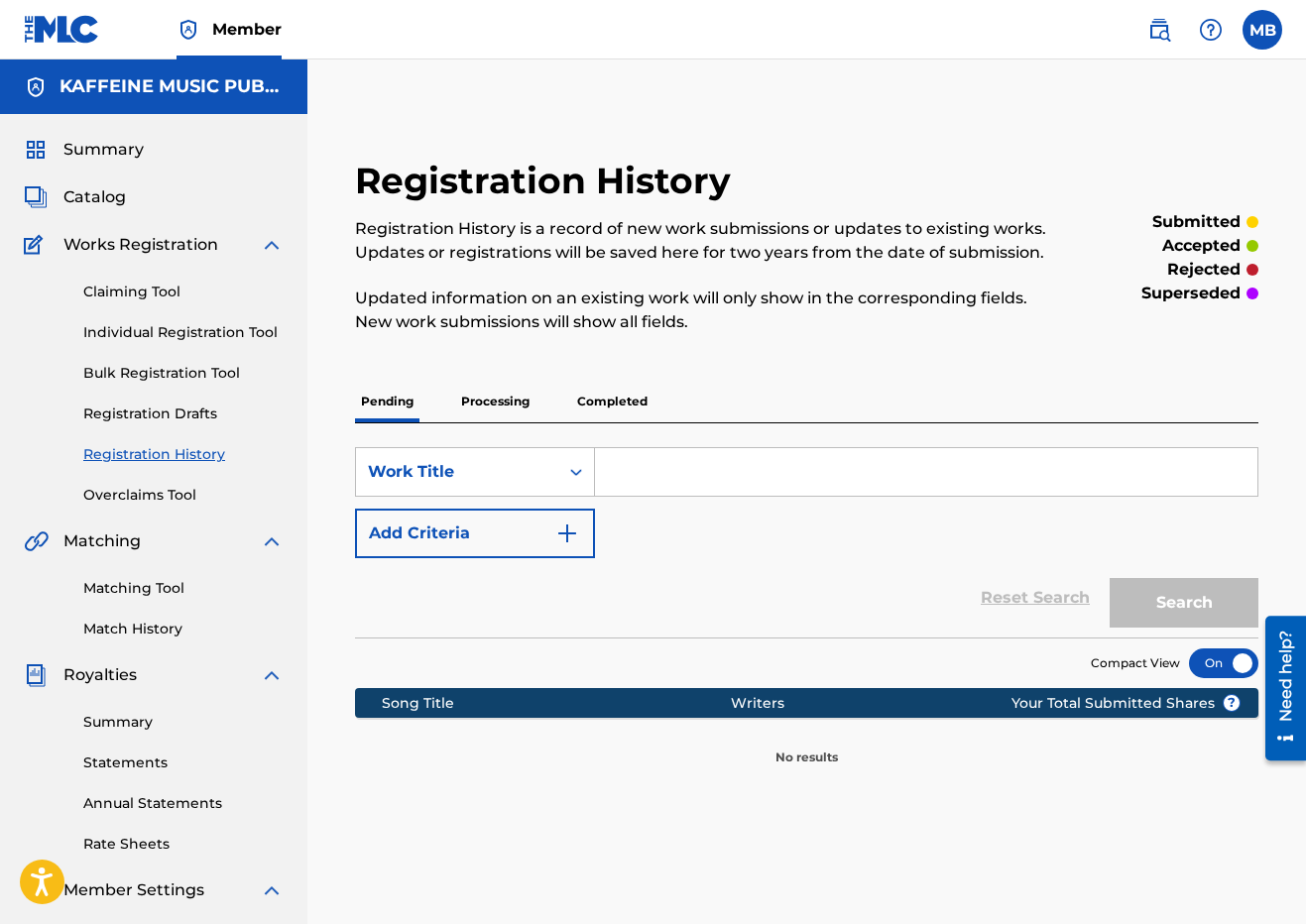 click on "Completed" at bounding box center [612, 402] 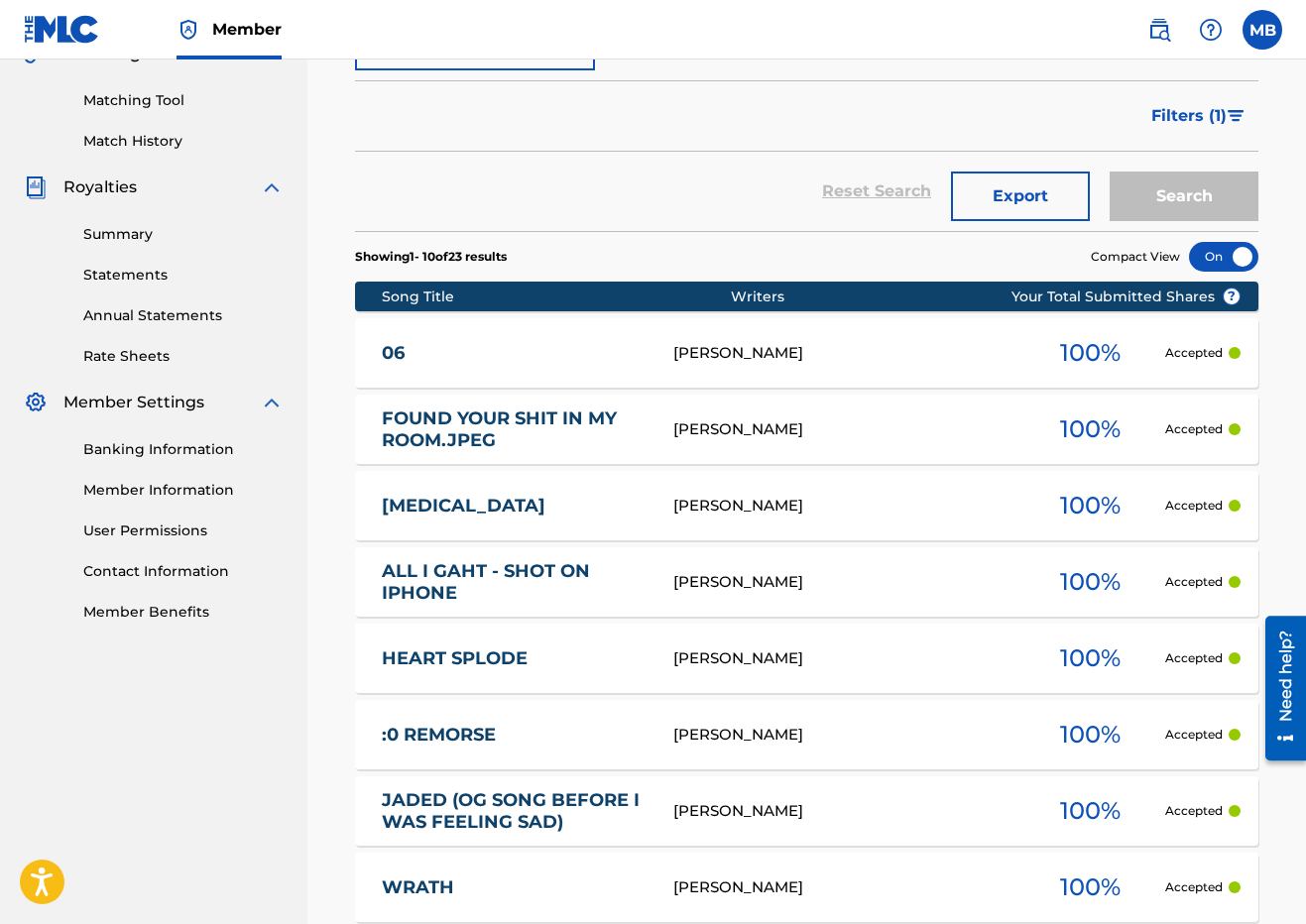 scroll, scrollTop: 279, scrollLeft: 0, axis: vertical 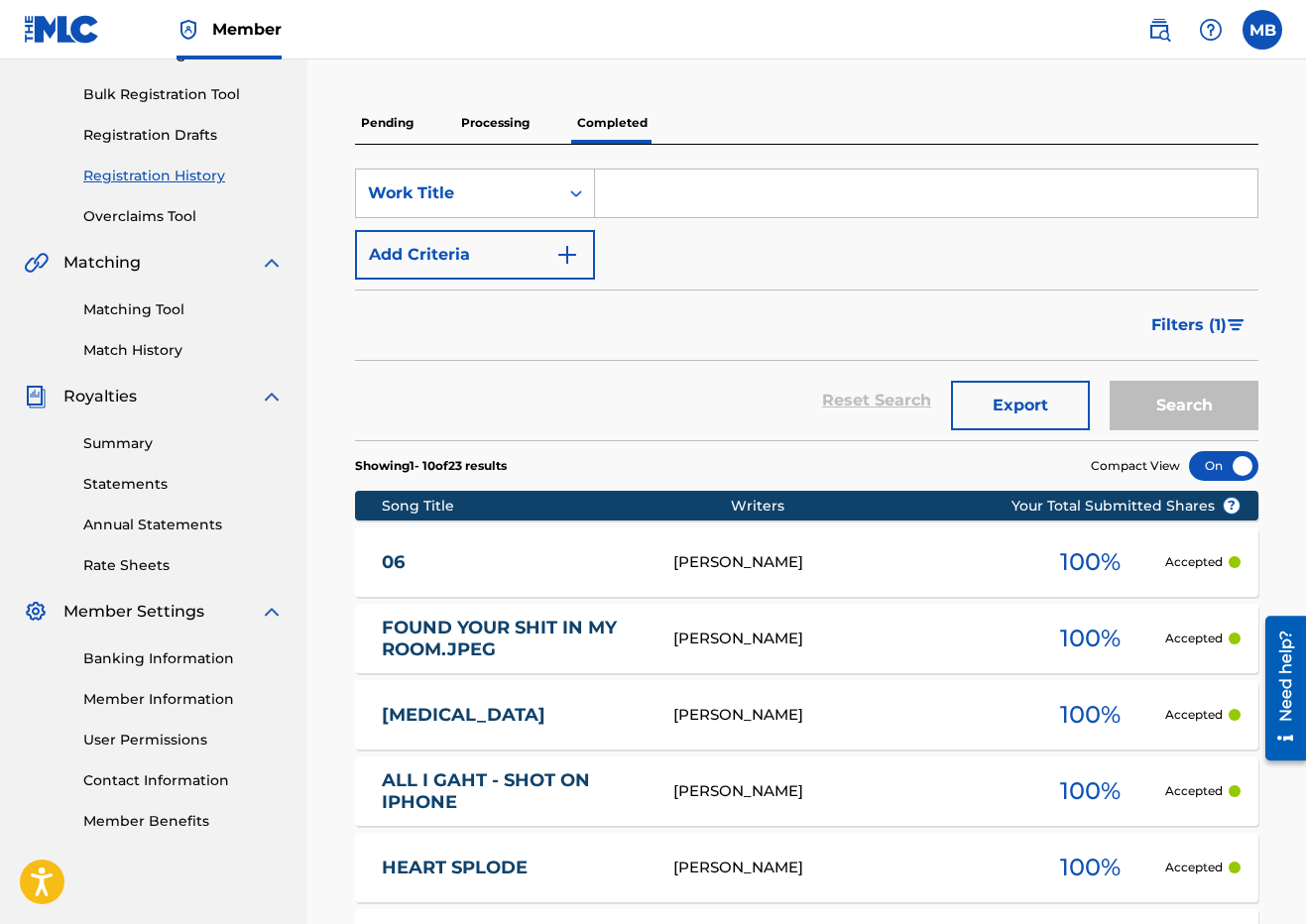 click on "Matching Tool" at bounding box center (183, 309) 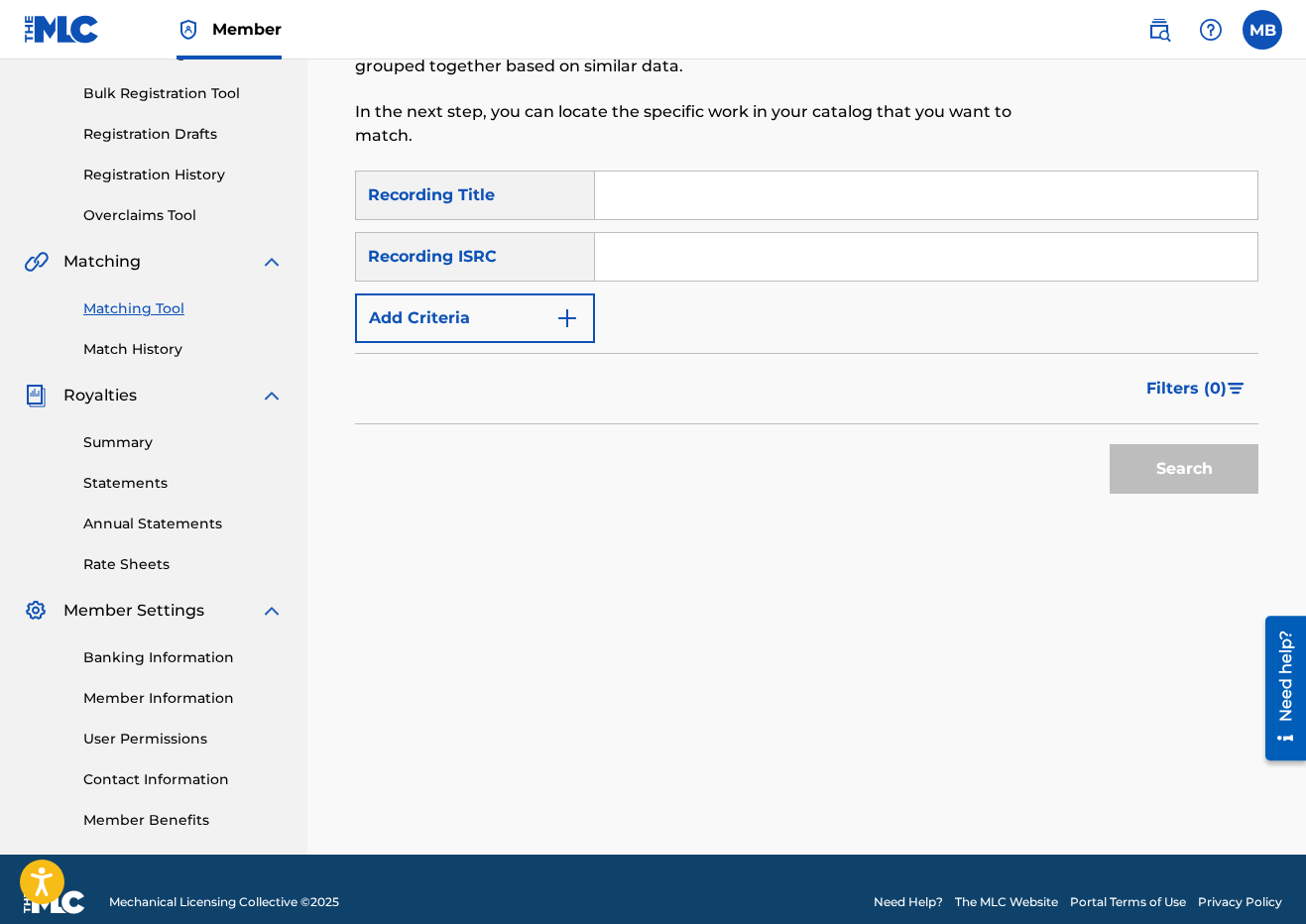 scroll, scrollTop: 19, scrollLeft: 0, axis: vertical 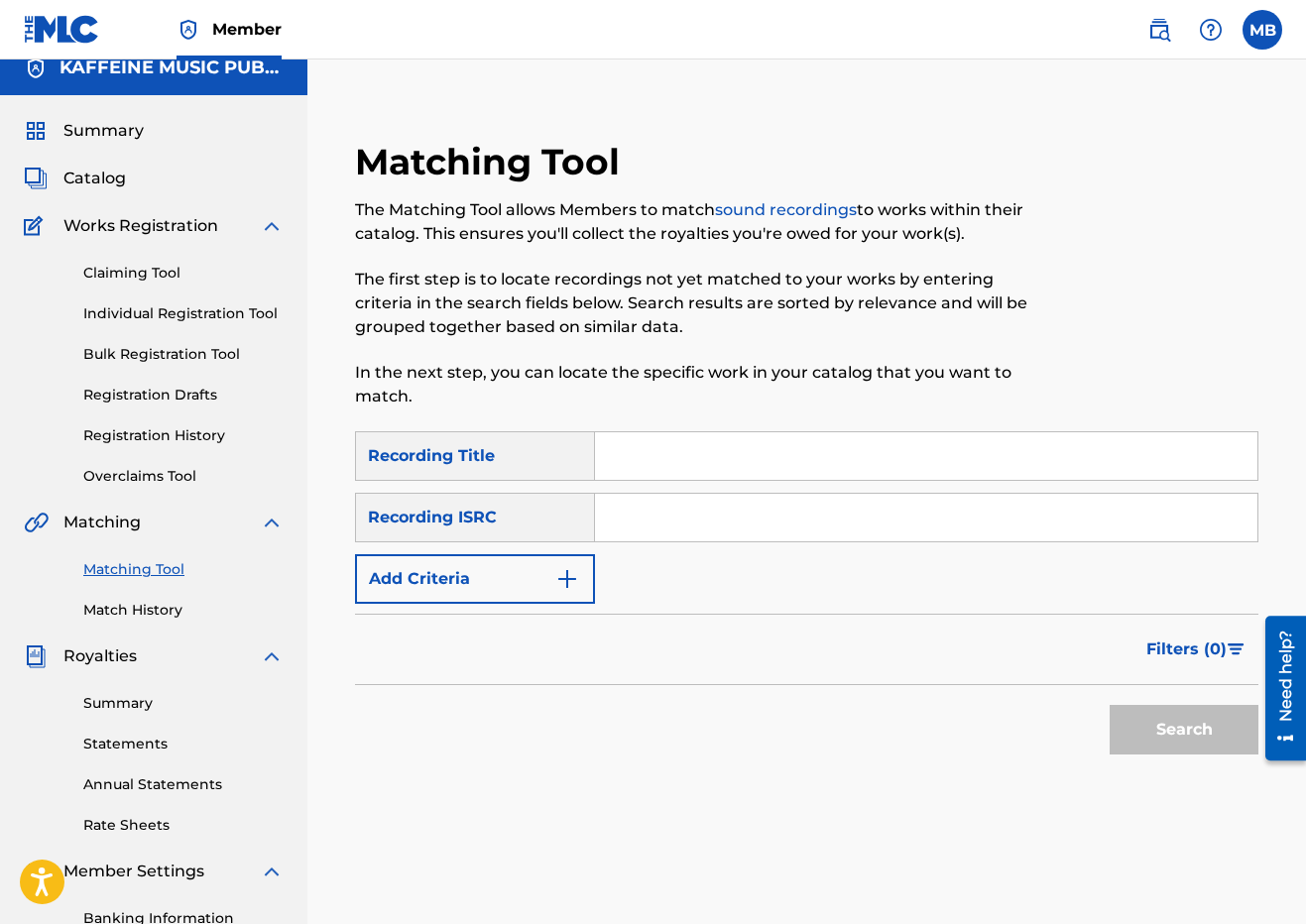 click on "Registration Drafts" at bounding box center (183, 395) 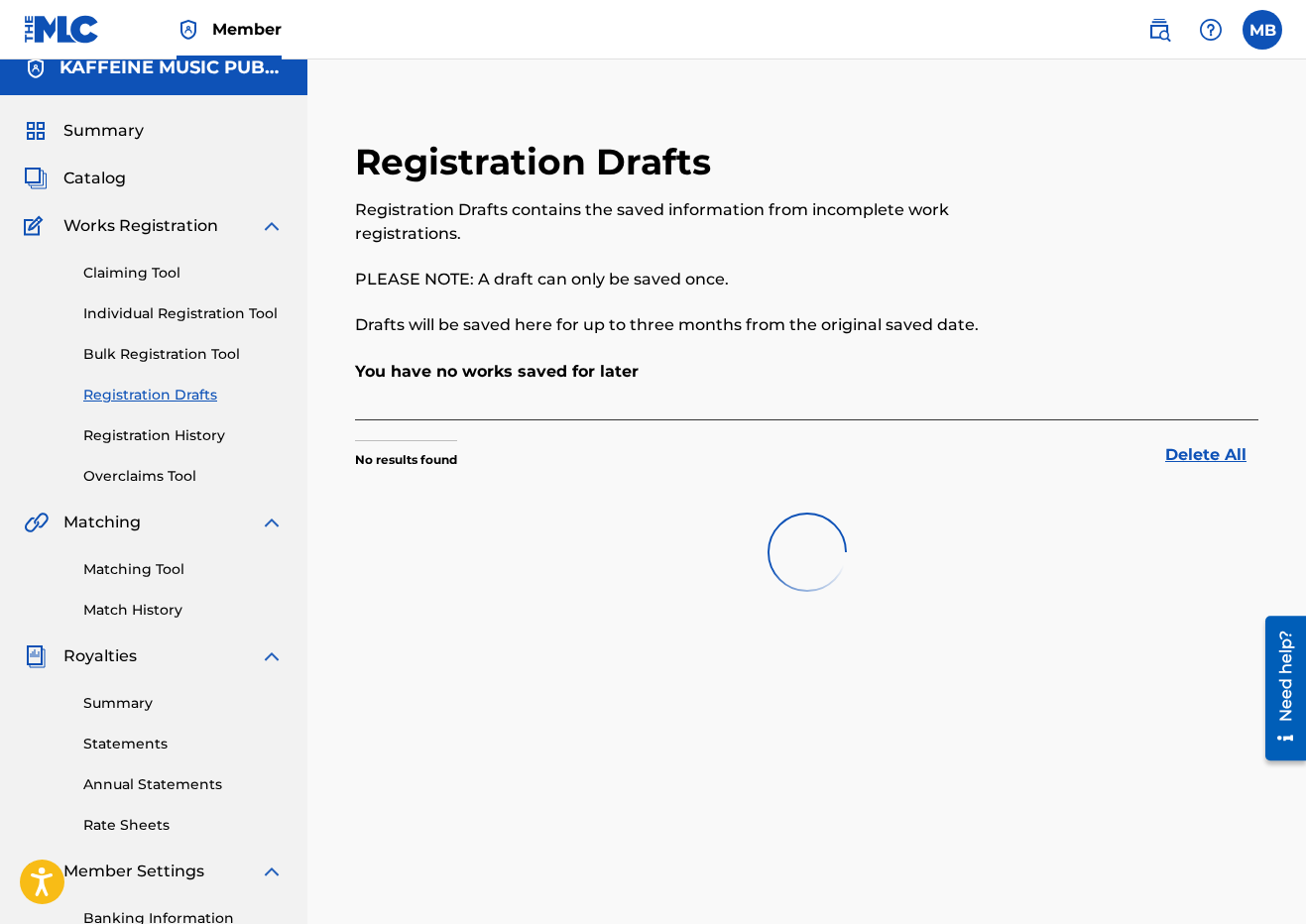 scroll, scrollTop: 0, scrollLeft: 0, axis: both 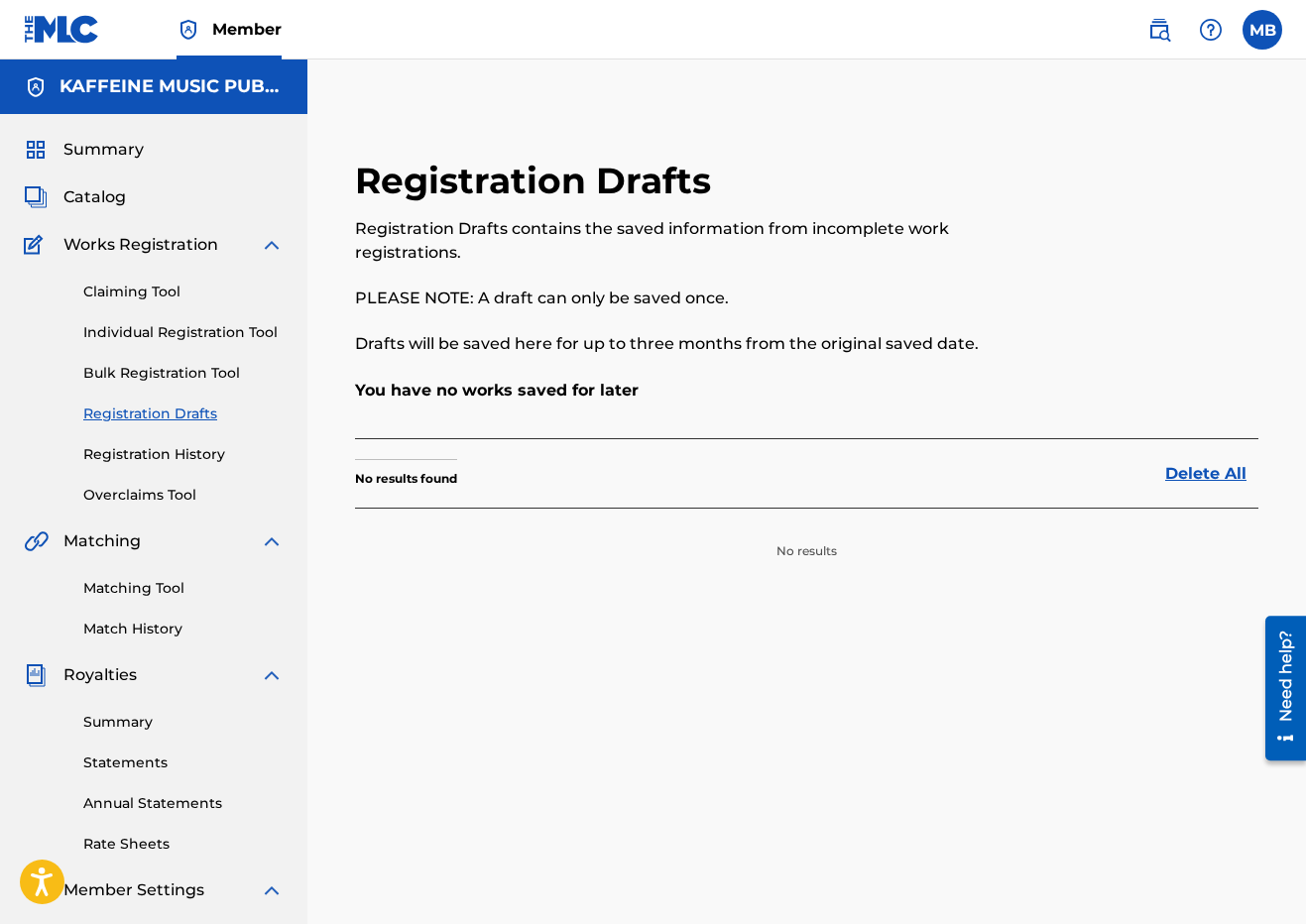 click on "Bulk Registration Tool" at bounding box center (183, 373) 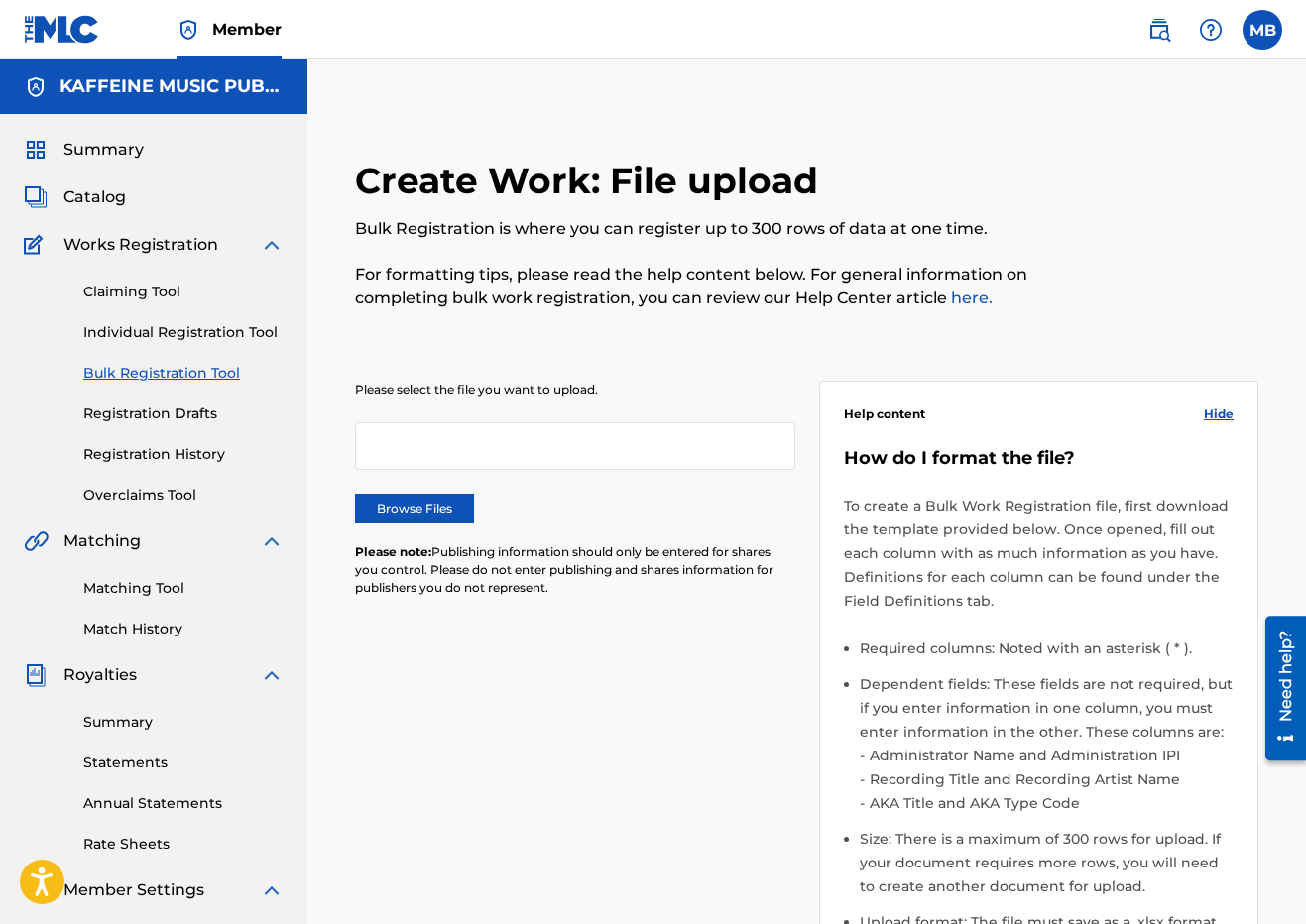 click on "Individual Registration Tool" at bounding box center [183, 332] 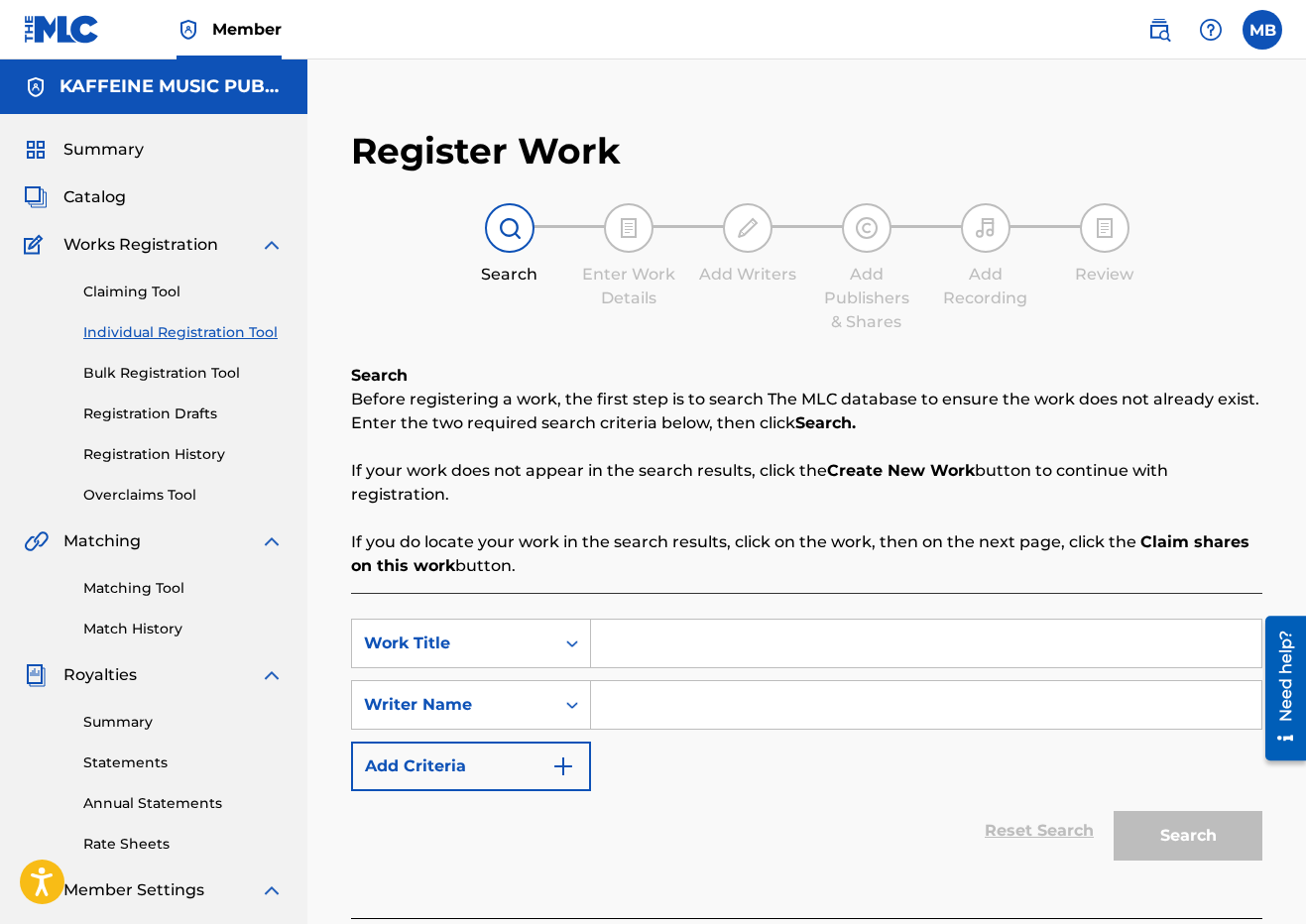 click on "Claiming Tool" at bounding box center [183, 291] 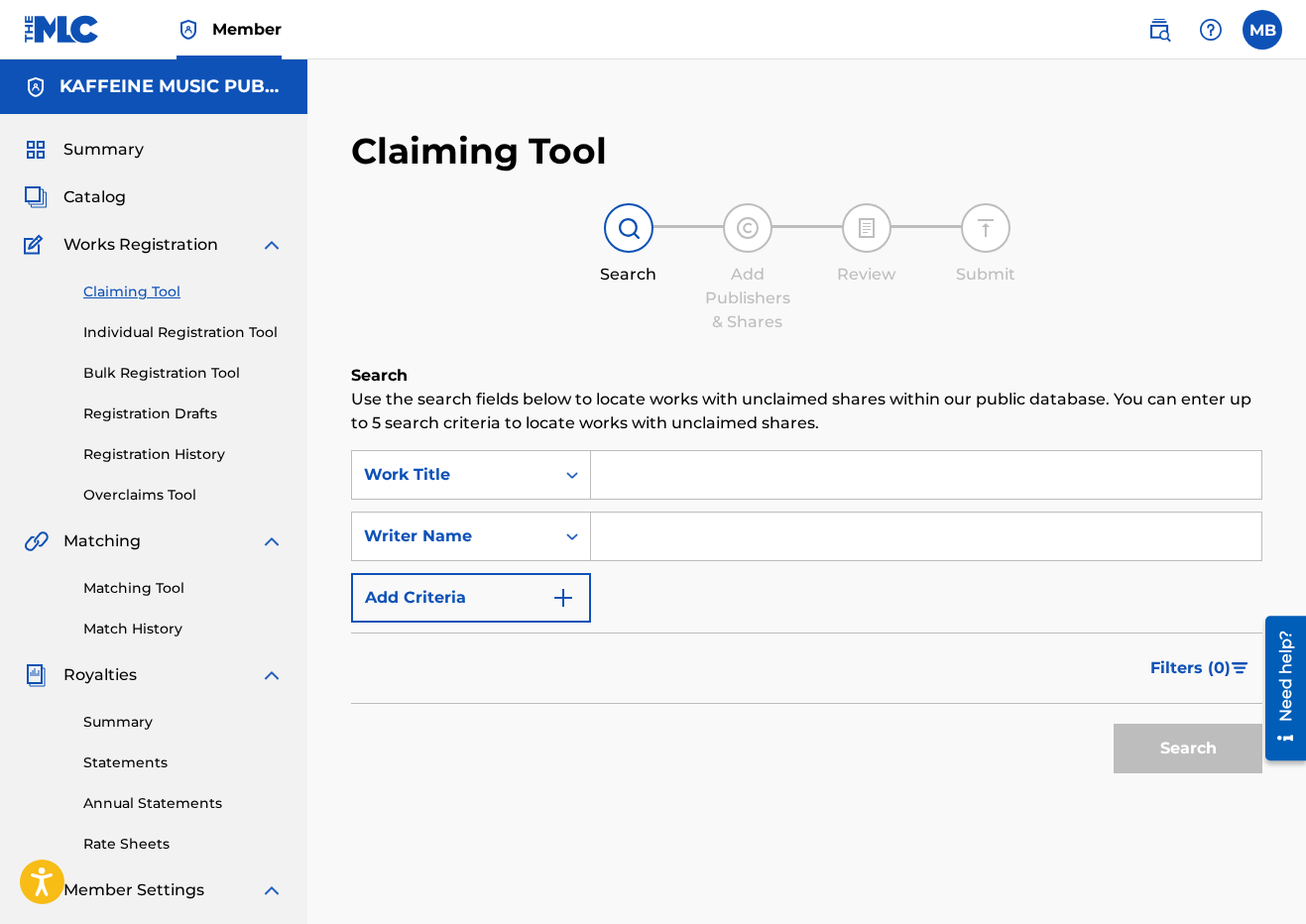 click on "Works Registration" at bounding box center (141, 245) 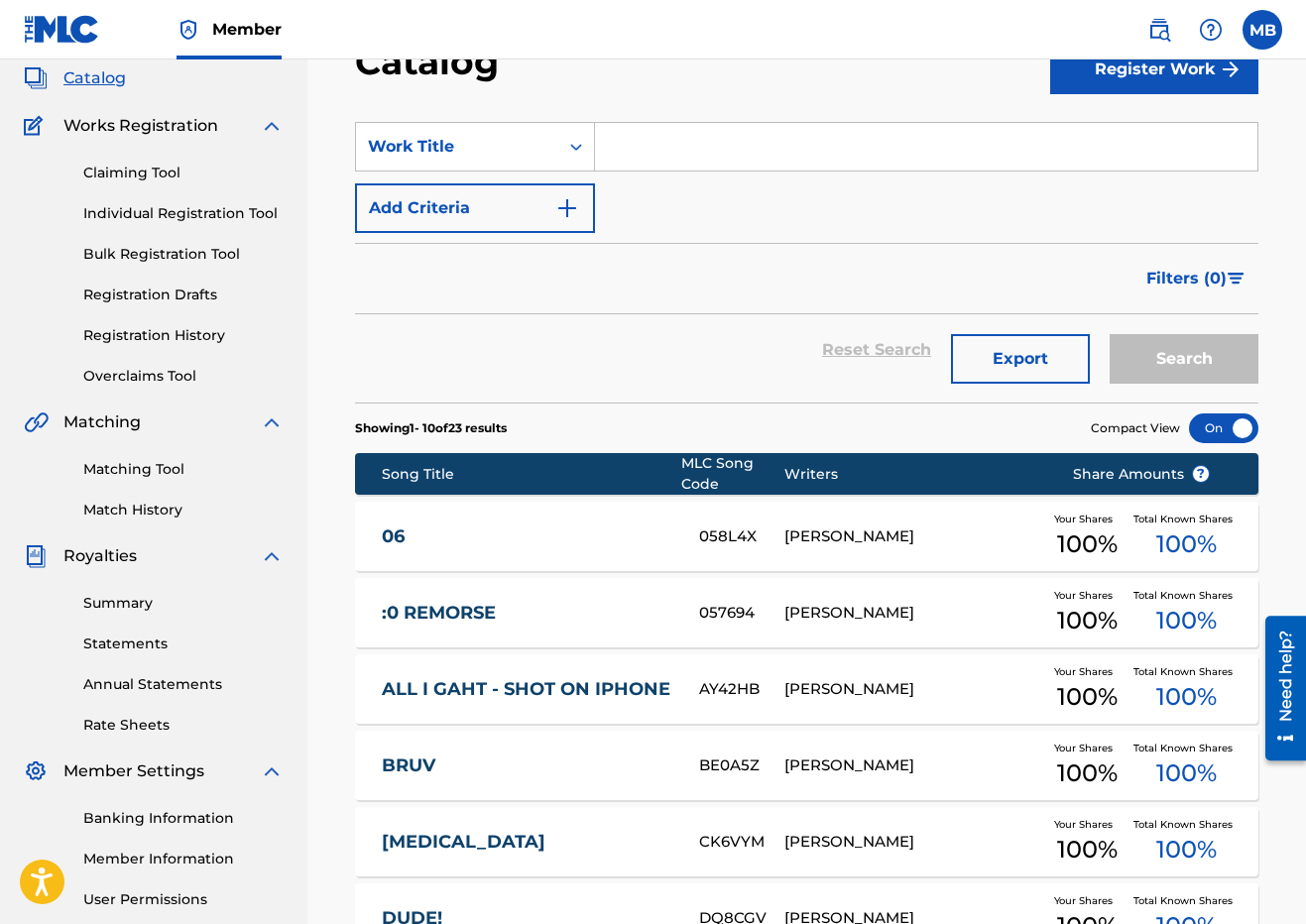 scroll, scrollTop: 0, scrollLeft: 0, axis: both 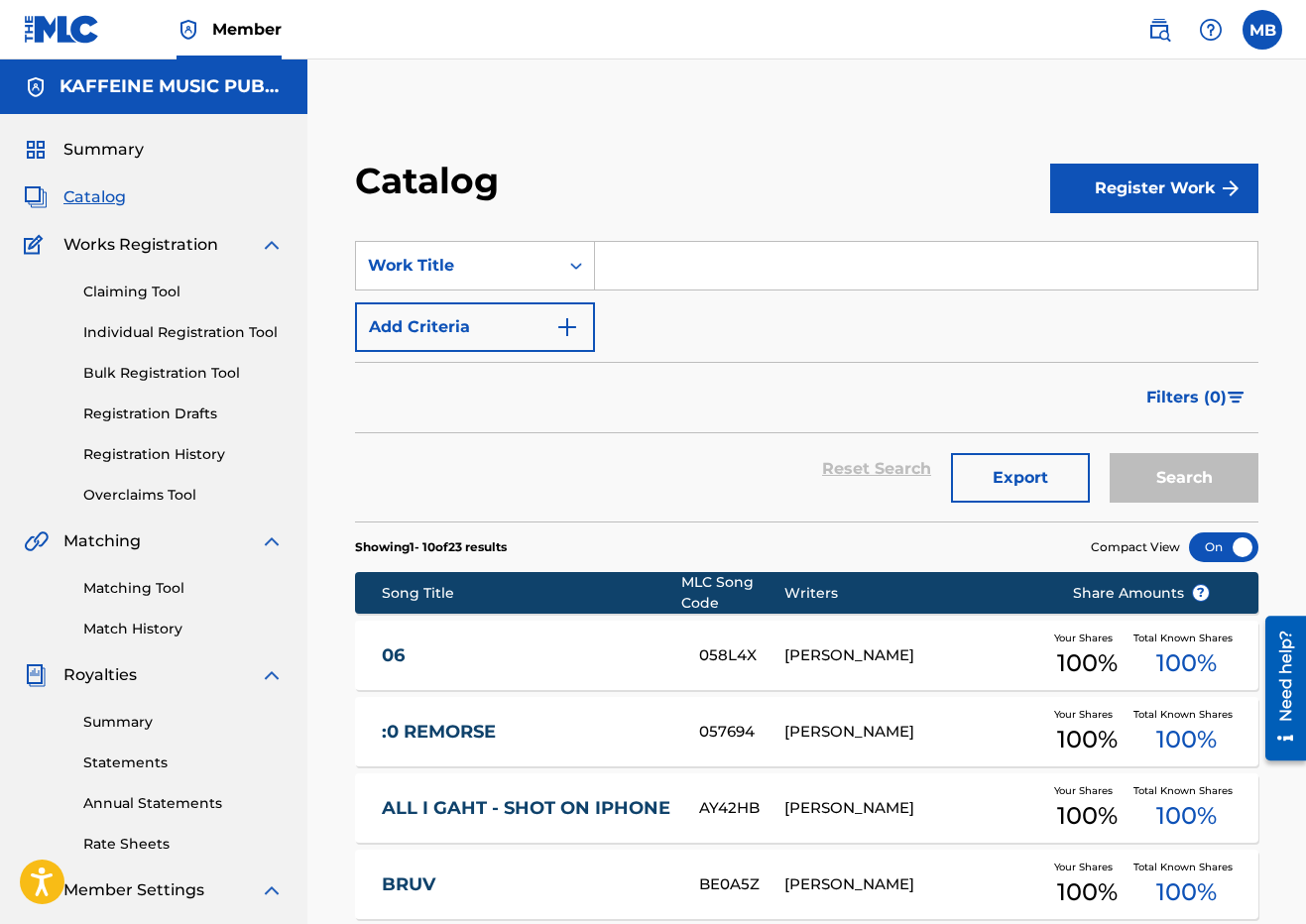click on "Summary Catalog Works Registration Claiming Tool Individual Registration Tool Bulk Registration Tool Registration Drafts Registration History Overclaims Tool Matching Matching Tool Match History Royalties Summary Statements Annual Statements Rate Sheets Member Settings Banking Information Member Information User Permissions Contact Information Member Benefits" at bounding box center [154, 624] 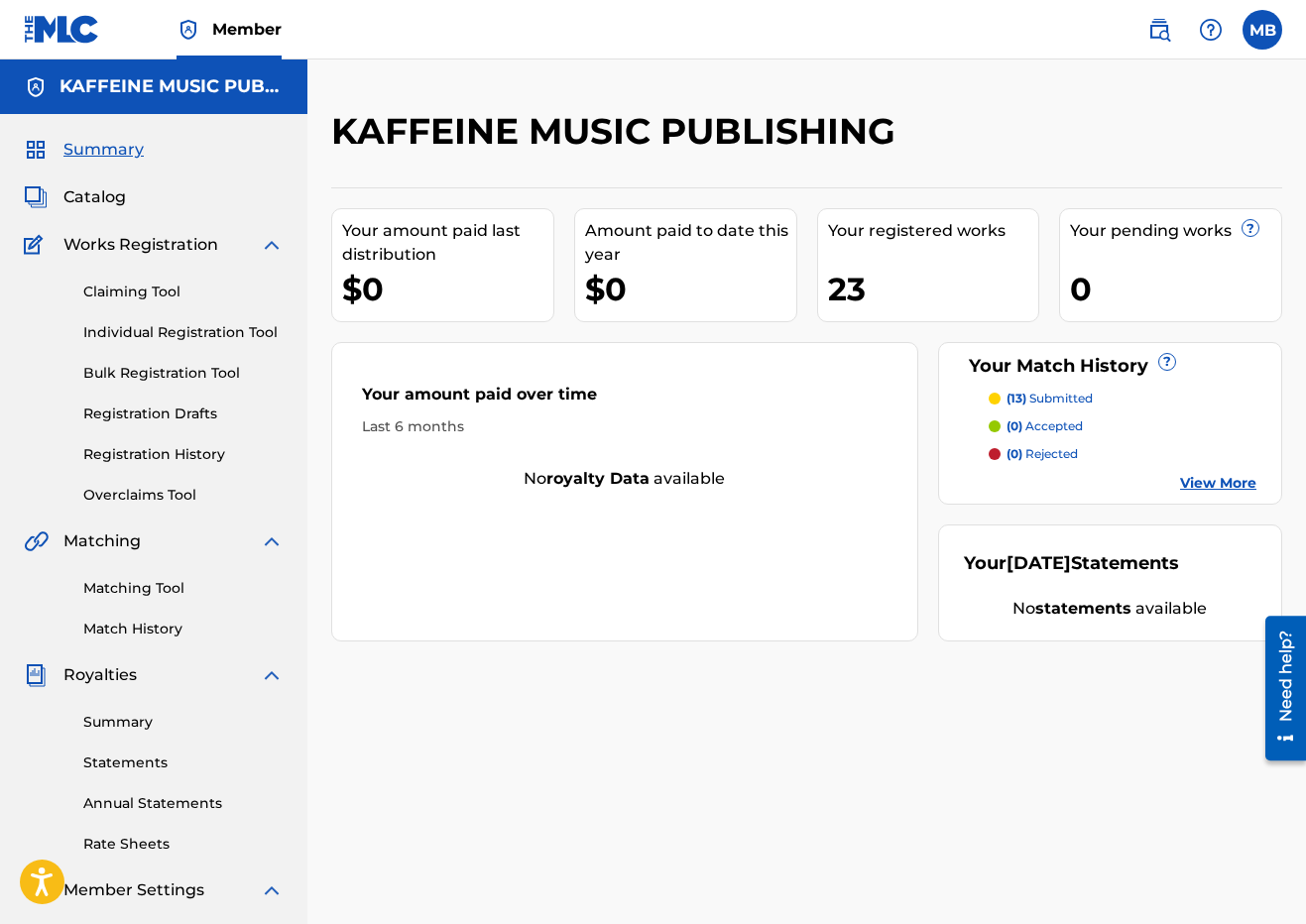 click on "(13)   submitted" at bounding box center [1049, 399] 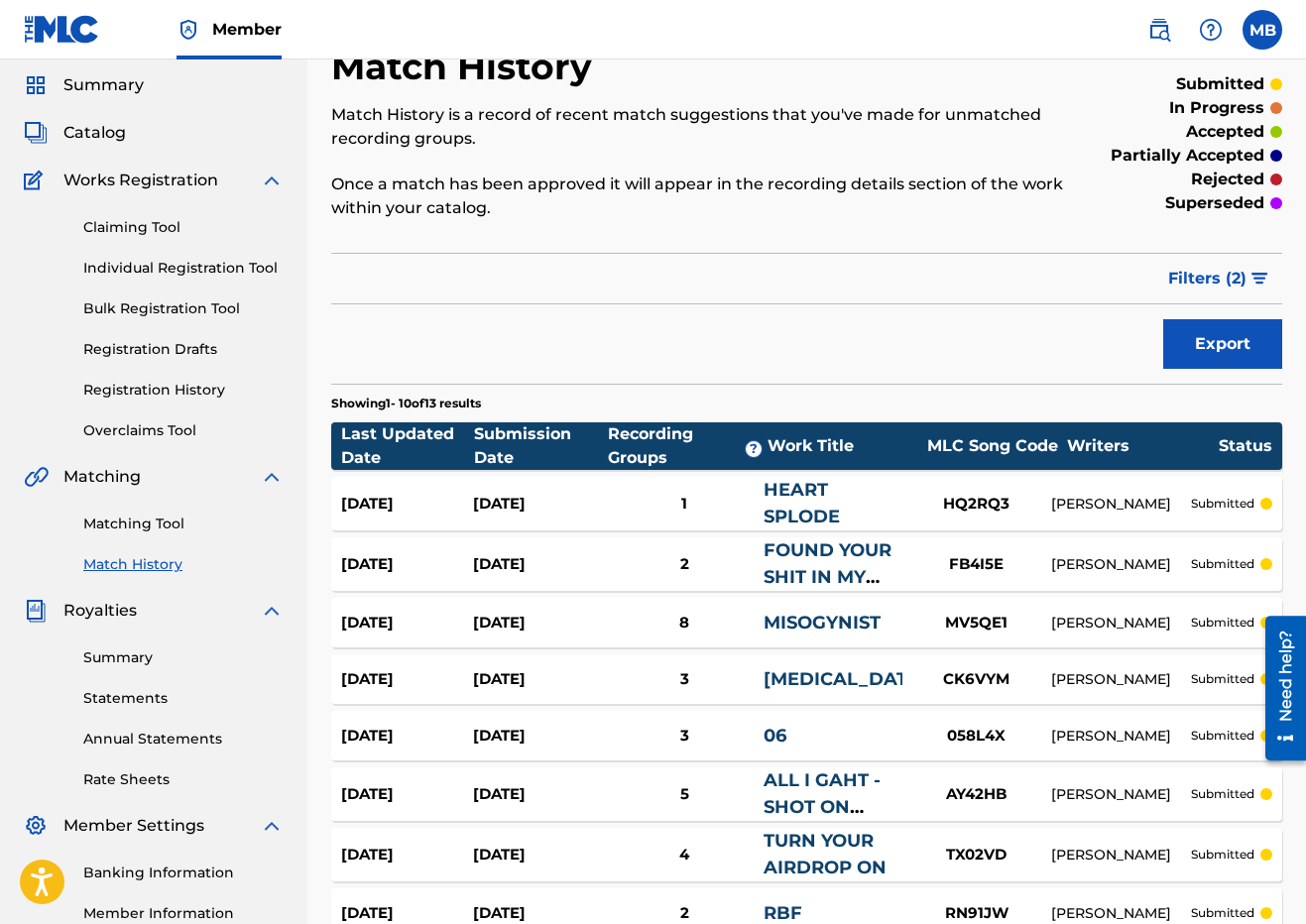 scroll, scrollTop: 121, scrollLeft: 0, axis: vertical 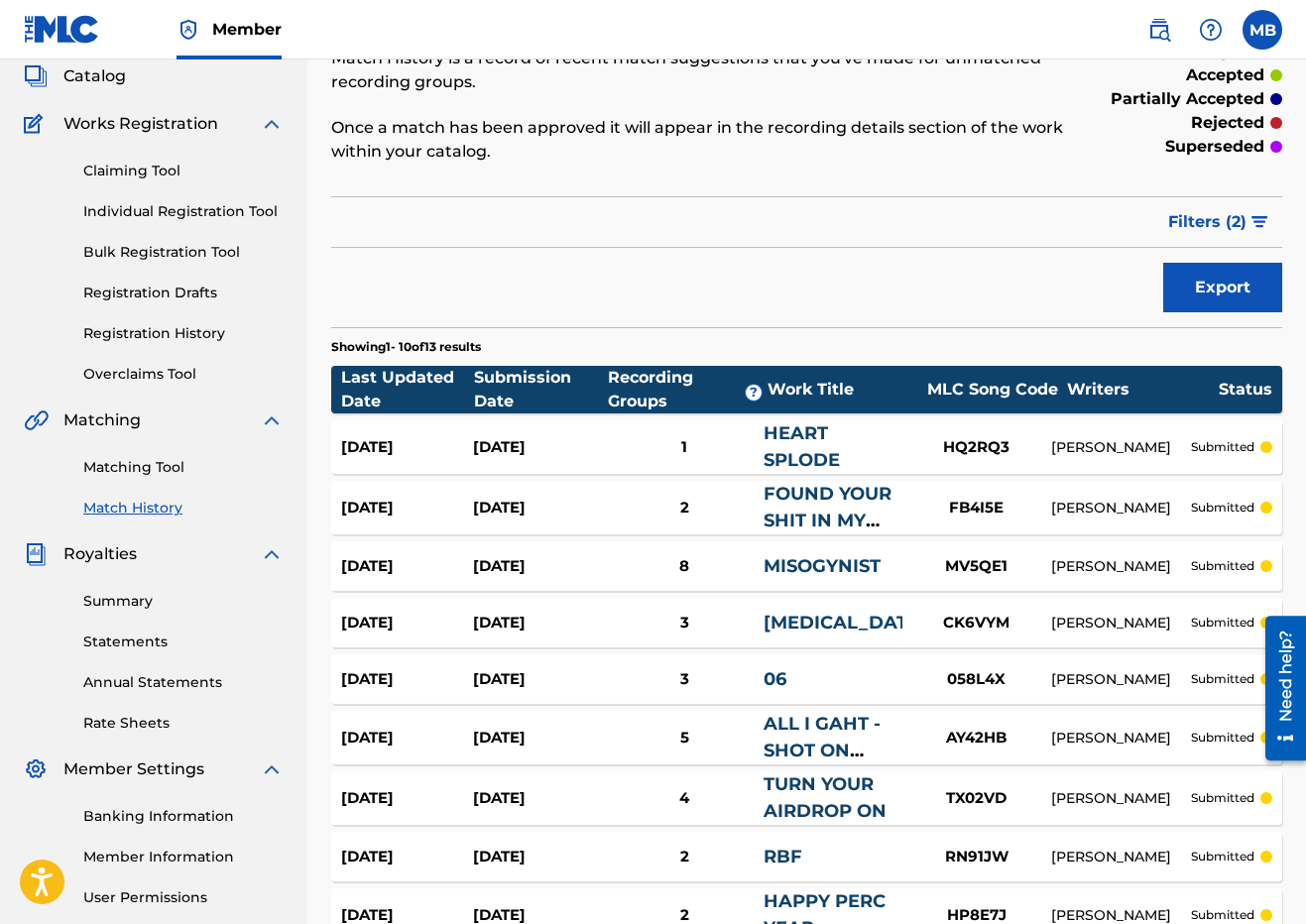 click on "HEART SPLODE" at bounding box center [833, 447] 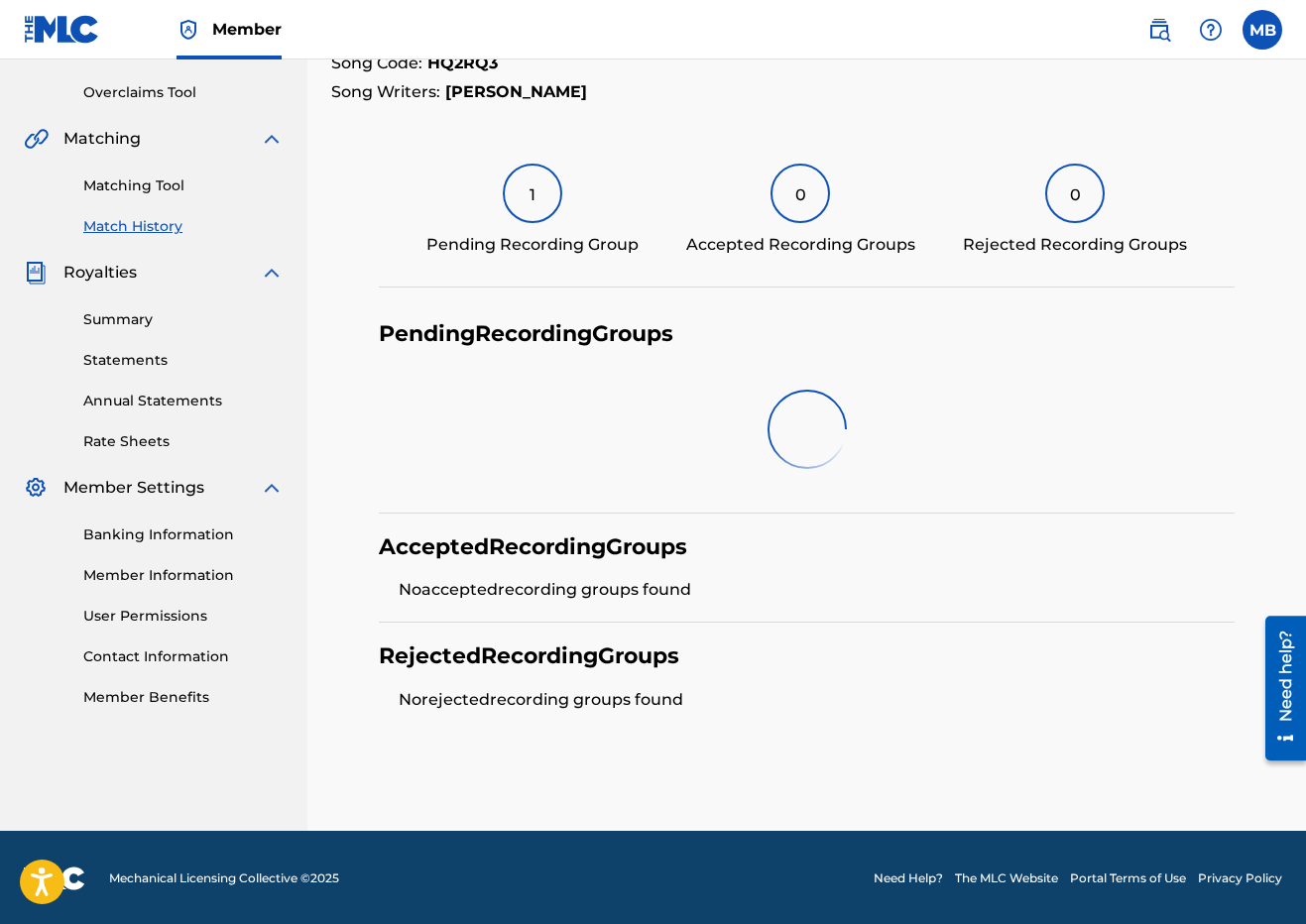 scroll, scrollTop: 305, scrollLeft: 0, axis: vertical 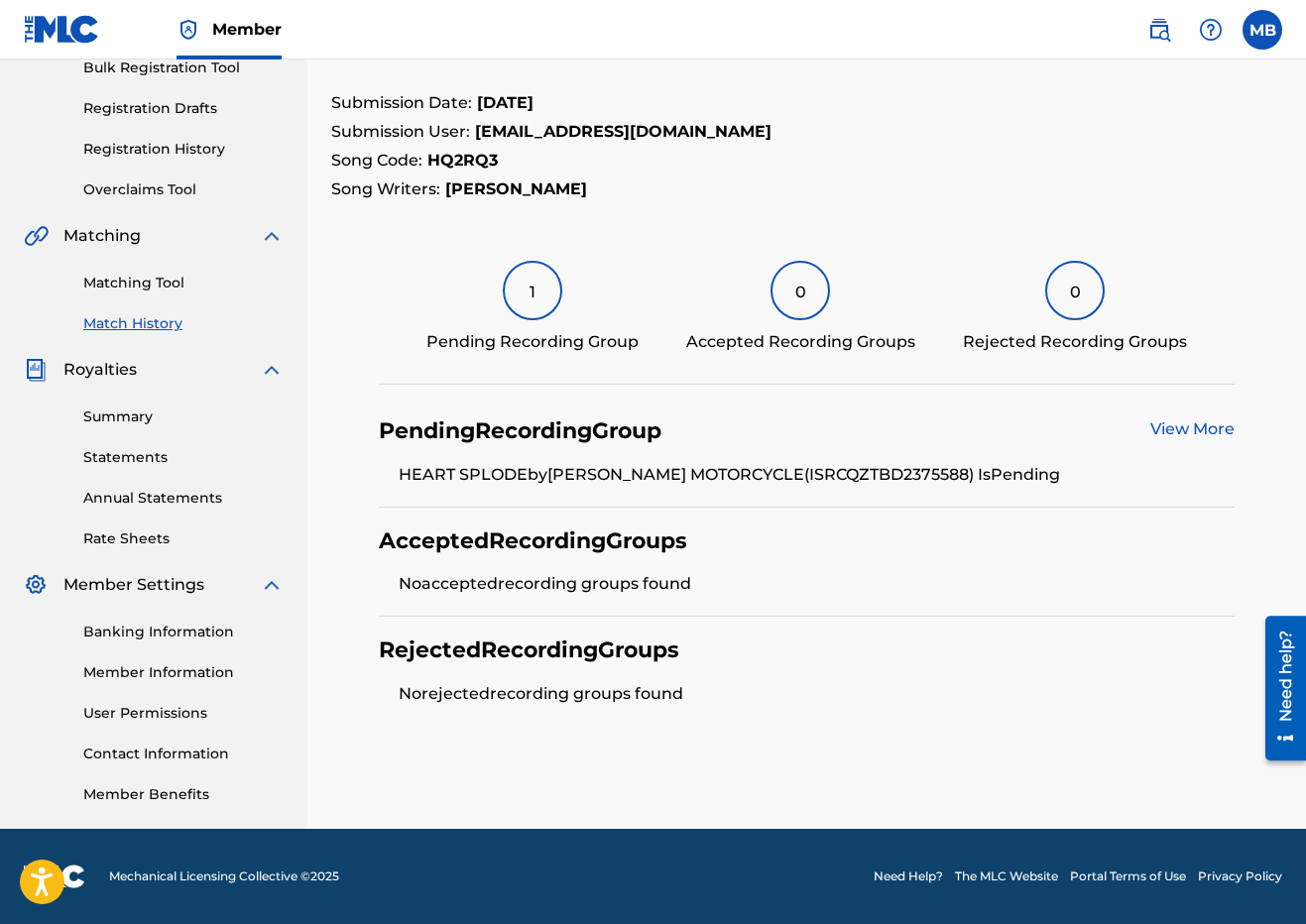 click on "View More" at bounding box center [1192, 428] 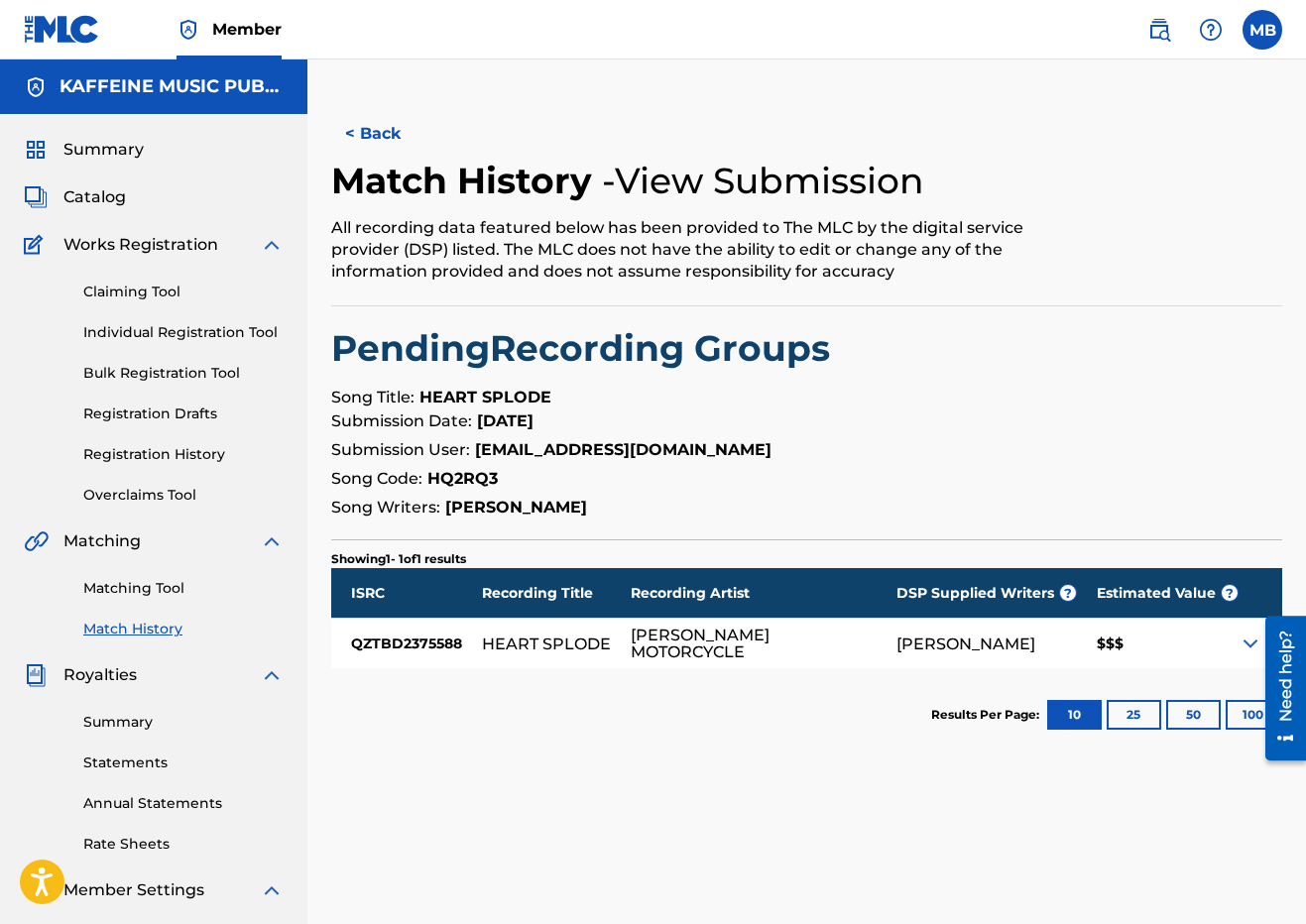 click on "Claiming Tool" at bounding box center [183, 291] 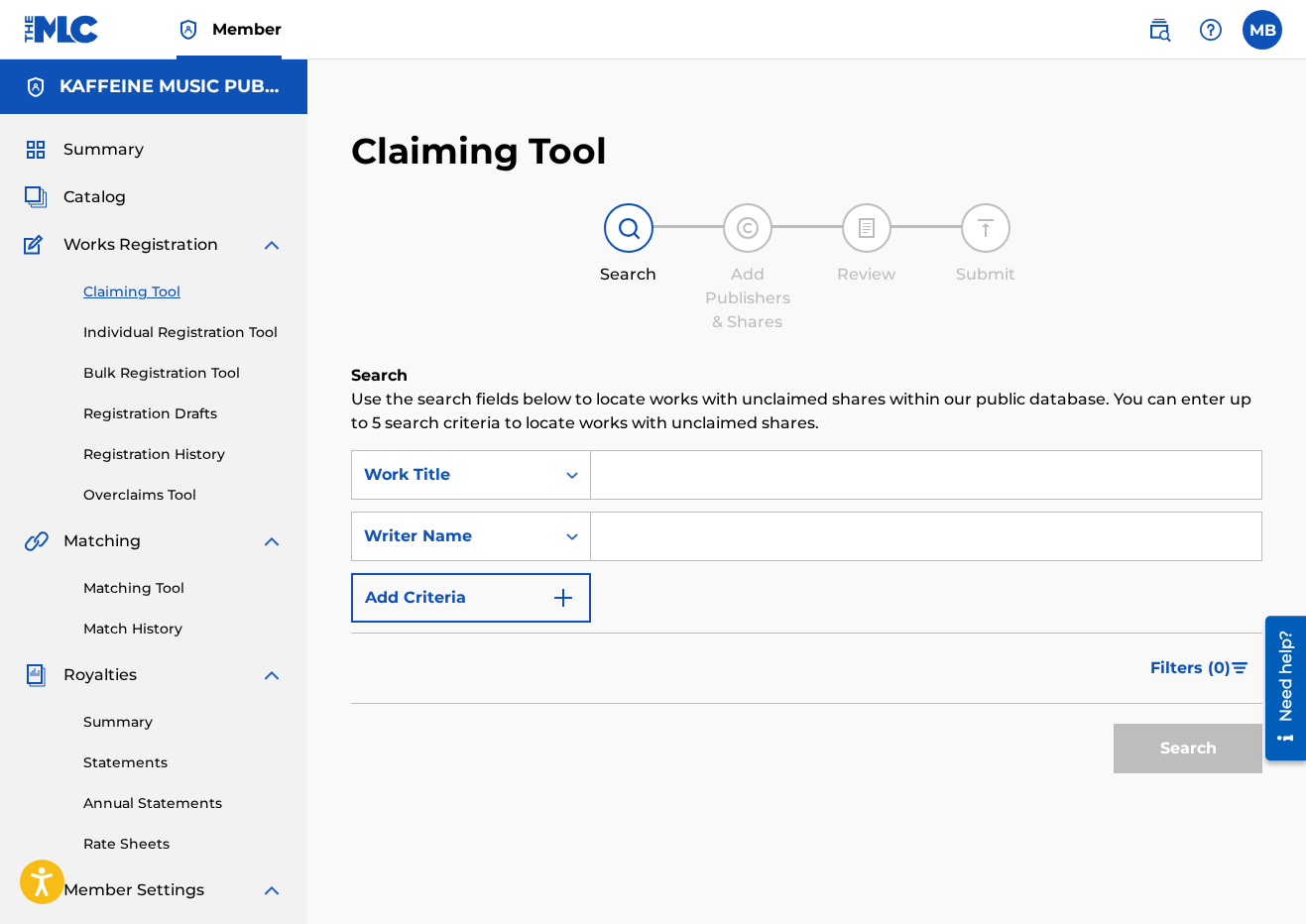 click on "Catalog" at bounding box center [94, 197] 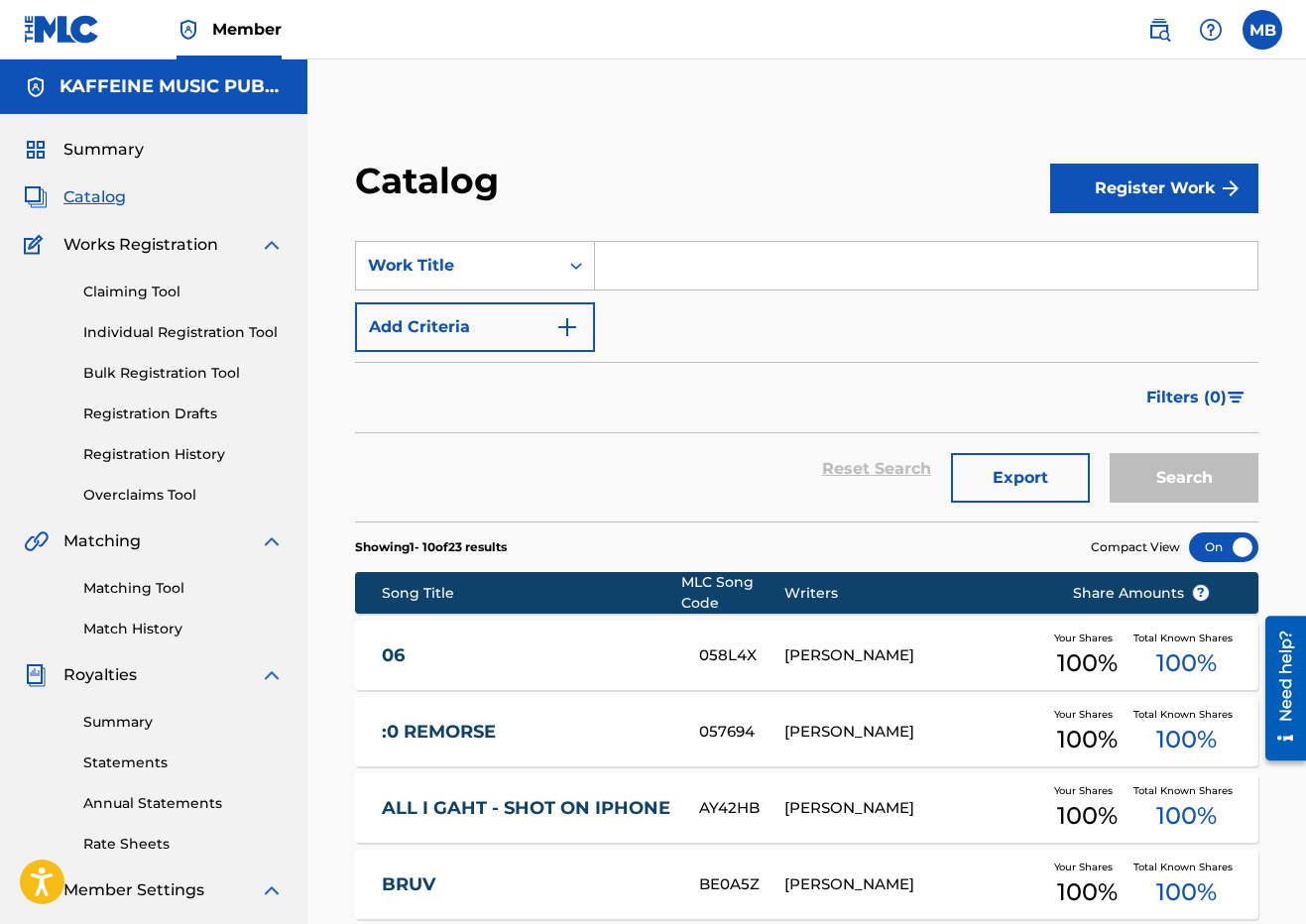 click on "Summary" at bounding box center (103, 150) 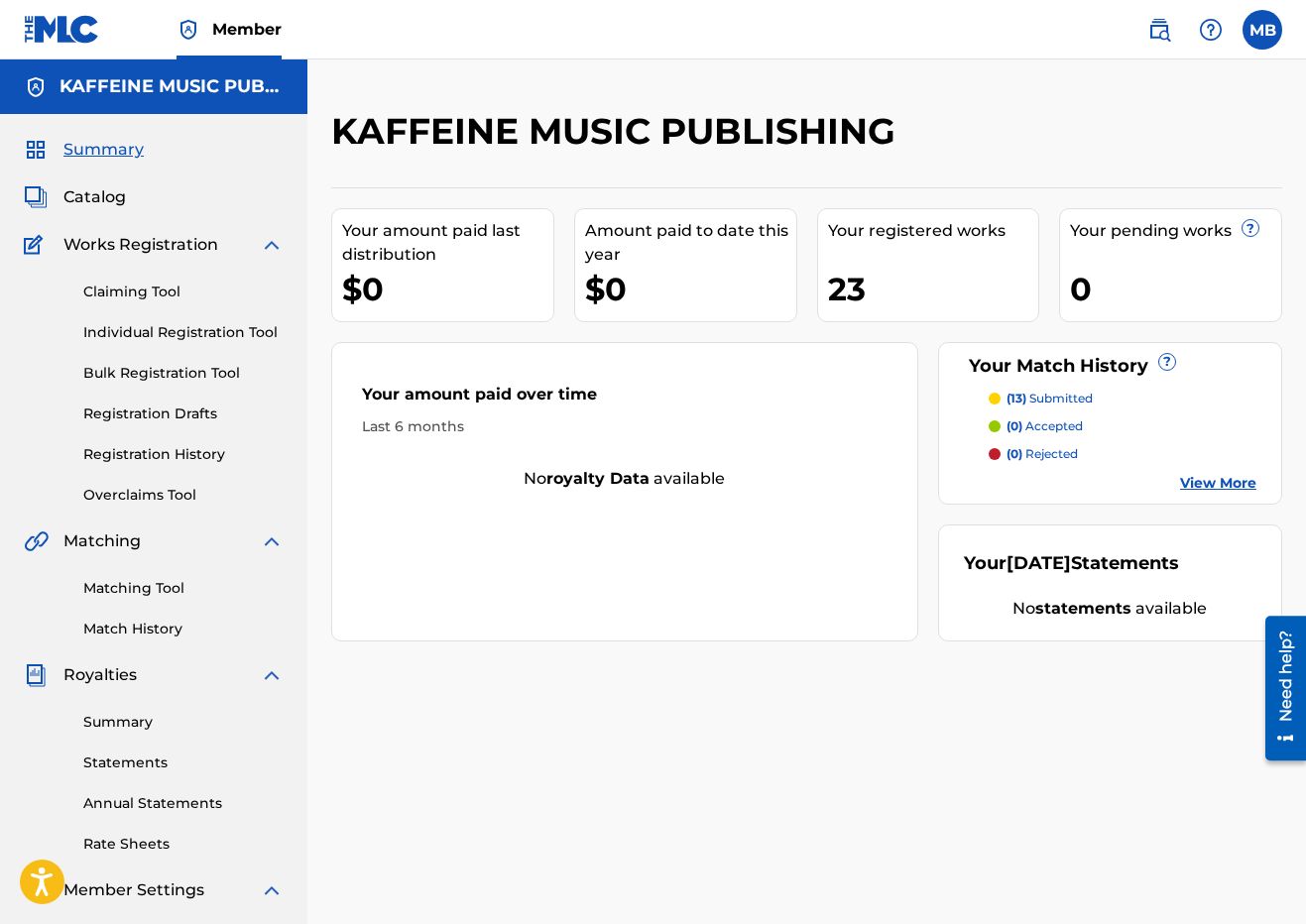click at bounding box center (1262, 30) 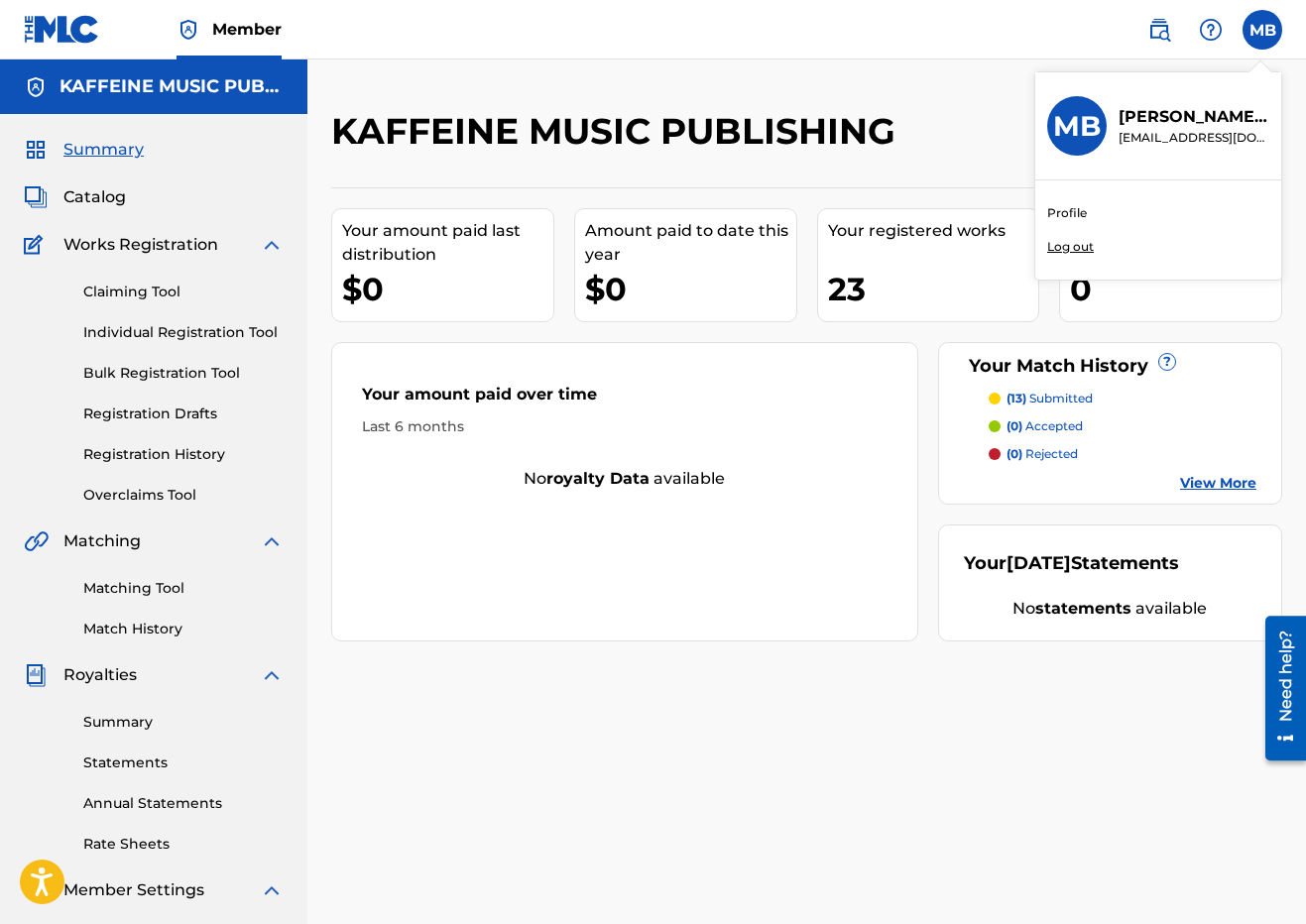 click on "Profile Log out" at bounding box center [1158, 230] 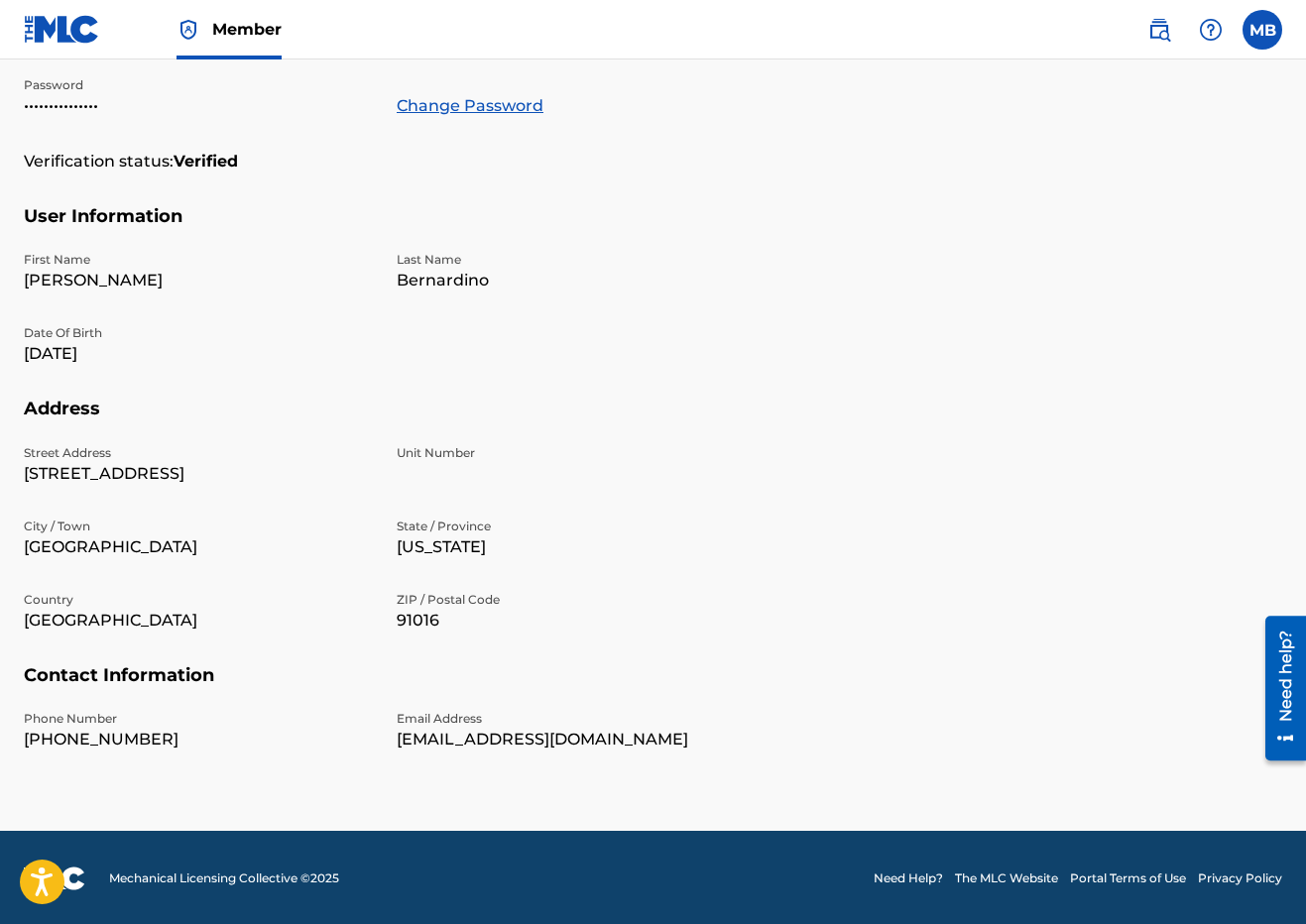 scroll, scrollTop: 0, scrollLeft: 0, axis: both 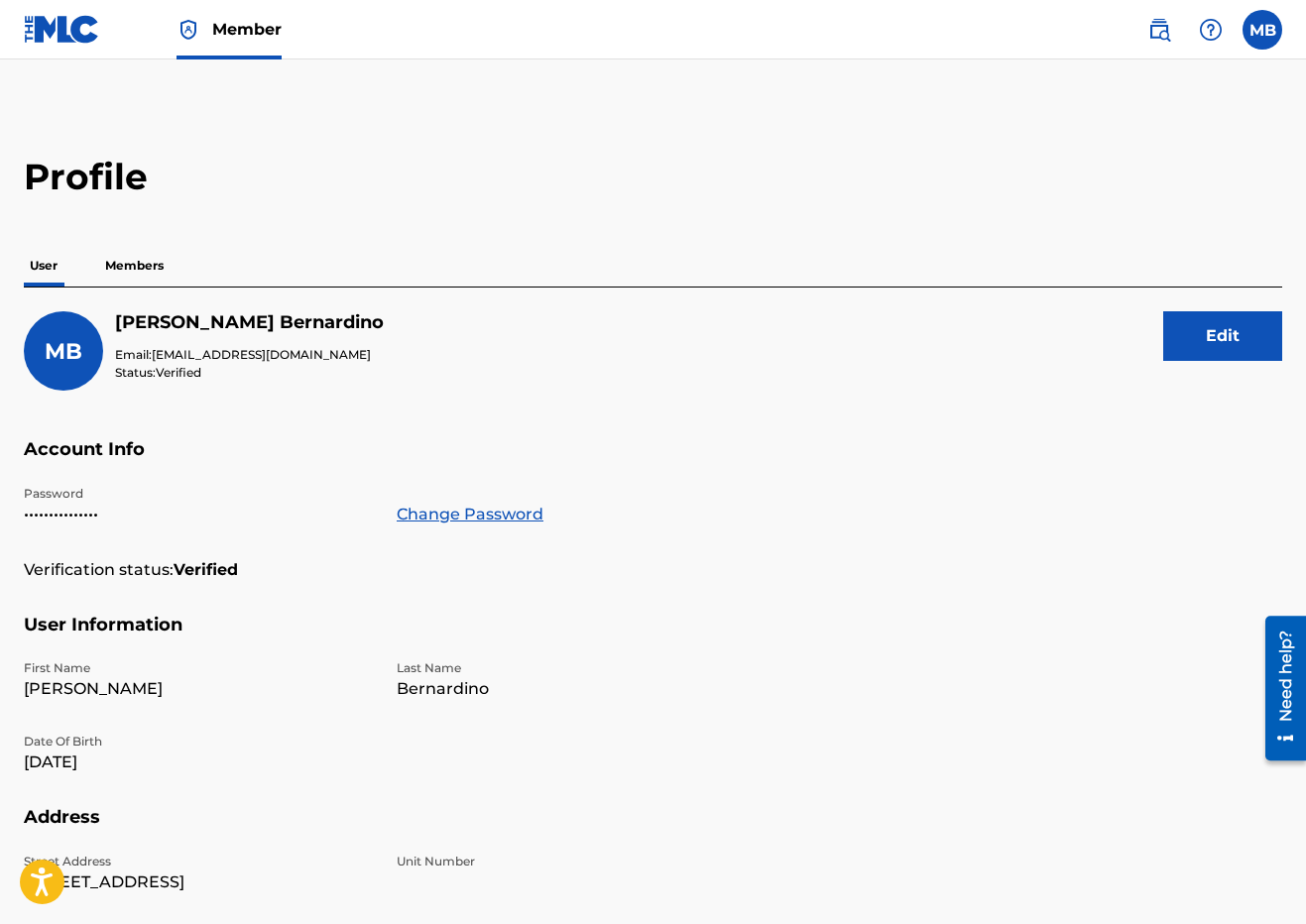 click on "Members" at bounding box center (134, 266) 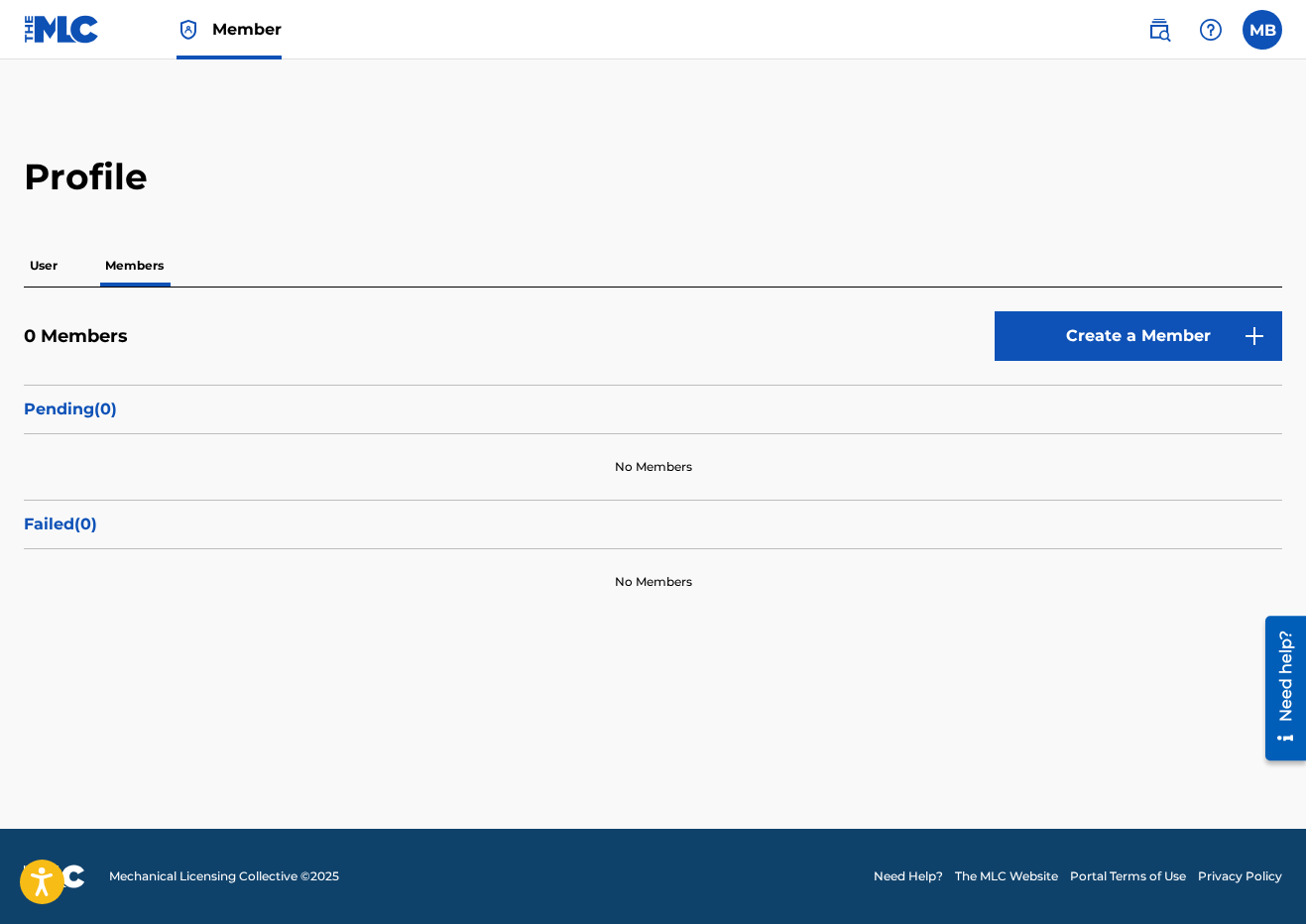 click on "User" at bounding box center (44, 266) 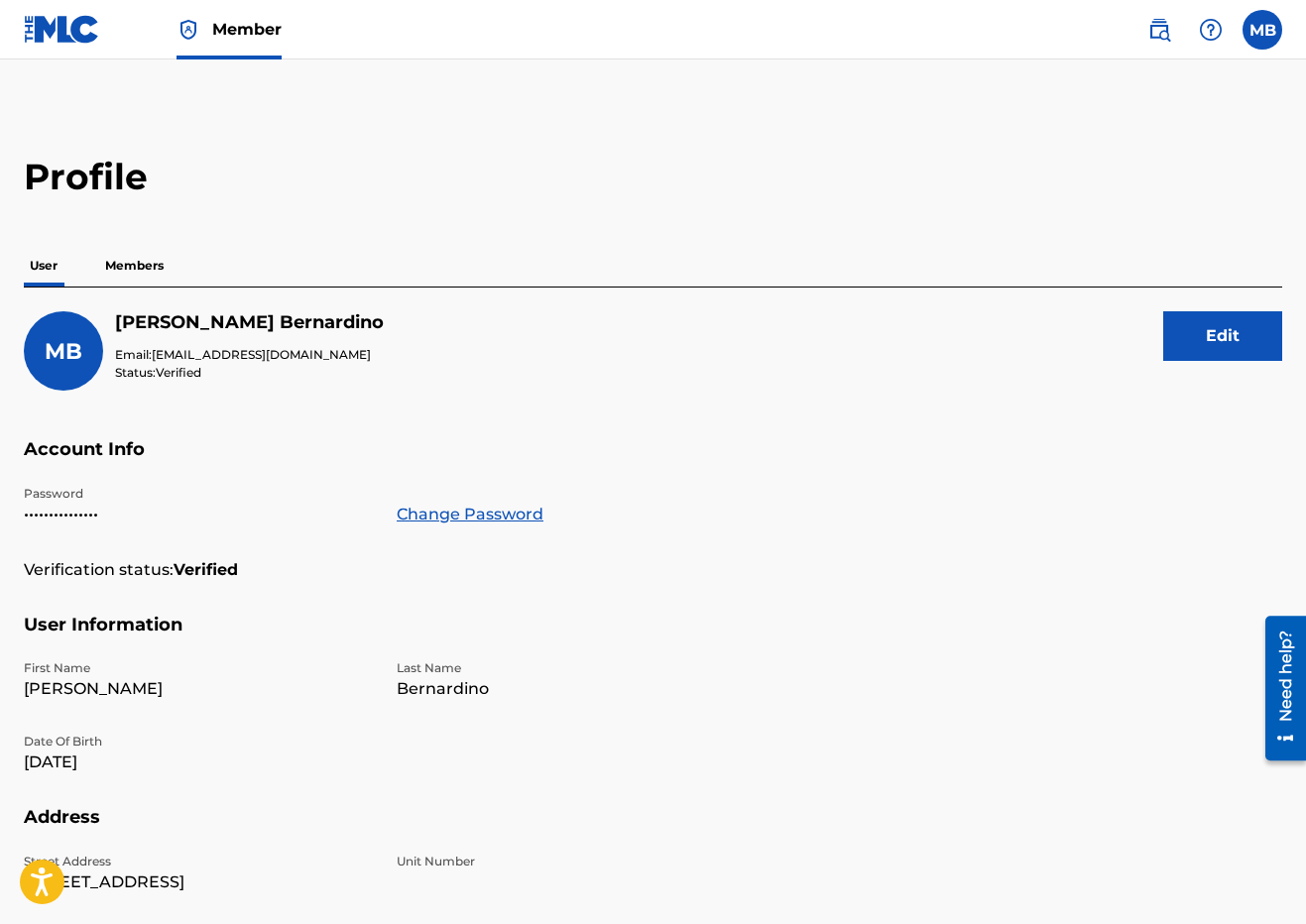click at bounding box center (1185, 30) 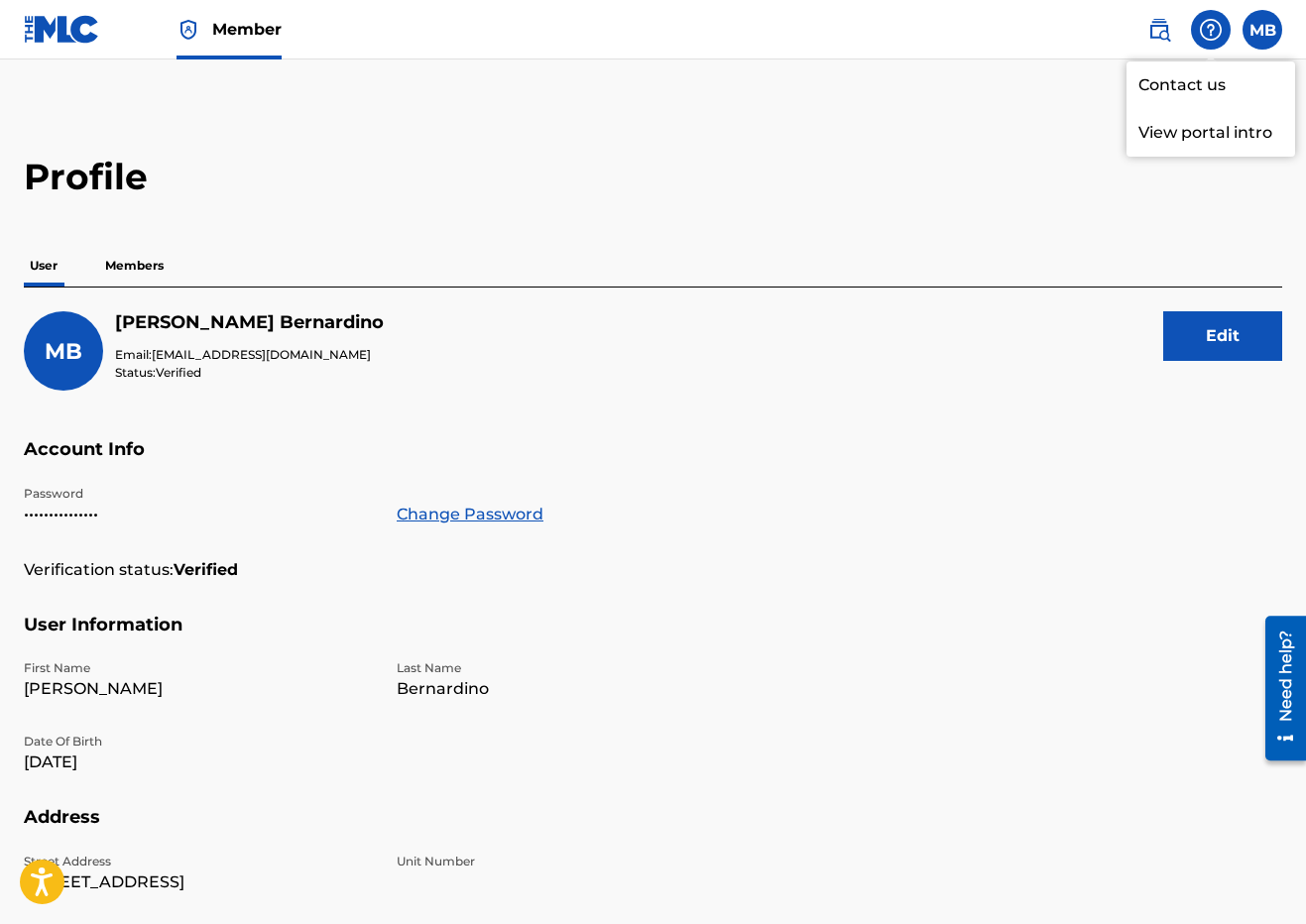click at bounding box center [1159, 30] 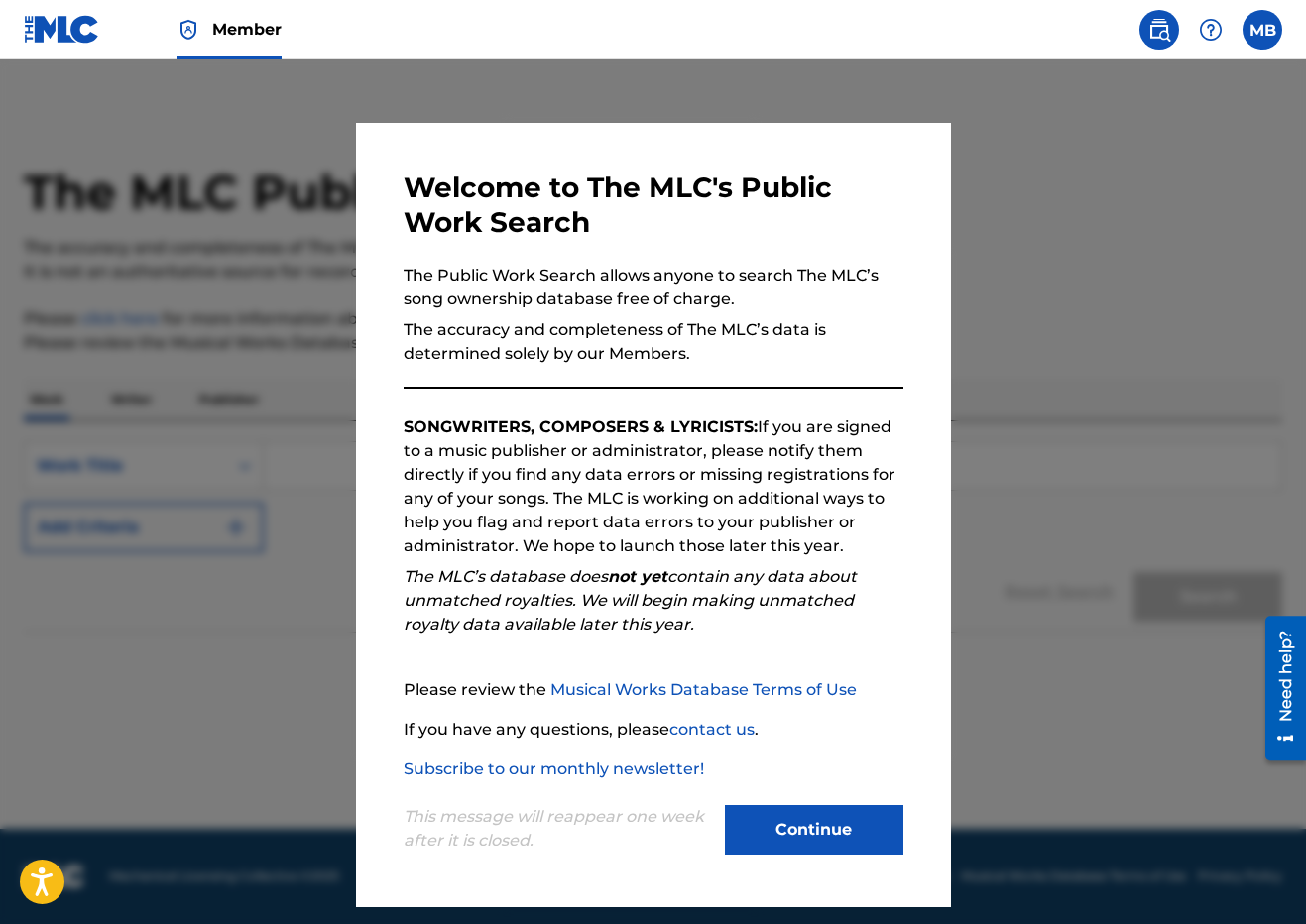 click at bounding box center [1159, 30] 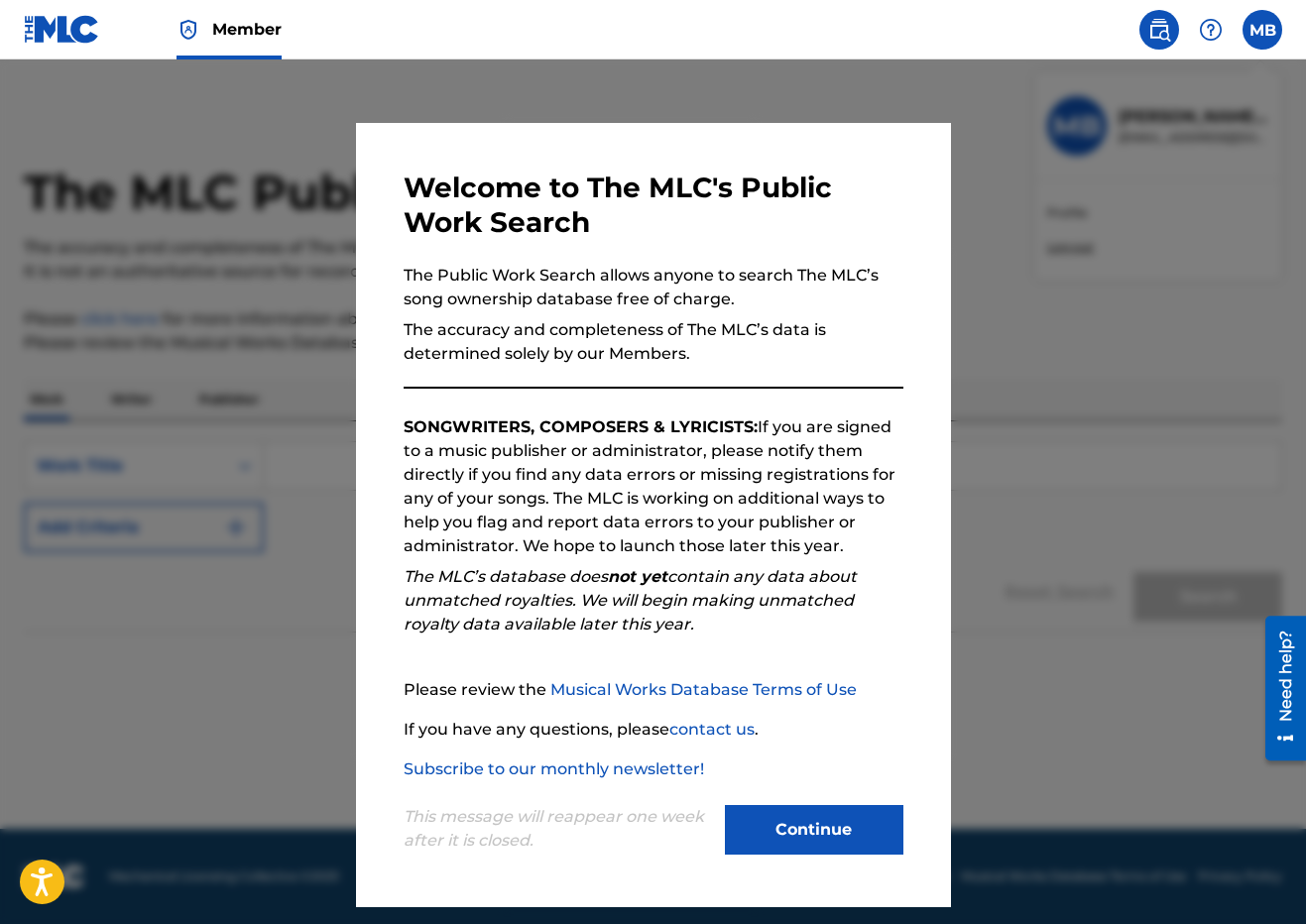 click at bounding box center [653, 521] 